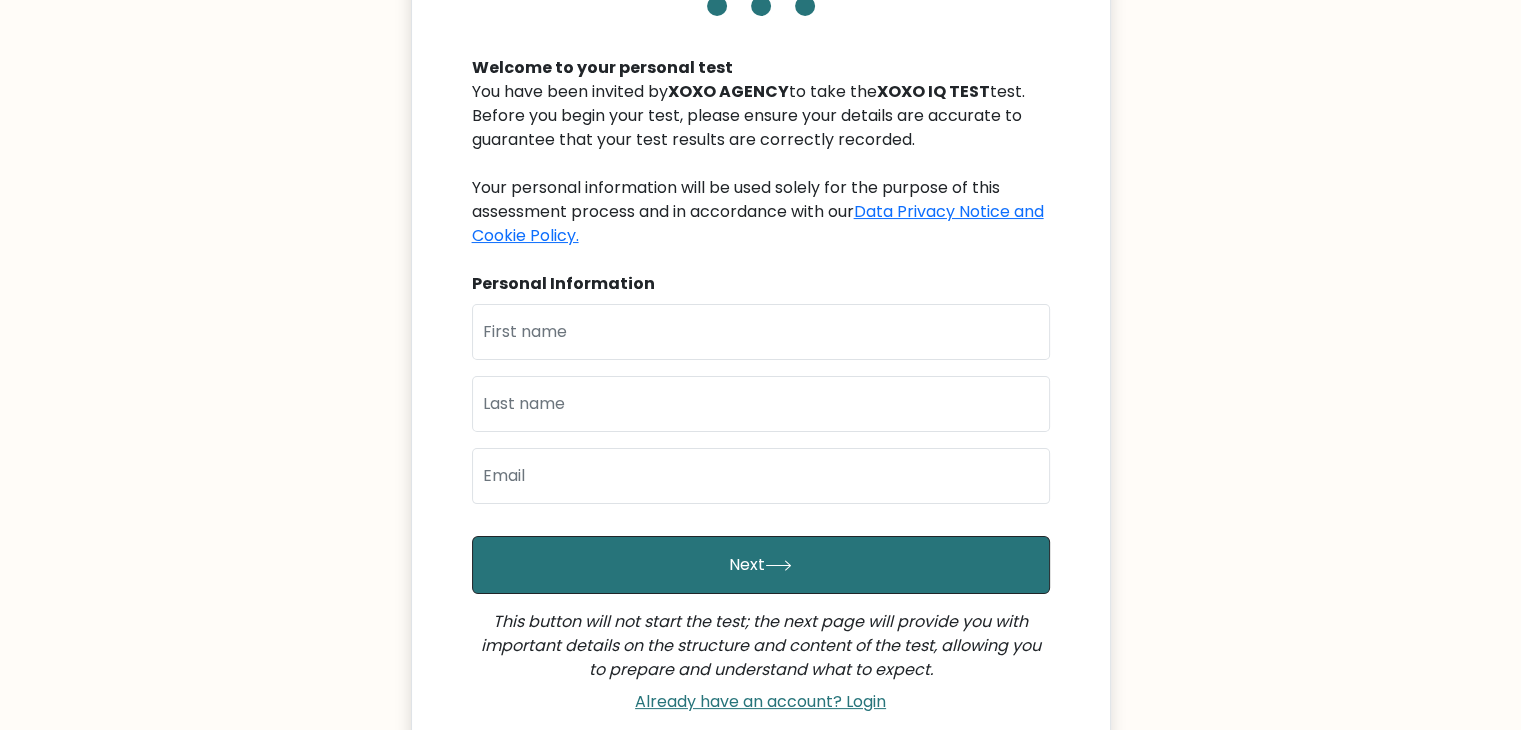 scroll, scrollTop: 200, scrollLeft: 0, axis: vertical 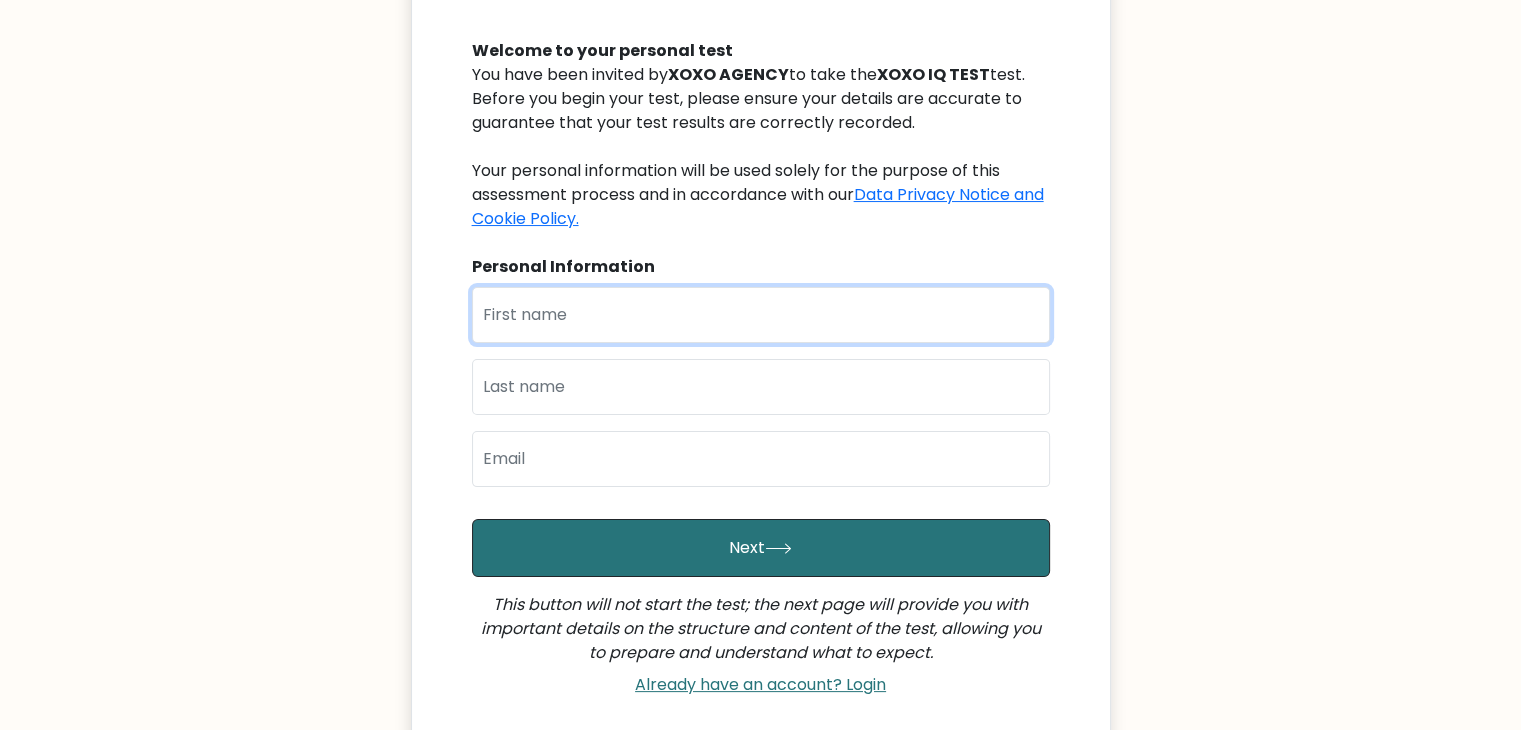 click at bounding box center (761, 315) 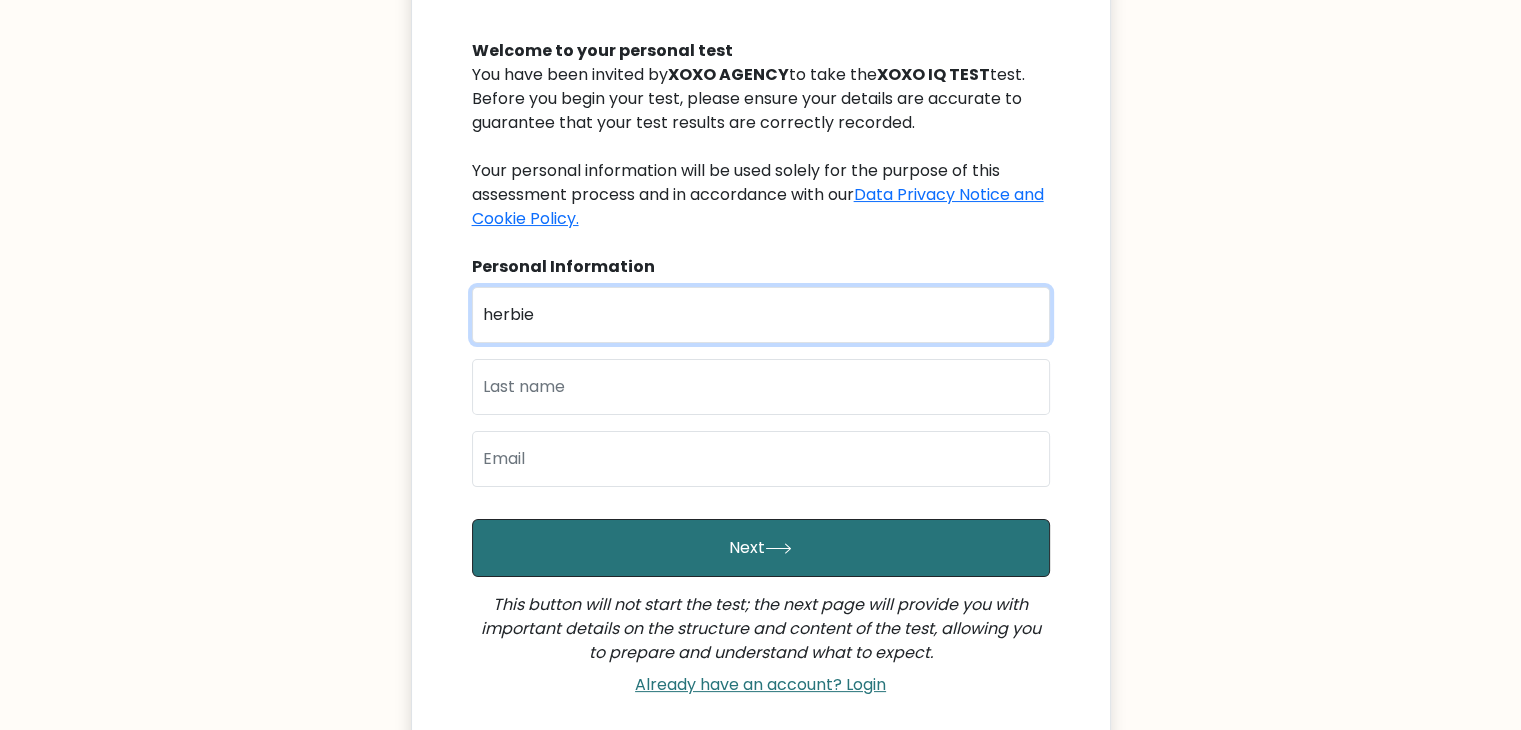 type on "herbie" 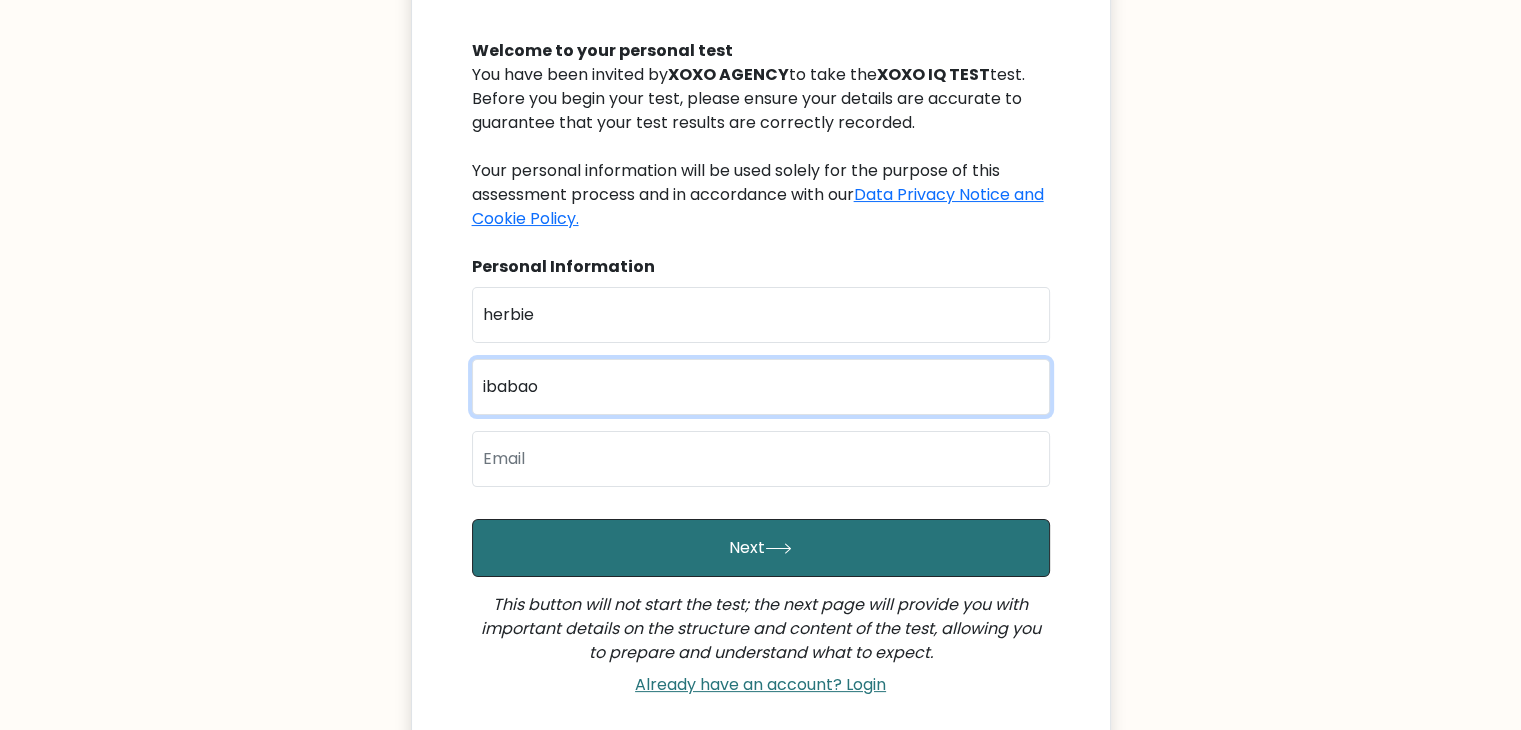 type on "ibabao" 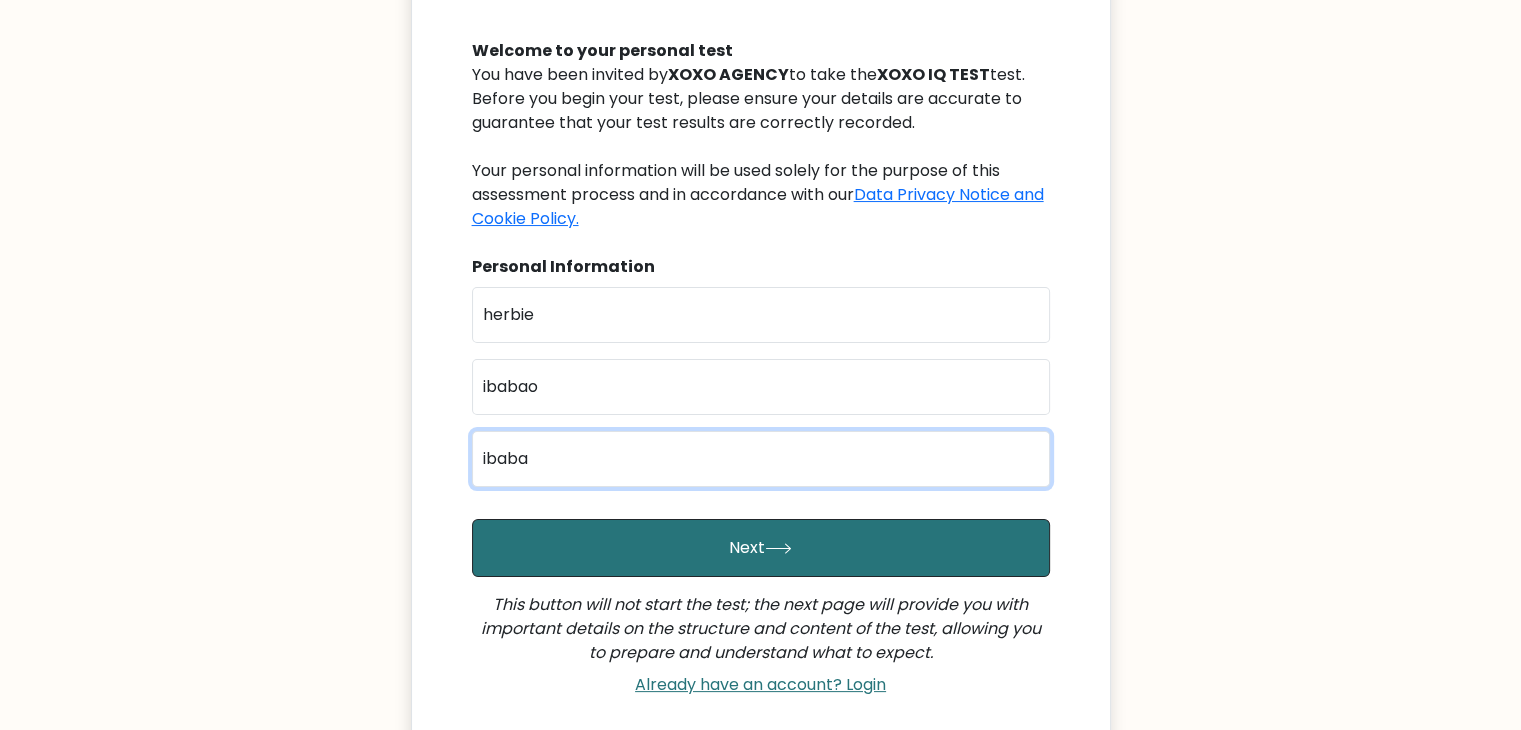type on "ibabaoherbie@gmail.com" 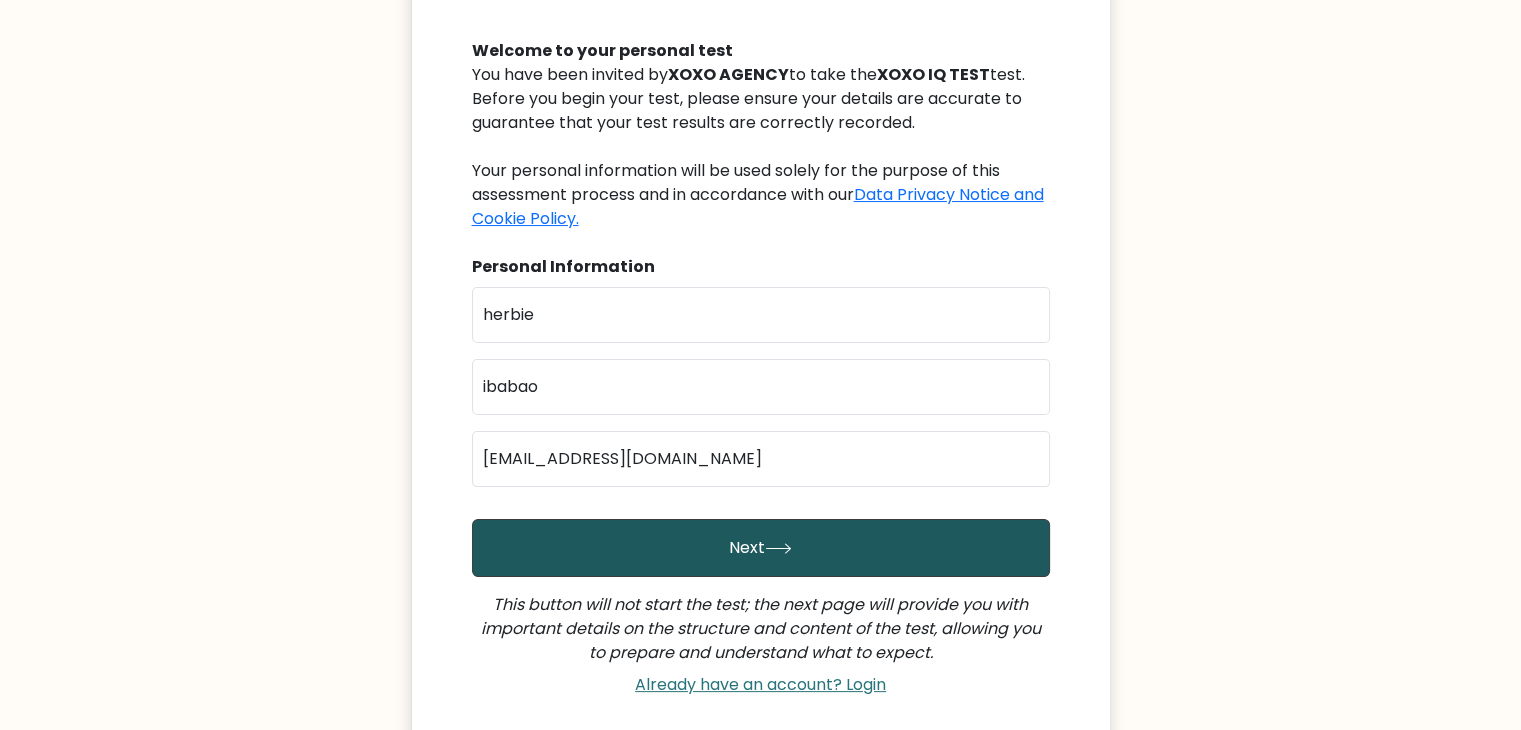 click on "Next" at bounding box center (761, 548) 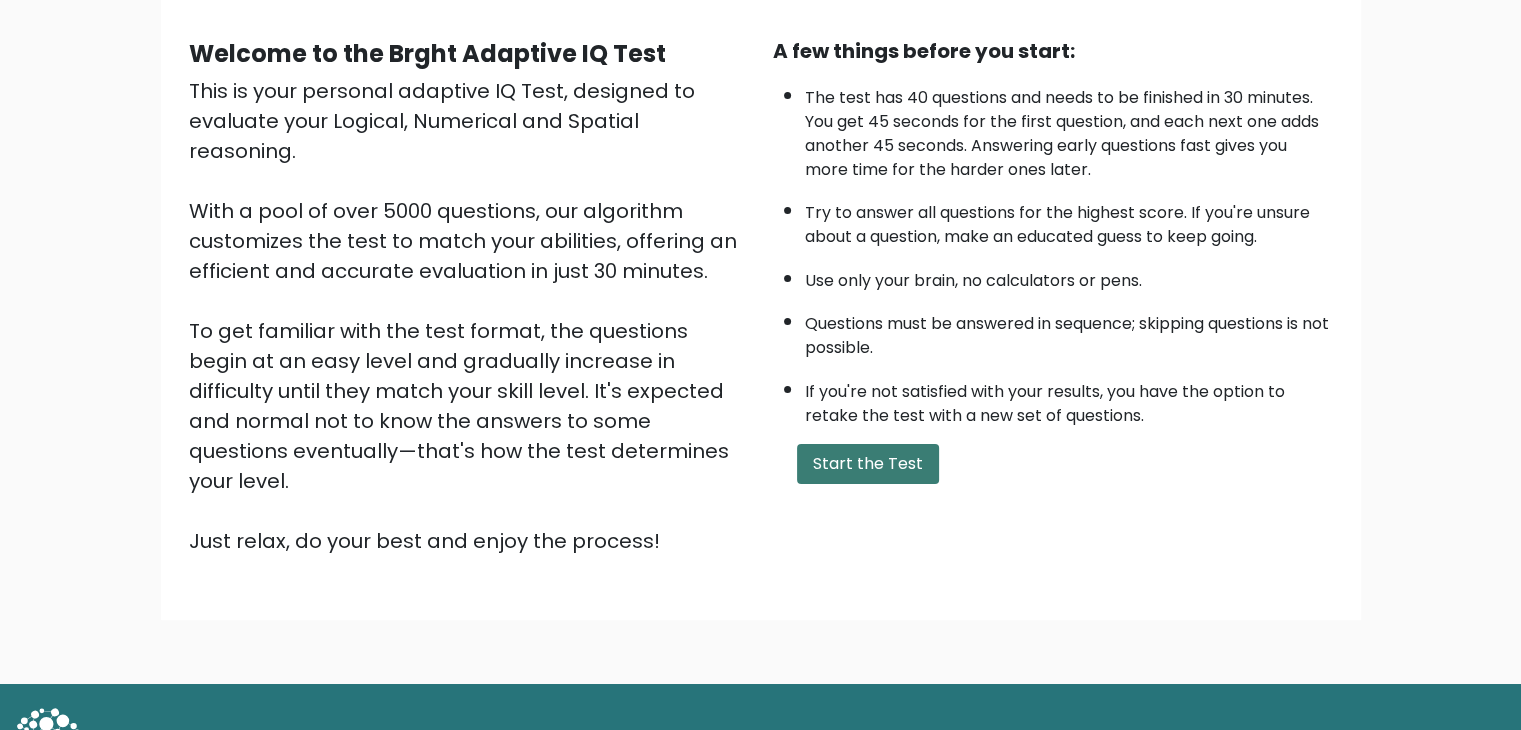 scroll, scrollTop: 186, scrollLeft: 0, axis: vertical 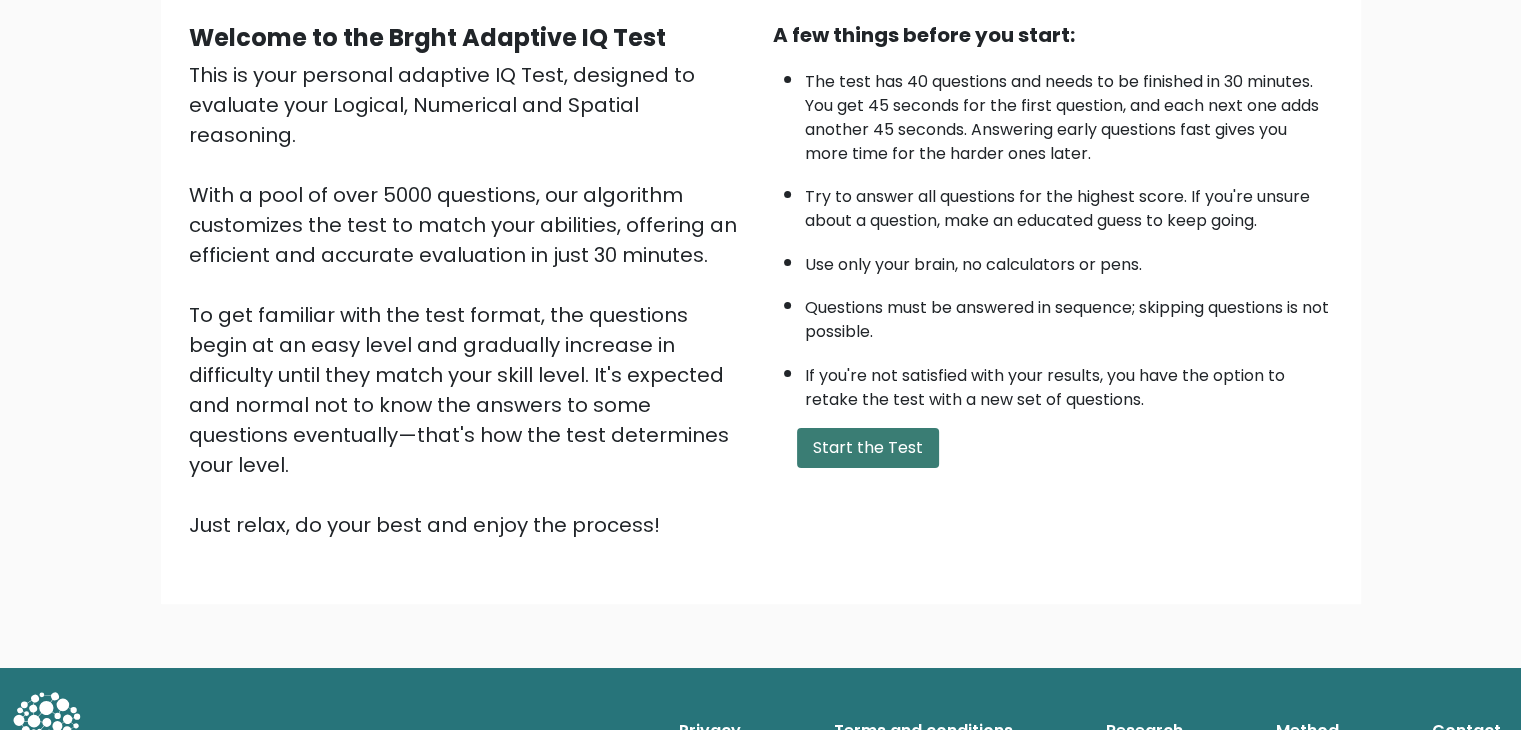 click on "Start the Test" at bounding box center [868, 448] 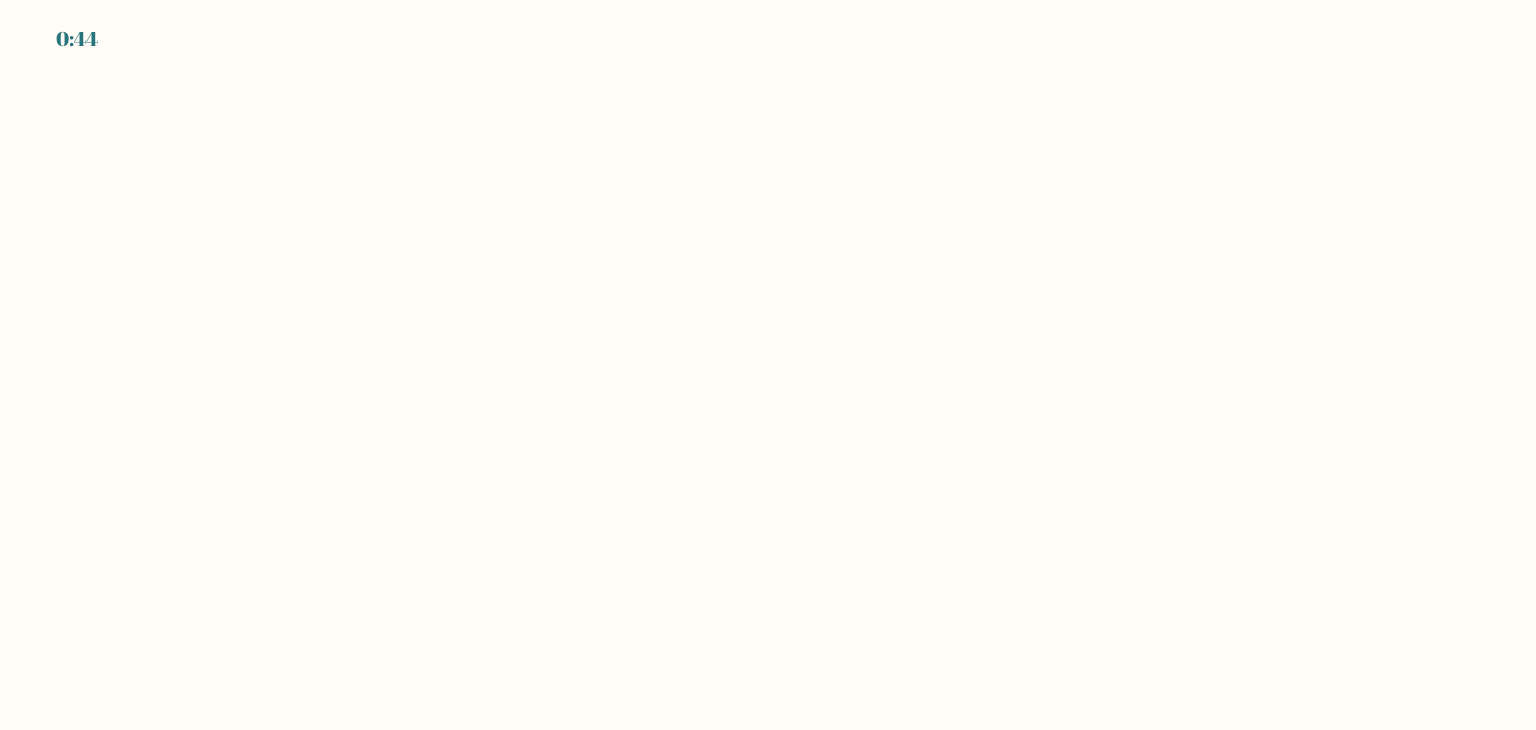 scroll, scrollTop: 0, scrollLeft: 0, axis: both 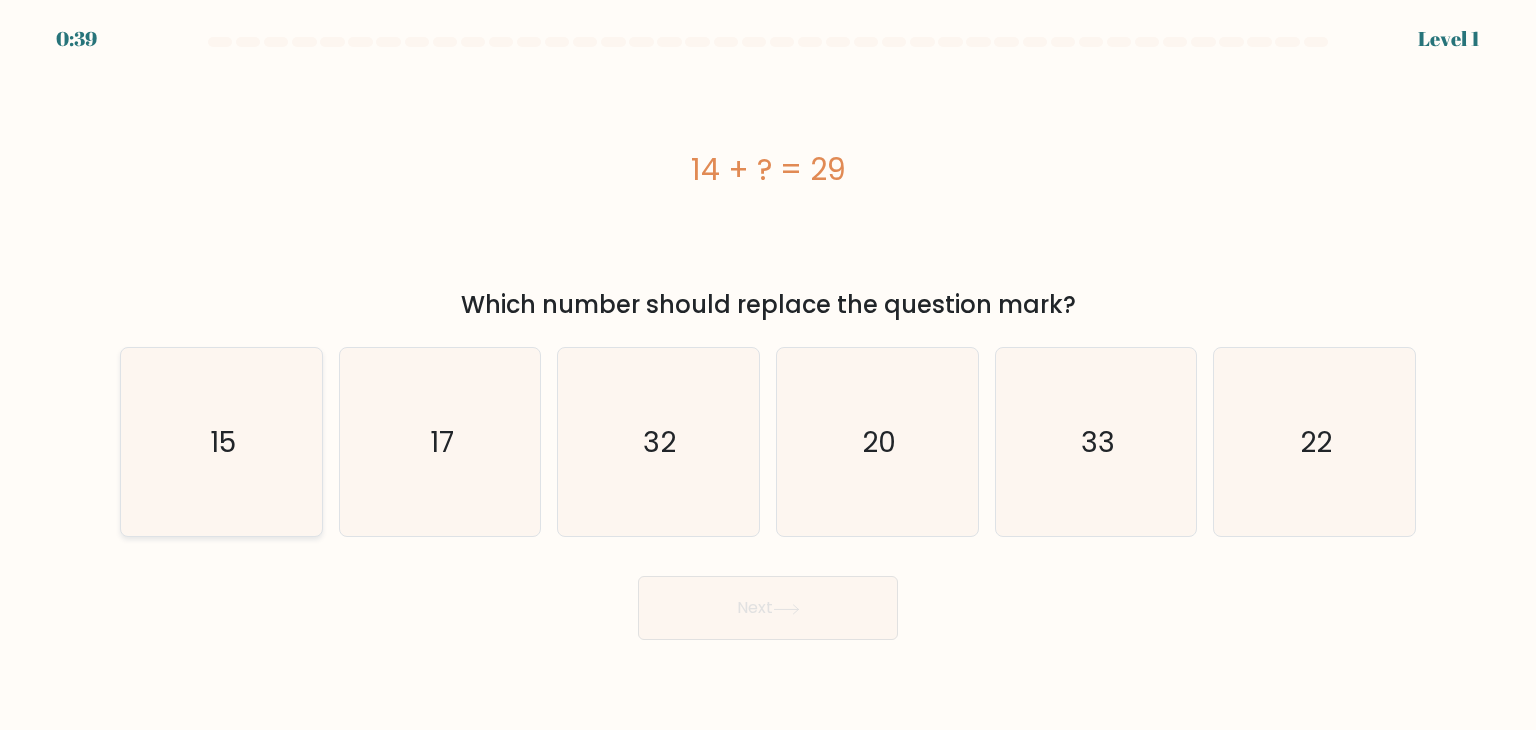 click on "15" 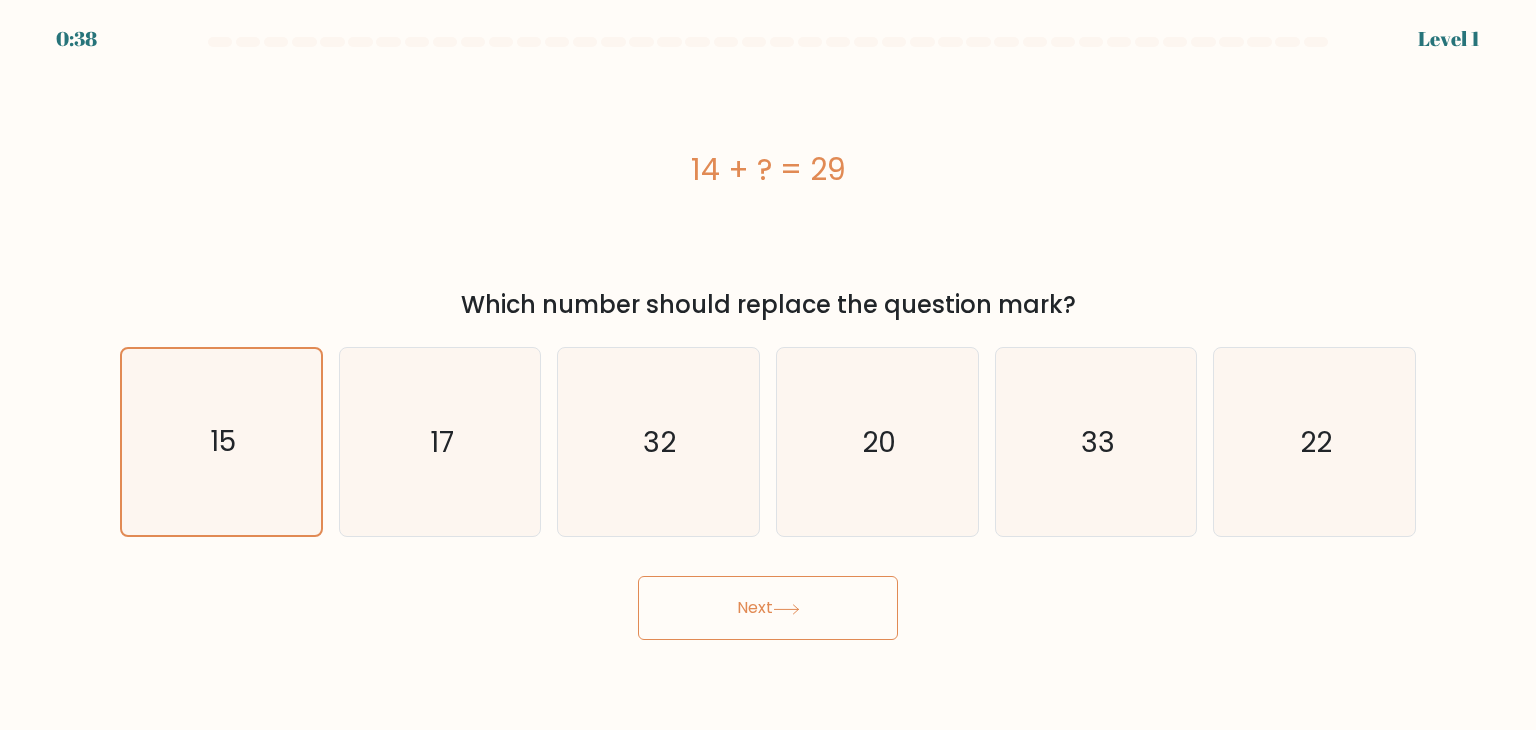 click on "Next" at bounding box center (768, 608) 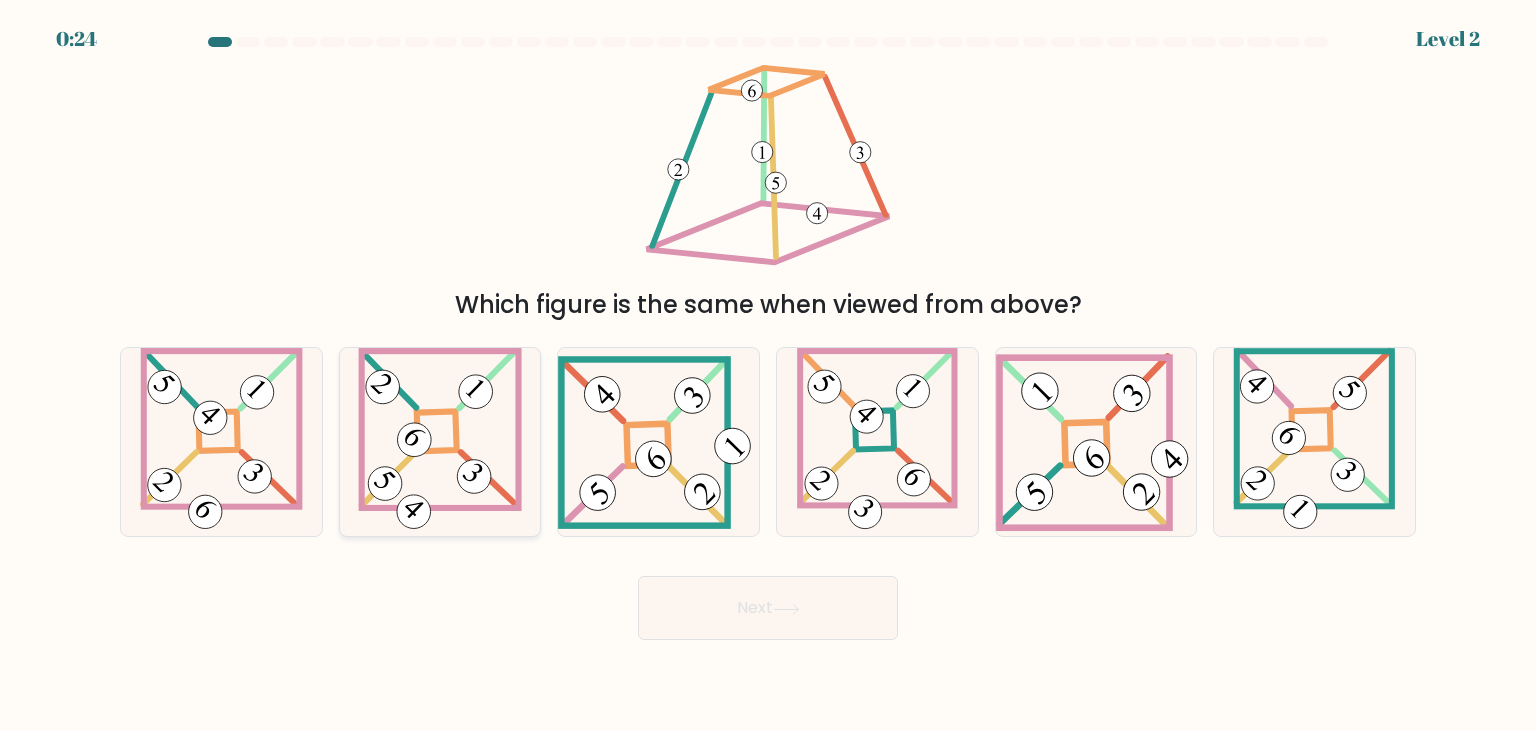 click 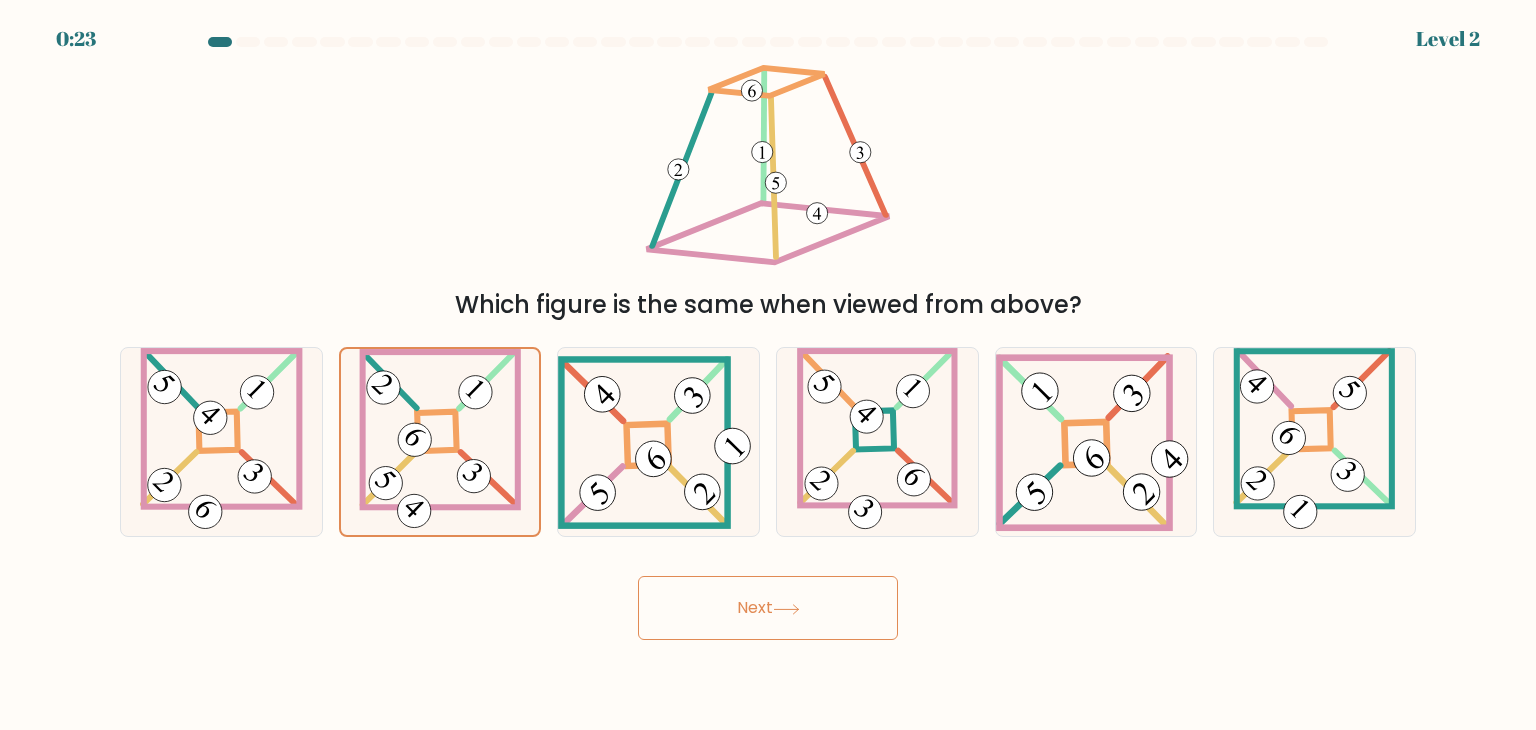 drag, startPoint x: 794, startPoint y: 613, endPoint x: 711, endPoint y: 553, distance: 102.41582 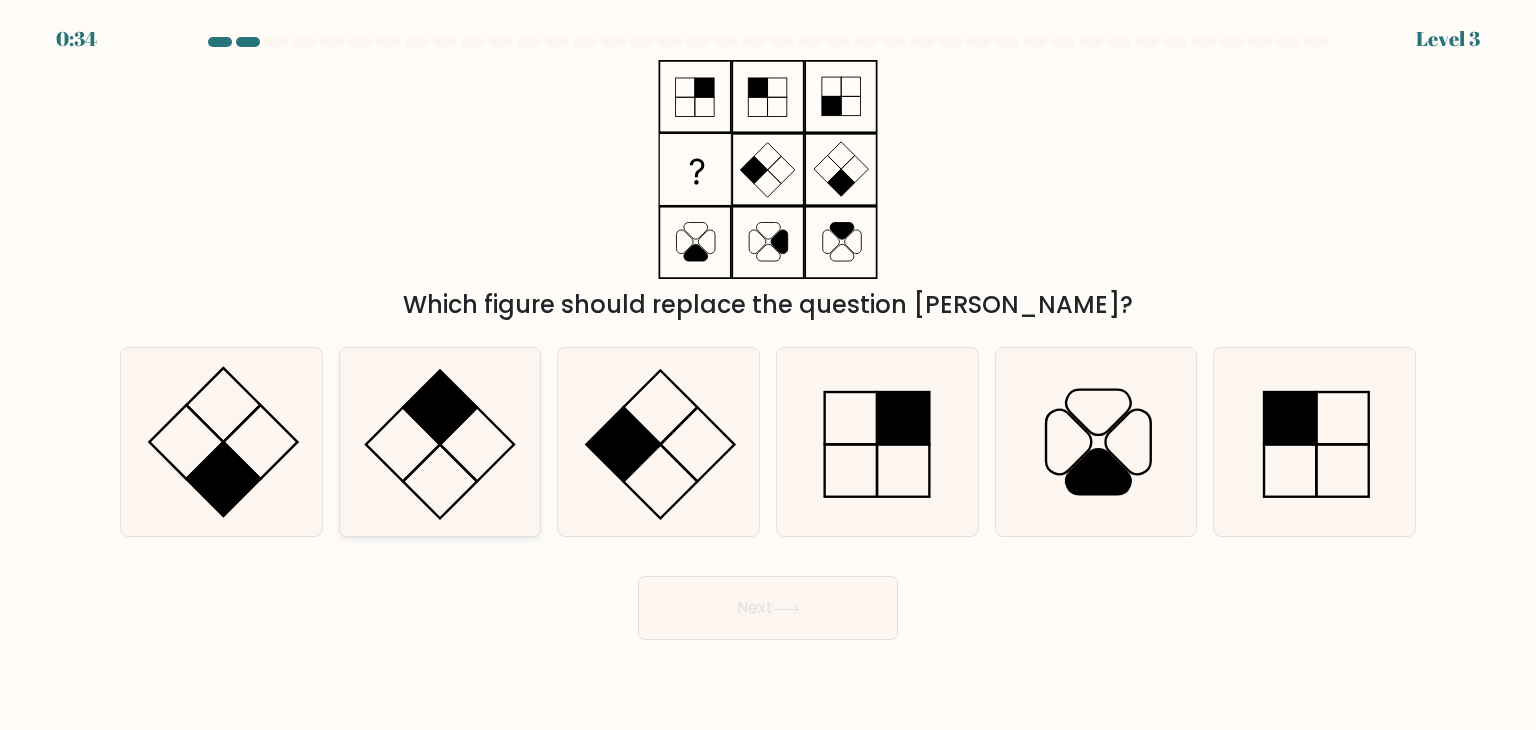 click 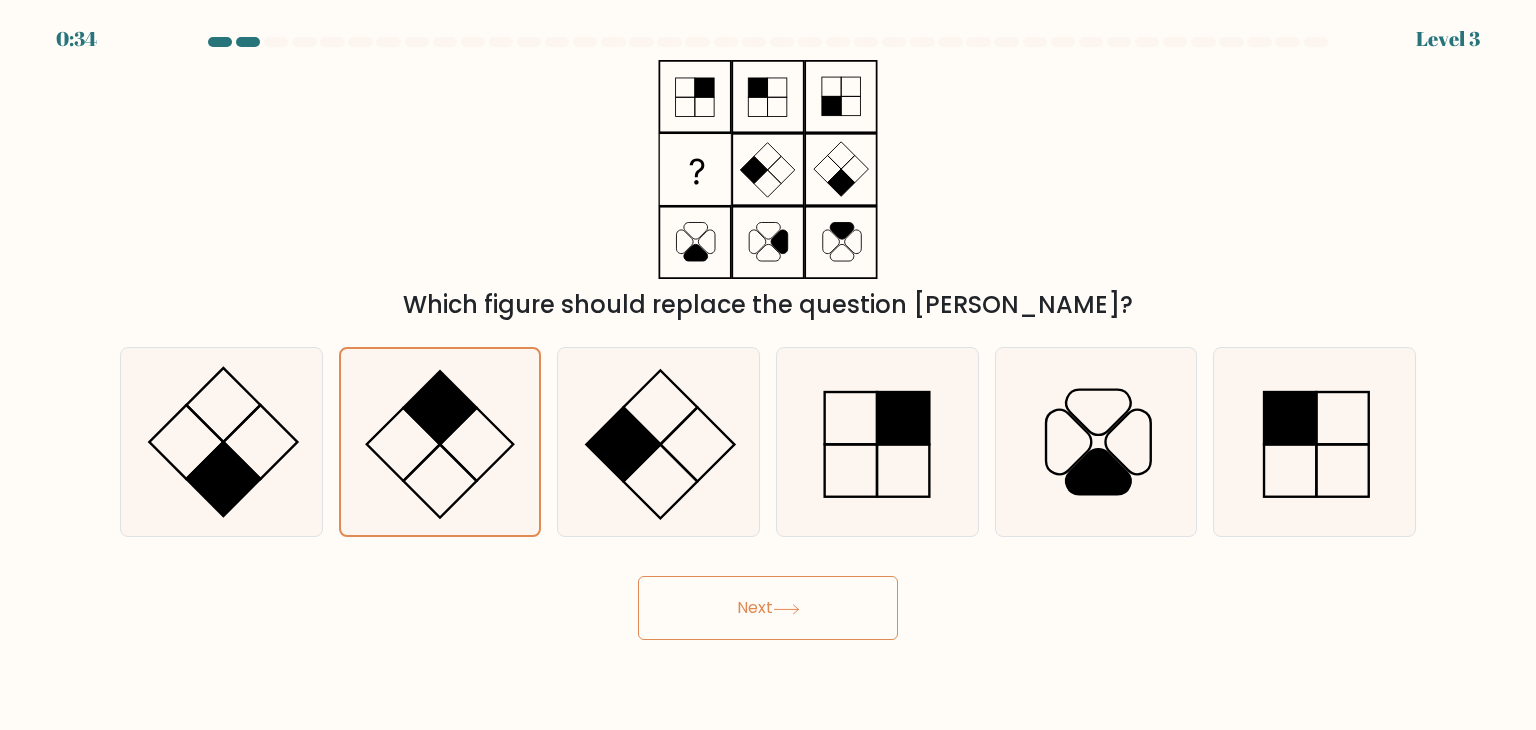 click on "Next" at bounding box center (768, 608) 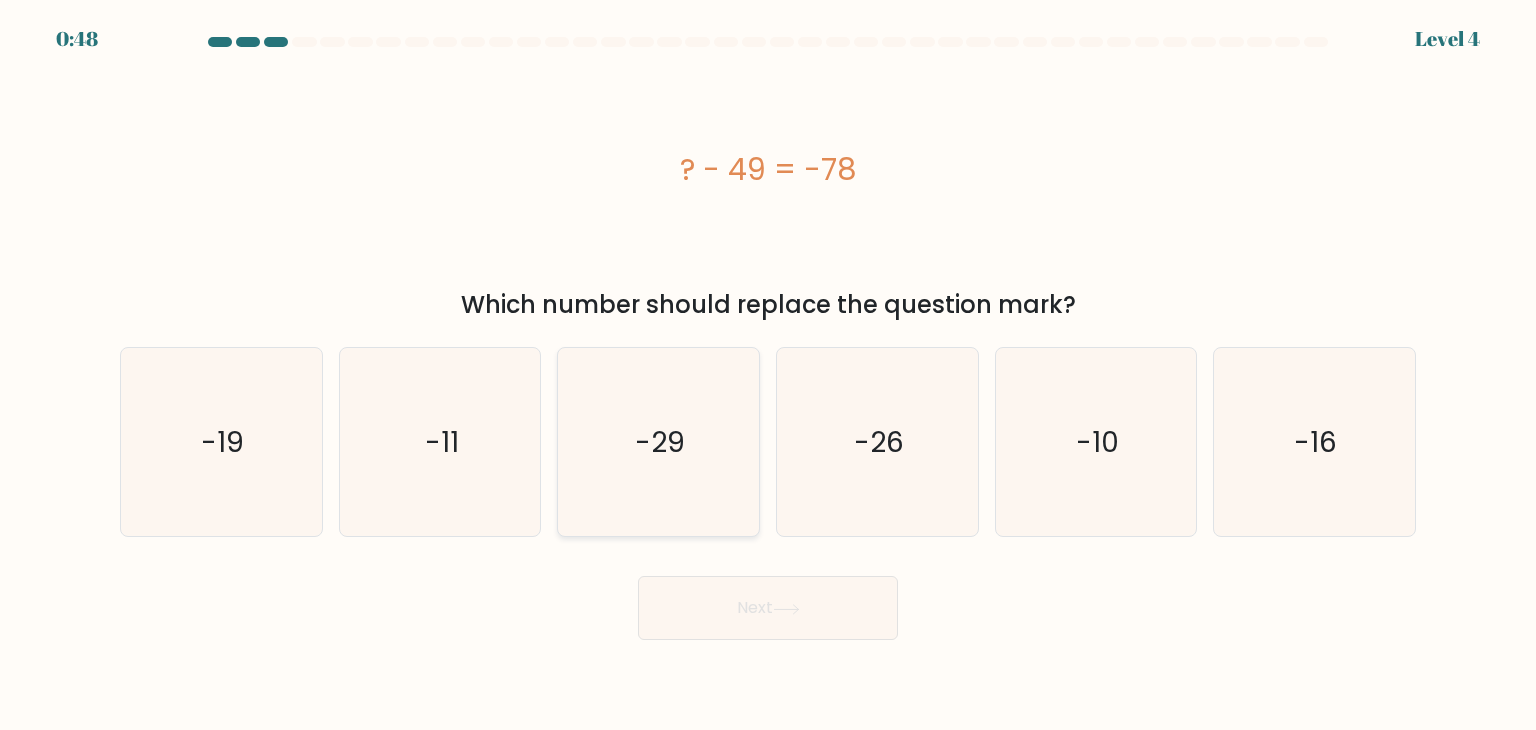 drag, startPoint x: 625, startPoint y: 406, endPoint x: 683, endPoint y: 486, distance: 98.81296 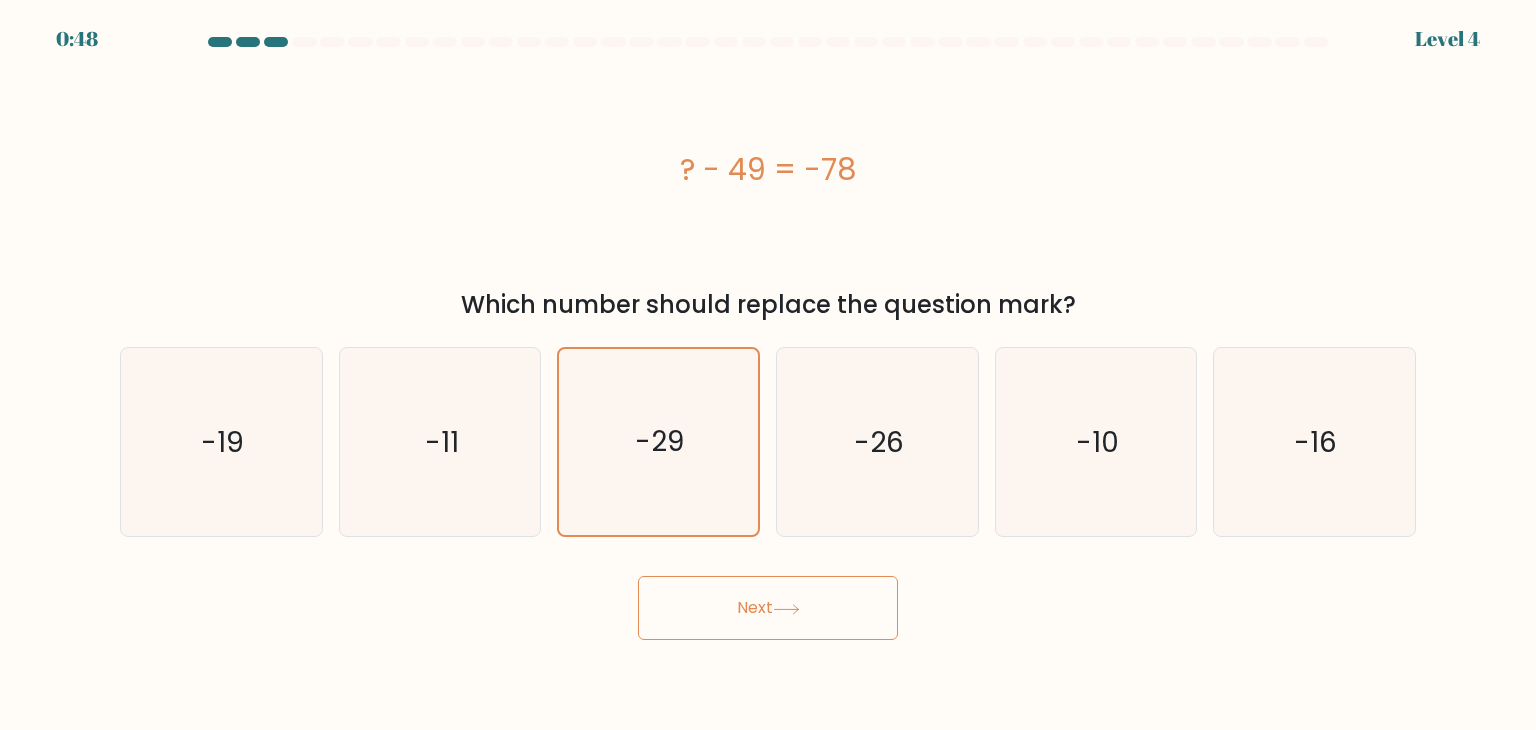 drag, startPoint x: 750, startPoint y: 627, endPoint x: 734, endPoint y: 609, distance: 24.083189 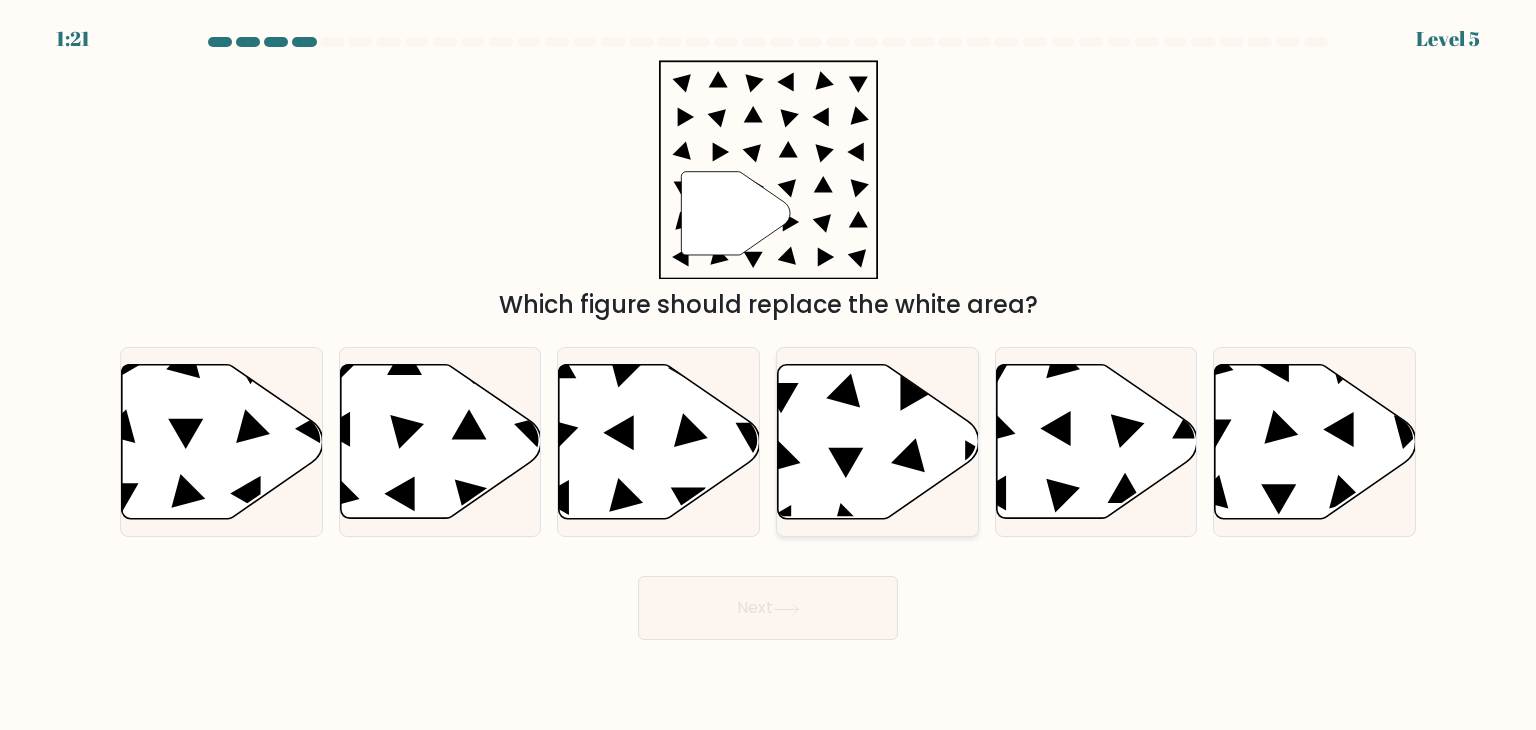 click 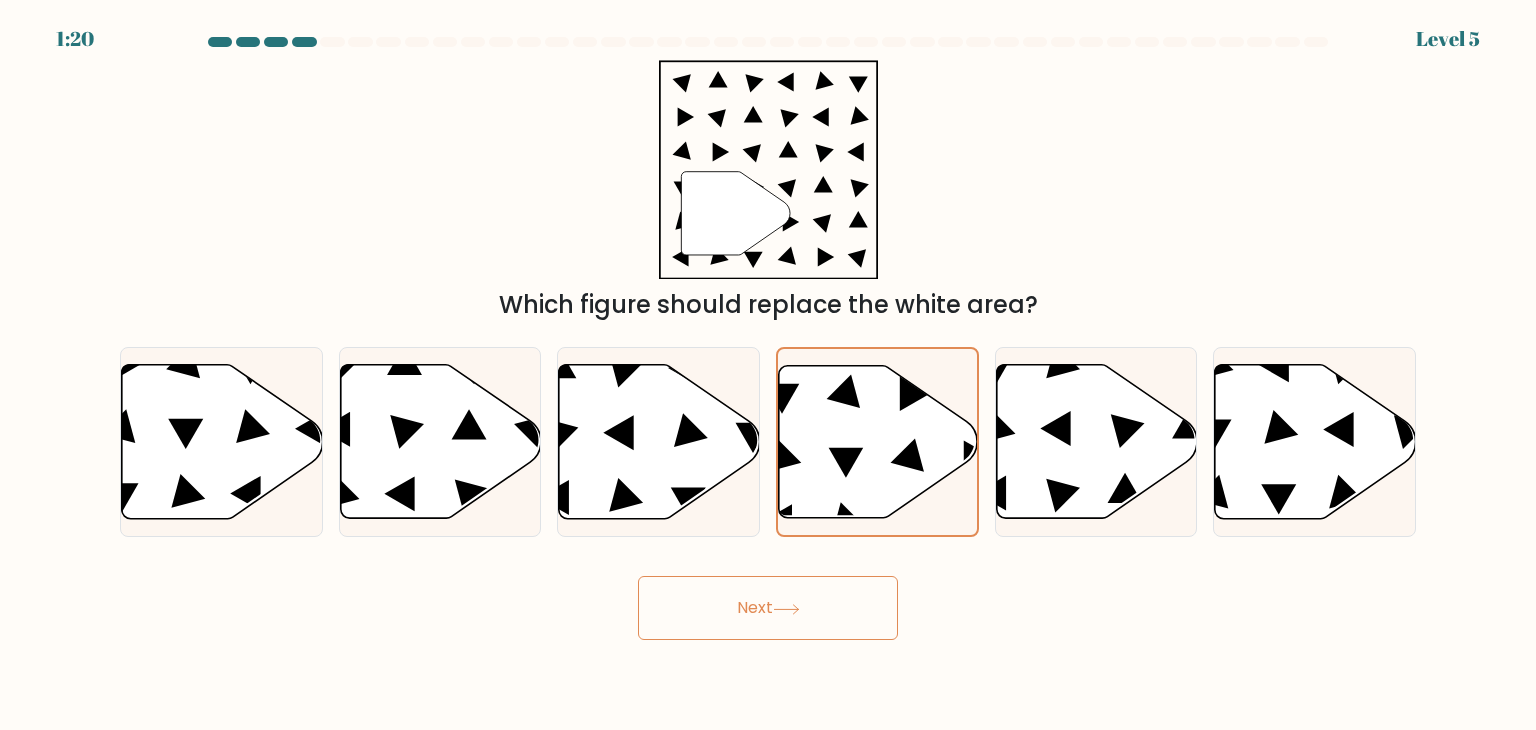 click on "Next" at bounding box center (768, 608) 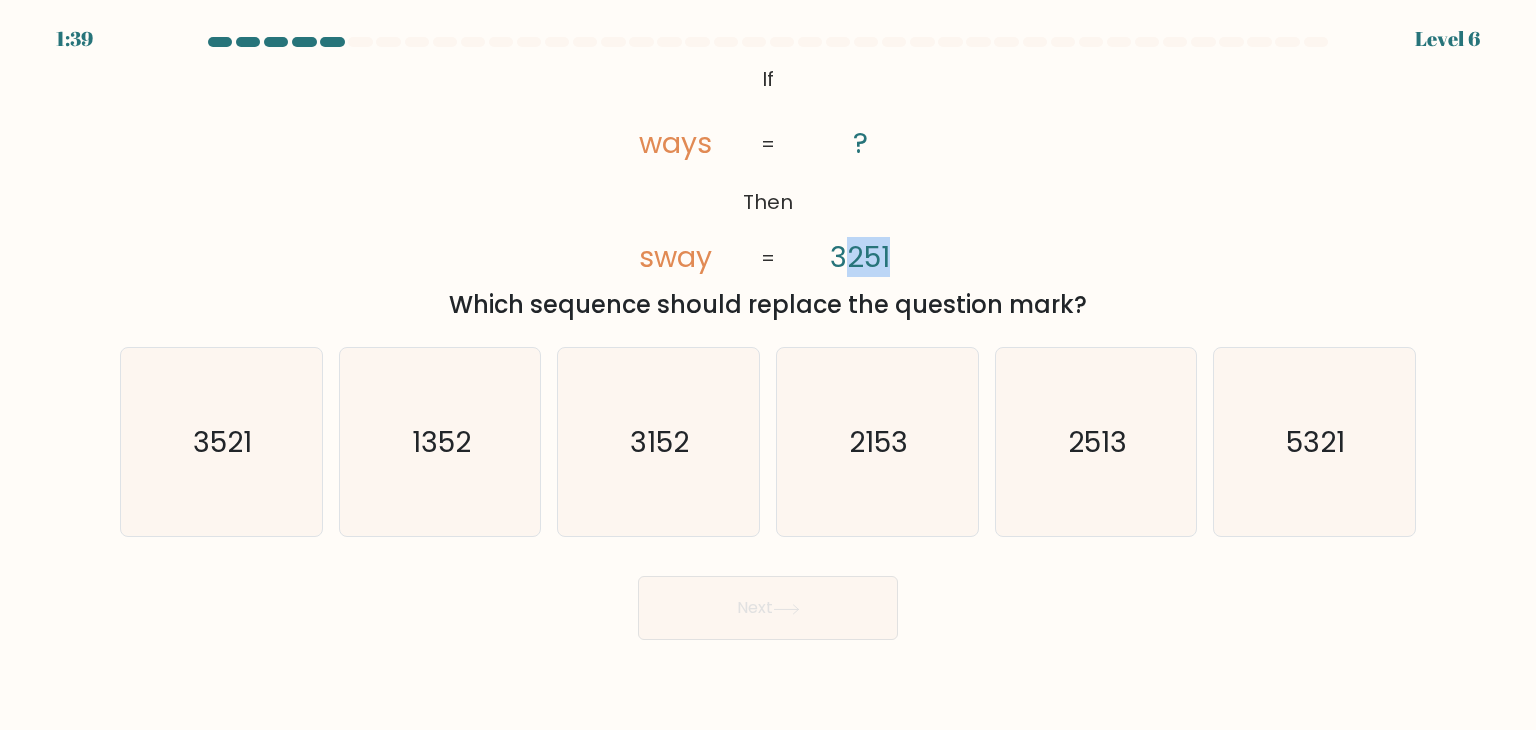 drag, startPoint x: 852, startPoint y: 261, endPoint x: 891, endPoint y: 258, distance: 39.115215 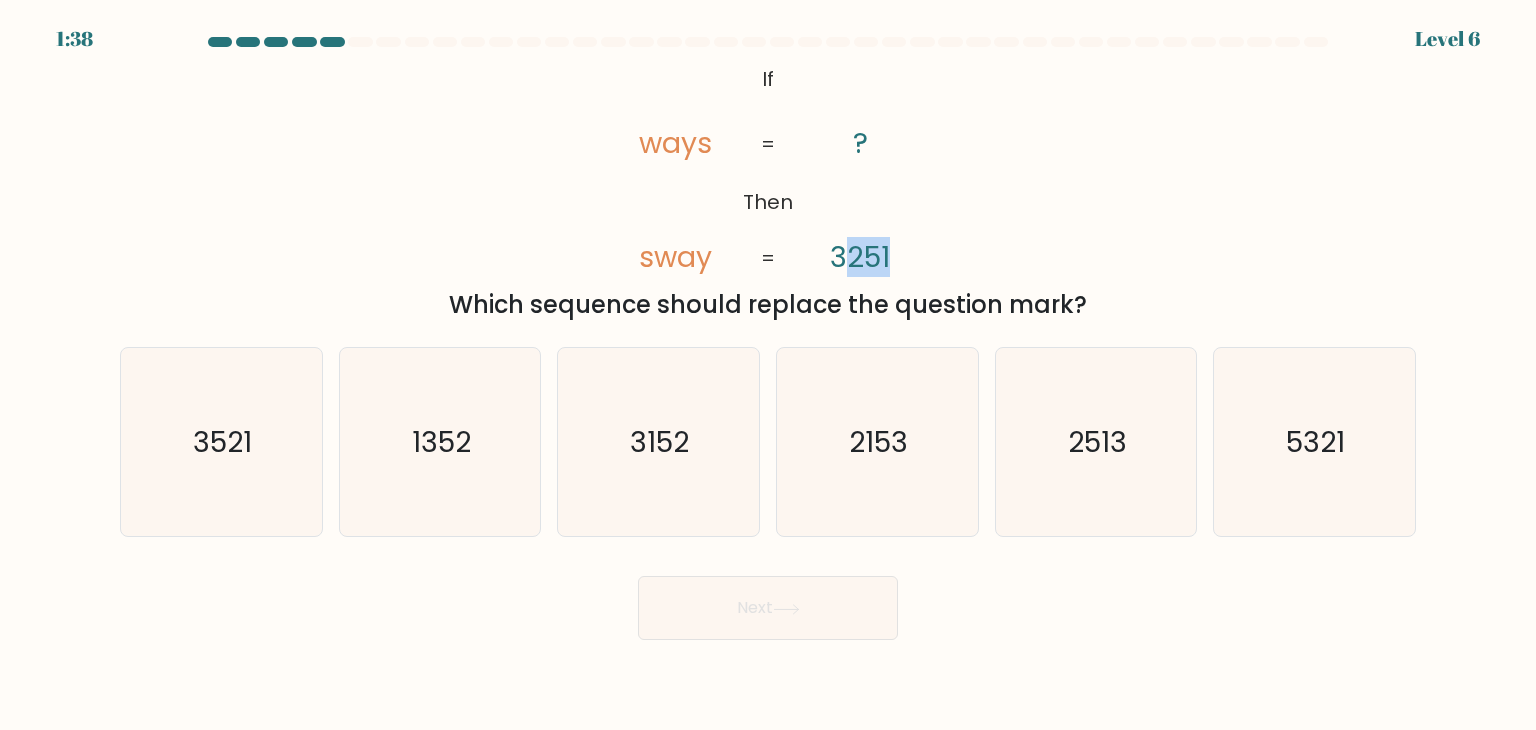 click on "@import url('https://fonts.googleapis.com/css?family=Abril+Fatface:400,100,100italic,300,300italic,400italic,500,500italic,700,700italic,900,900italic');           If       Then       ways       sway       ?       3251       =       =" 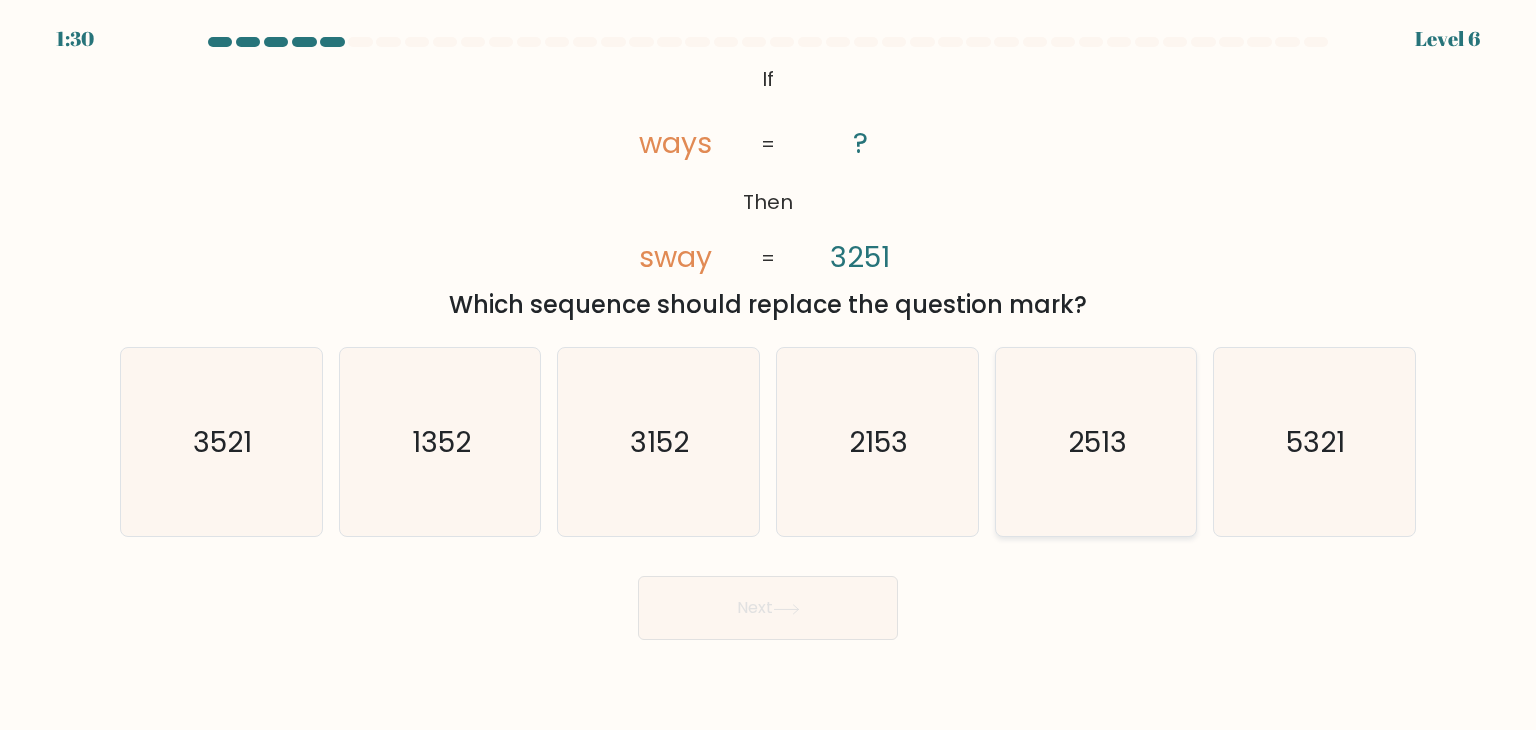 click on "2513" 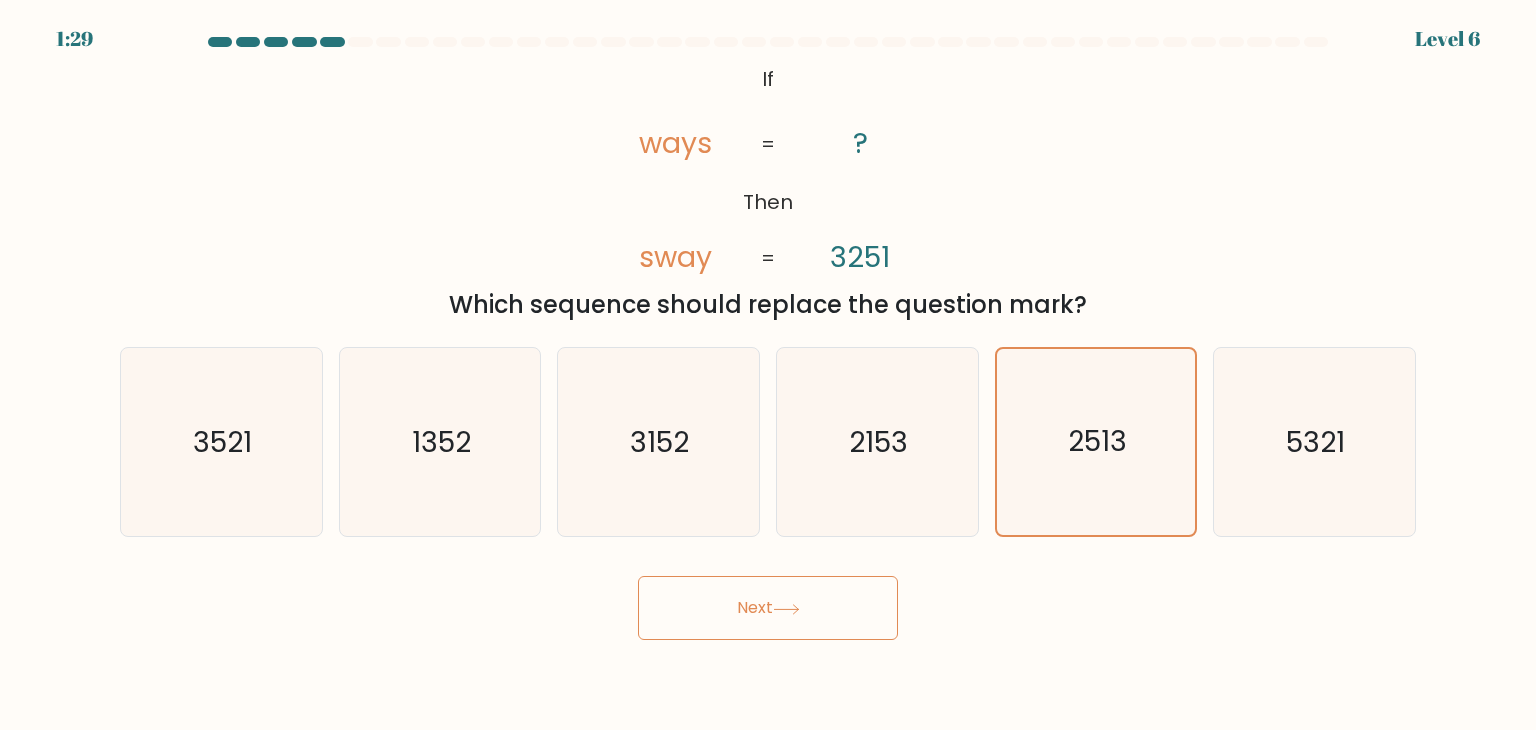 click on "Next" at bounding box center [768, 608] 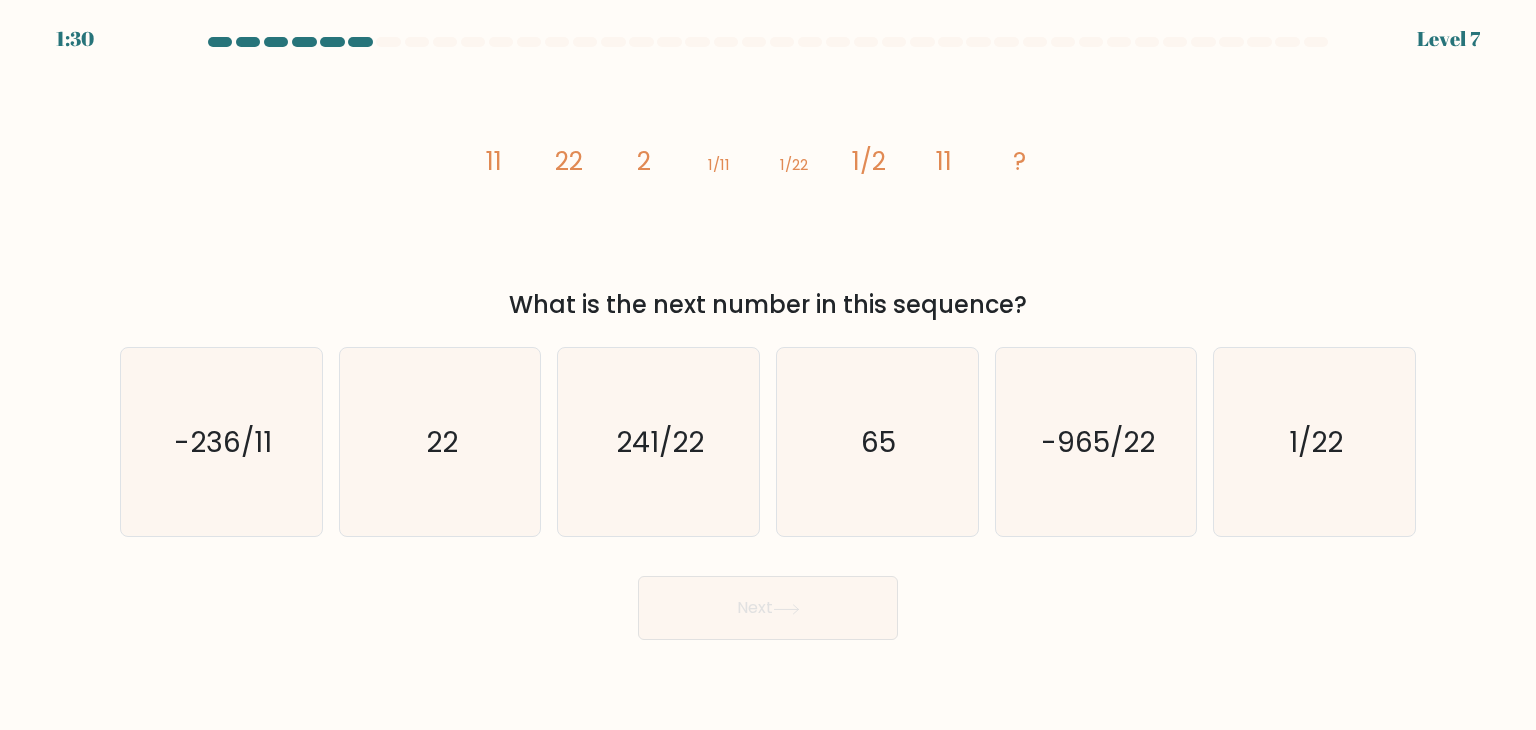 click on "image/svg+xml
11
22
2
1/11
1/22
1/2
11
?" 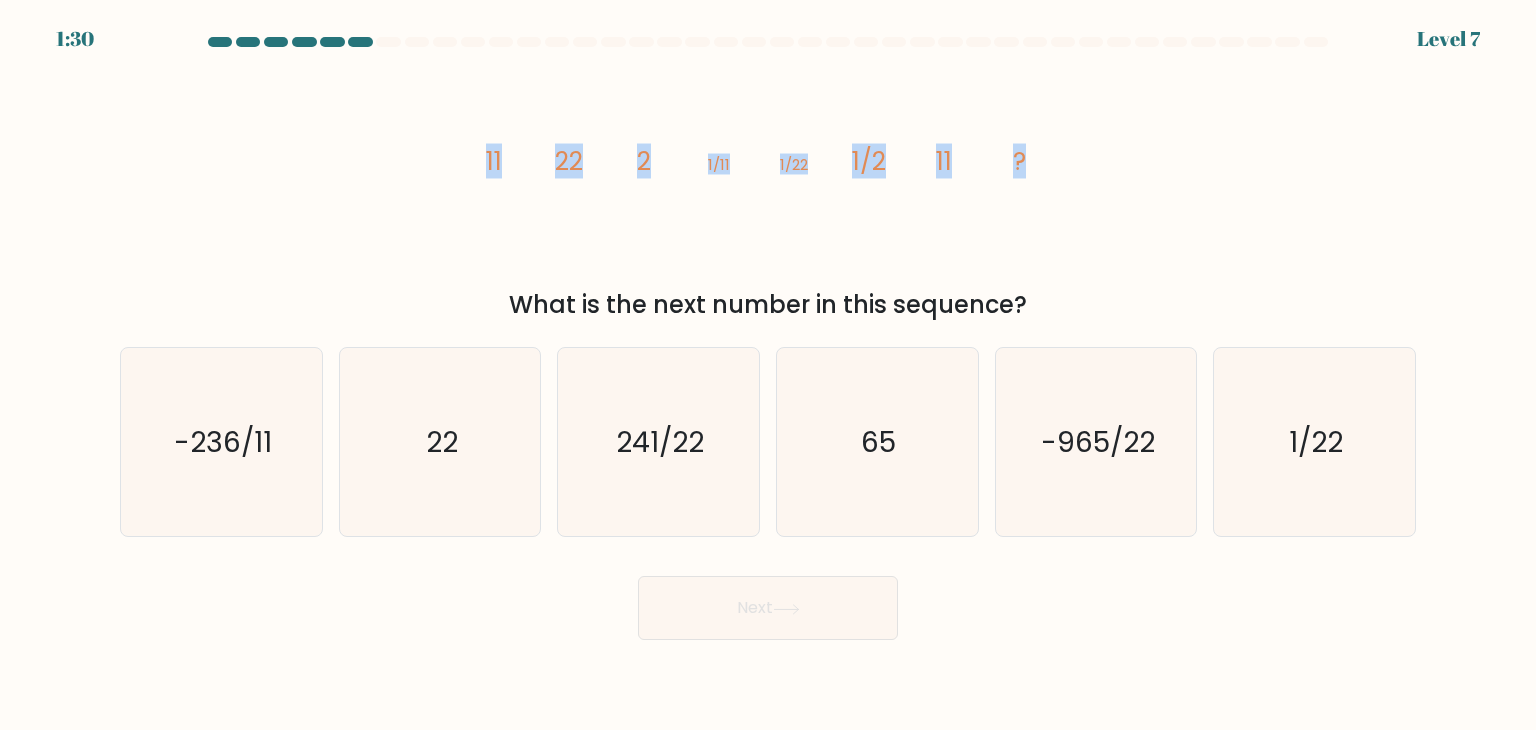 drag, startPoint x: 532, startPoint y: 148, endPoint x: 1028, endPoint y: 149, distance: 496.001 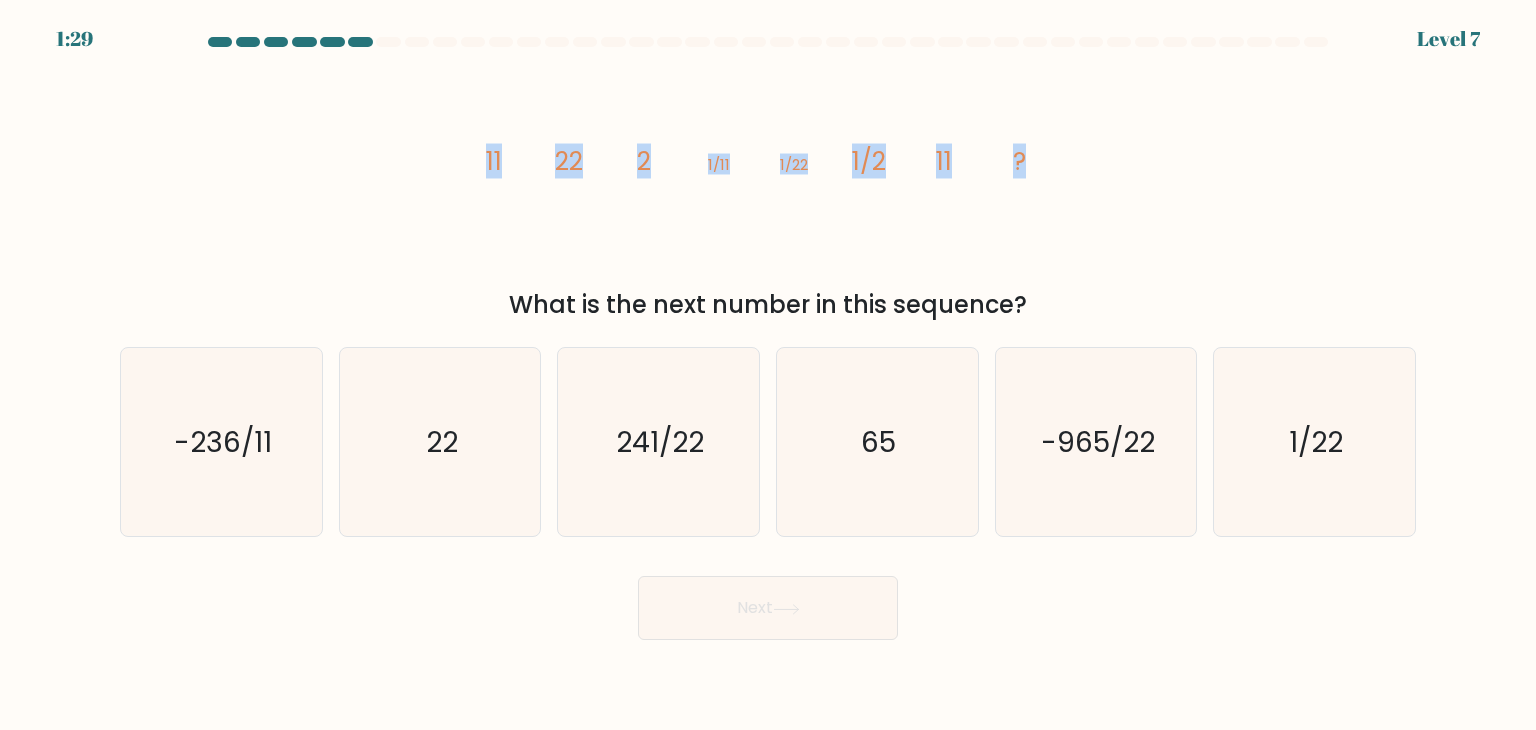 copy on "11
22
2
1/11
1/22
1/2
11
?" 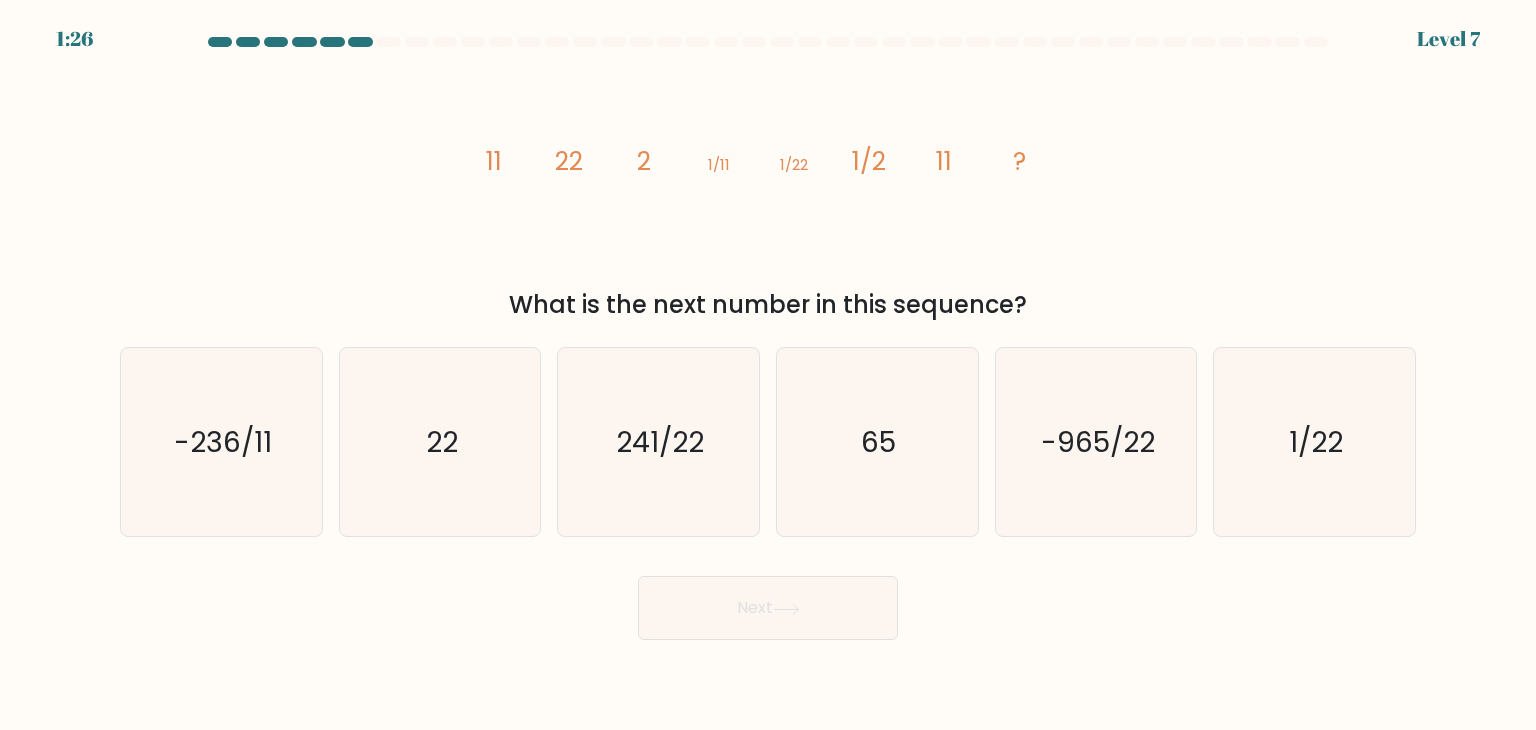 click on "What is the next number in this sequence?" at bounding box center [768, 305] 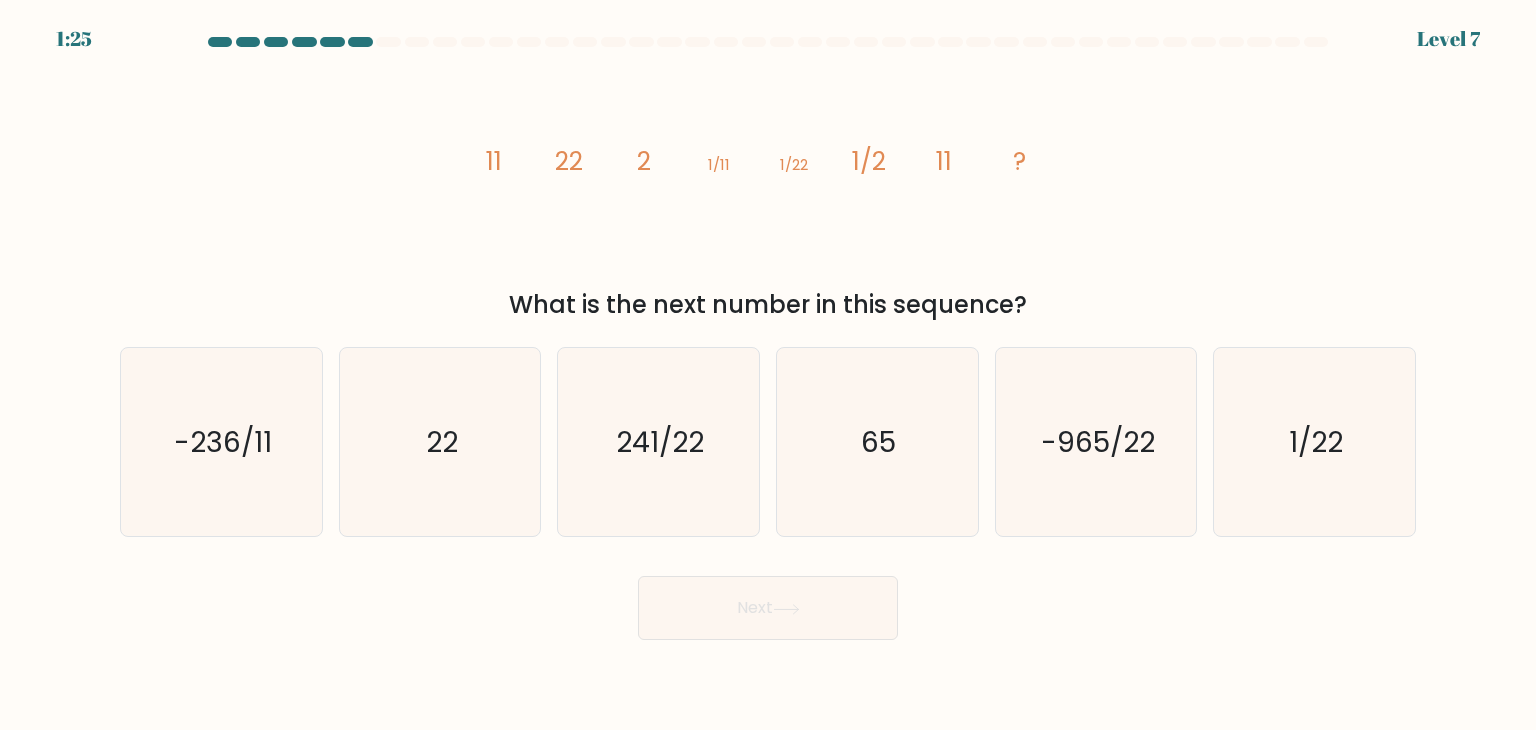 drag, startPoint x: 1028, startPoint y: 293, endPoint x: 443, endPoint y: 123, distance: 609.2003 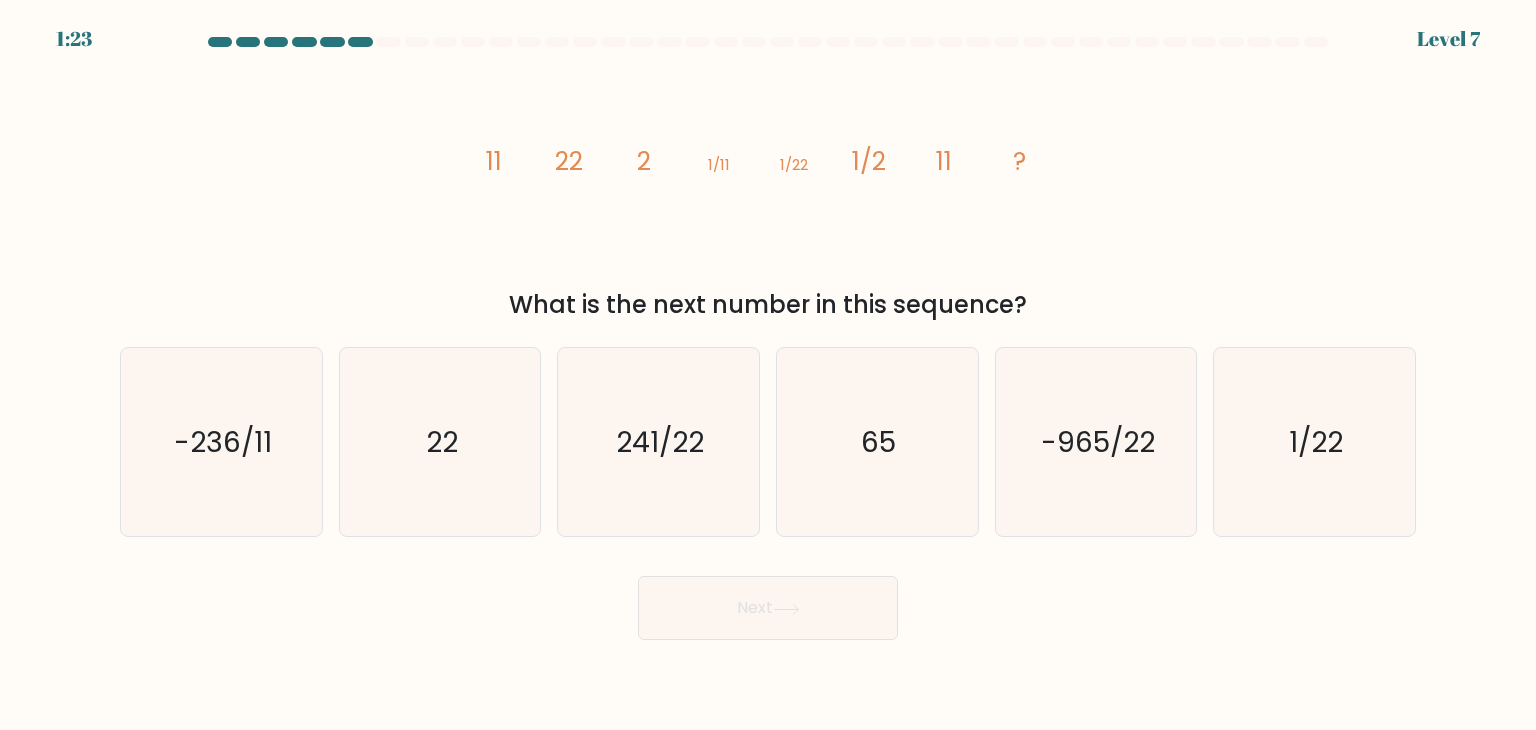 drag, startPoint x: 484, startPoint y: 151, endPoint x: 1030, endPoint y: 302, distance: 566.49536 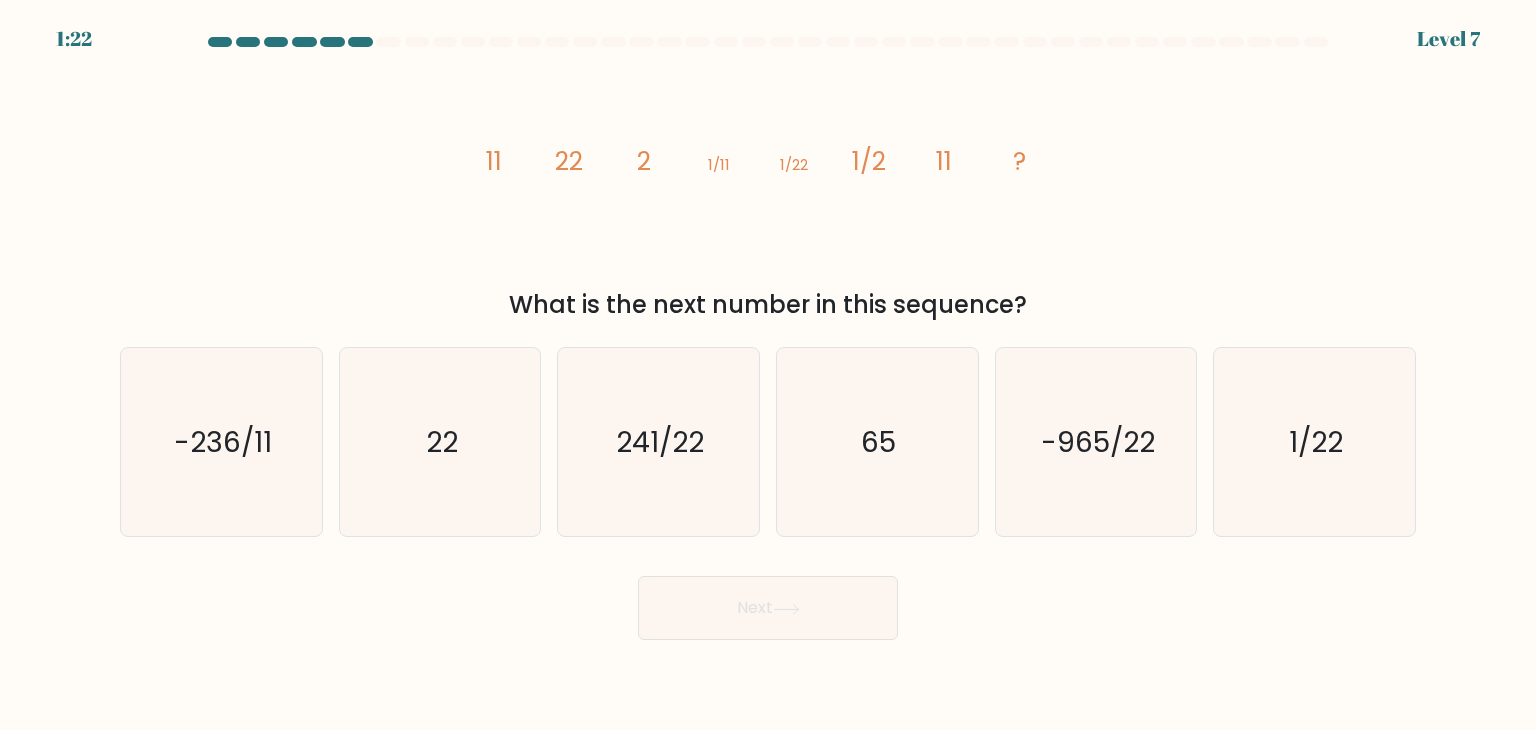 copy on "11
22
2
1/11
1/22
1/2
11
?
What is the next number in this sequence?" 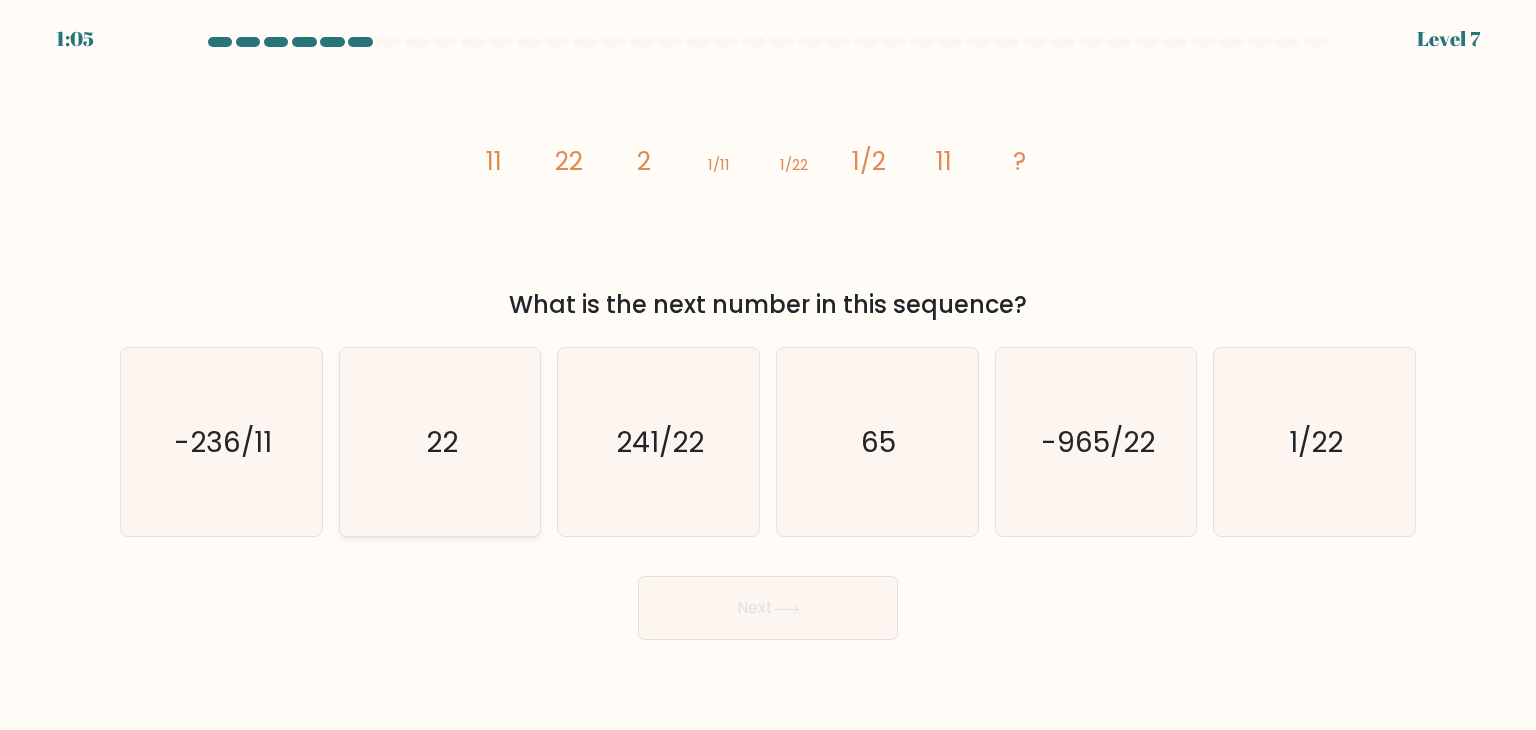 click on "22" 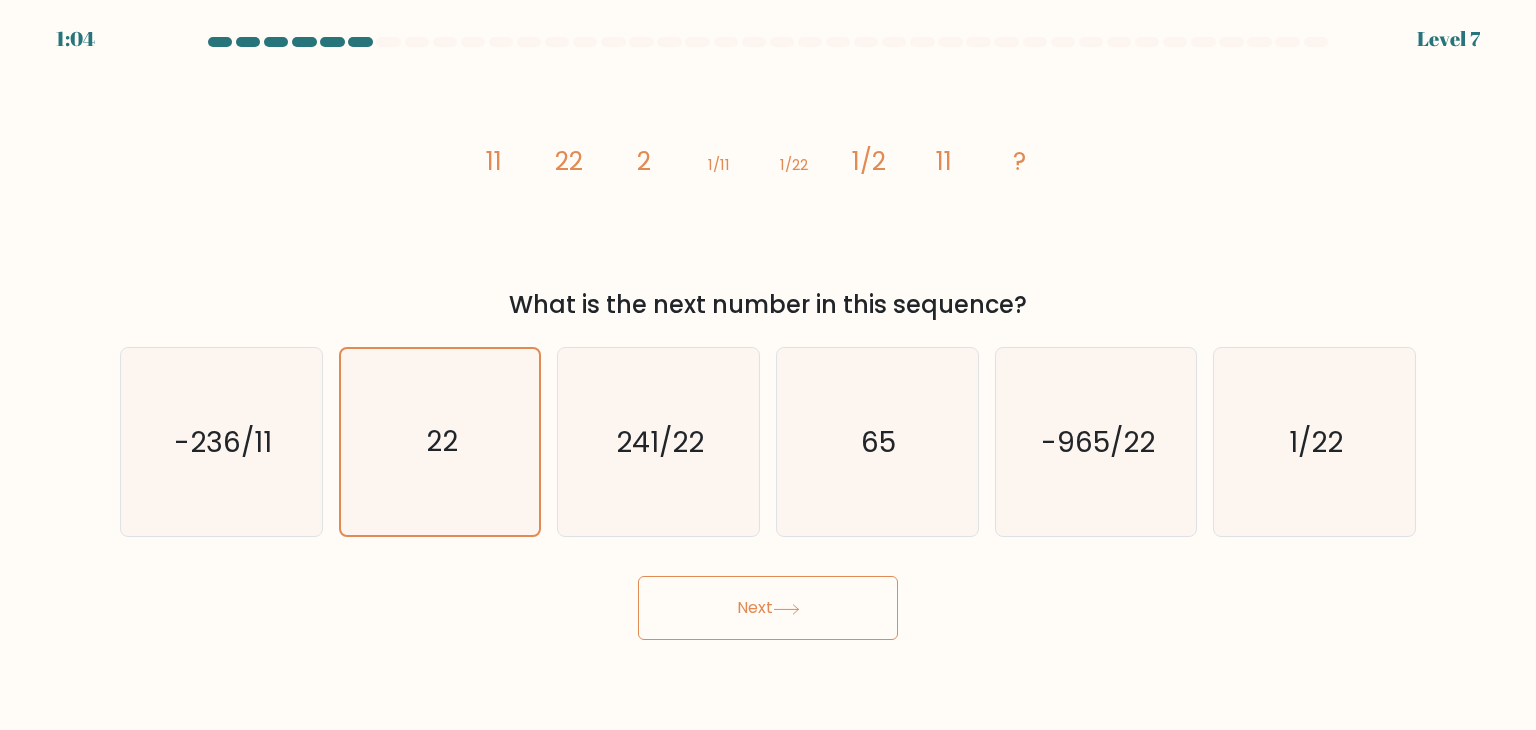 drag, startPoint x: 904, startPoint y: 649, endPoint x: 876, endPoint y: 639, distance: 29.732138 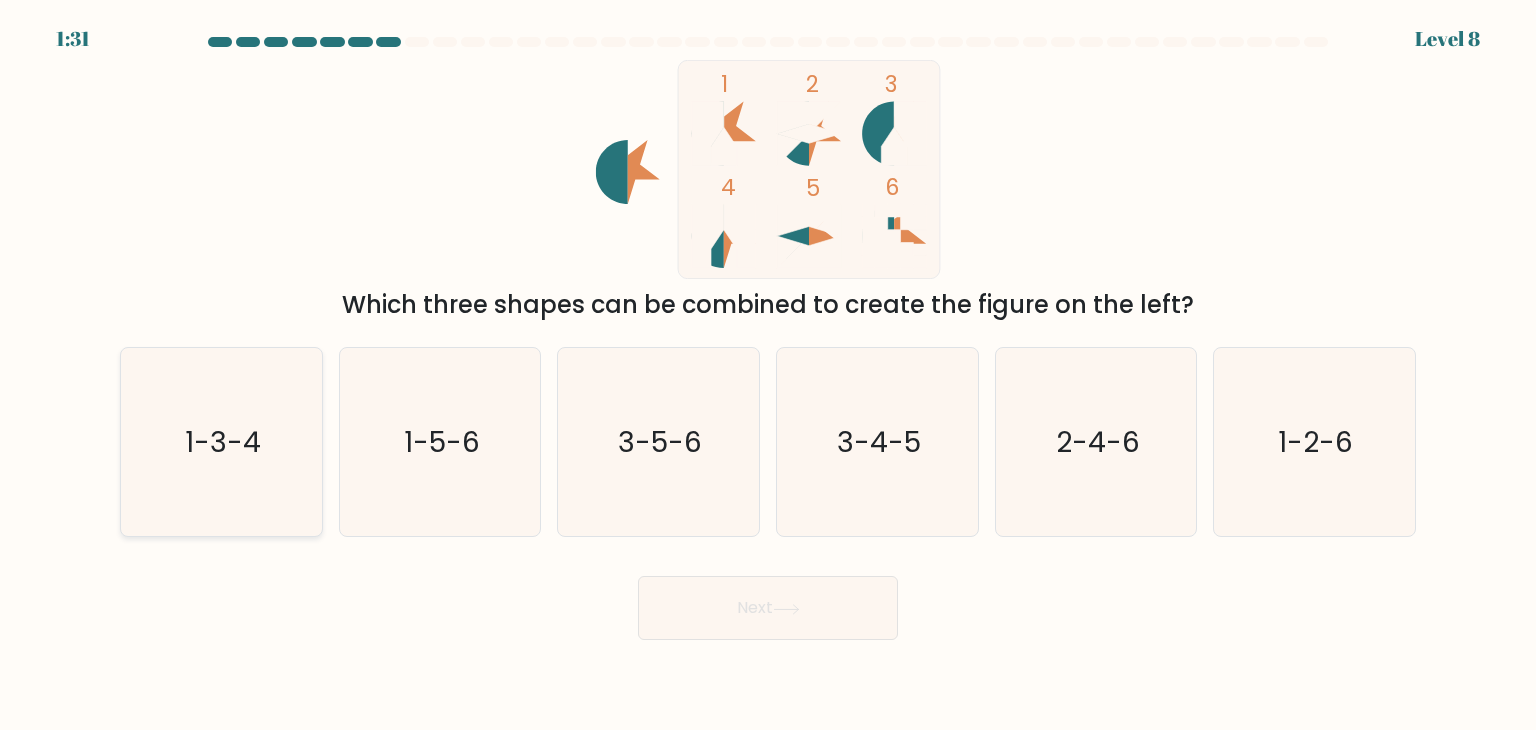 click on "1-3-4" 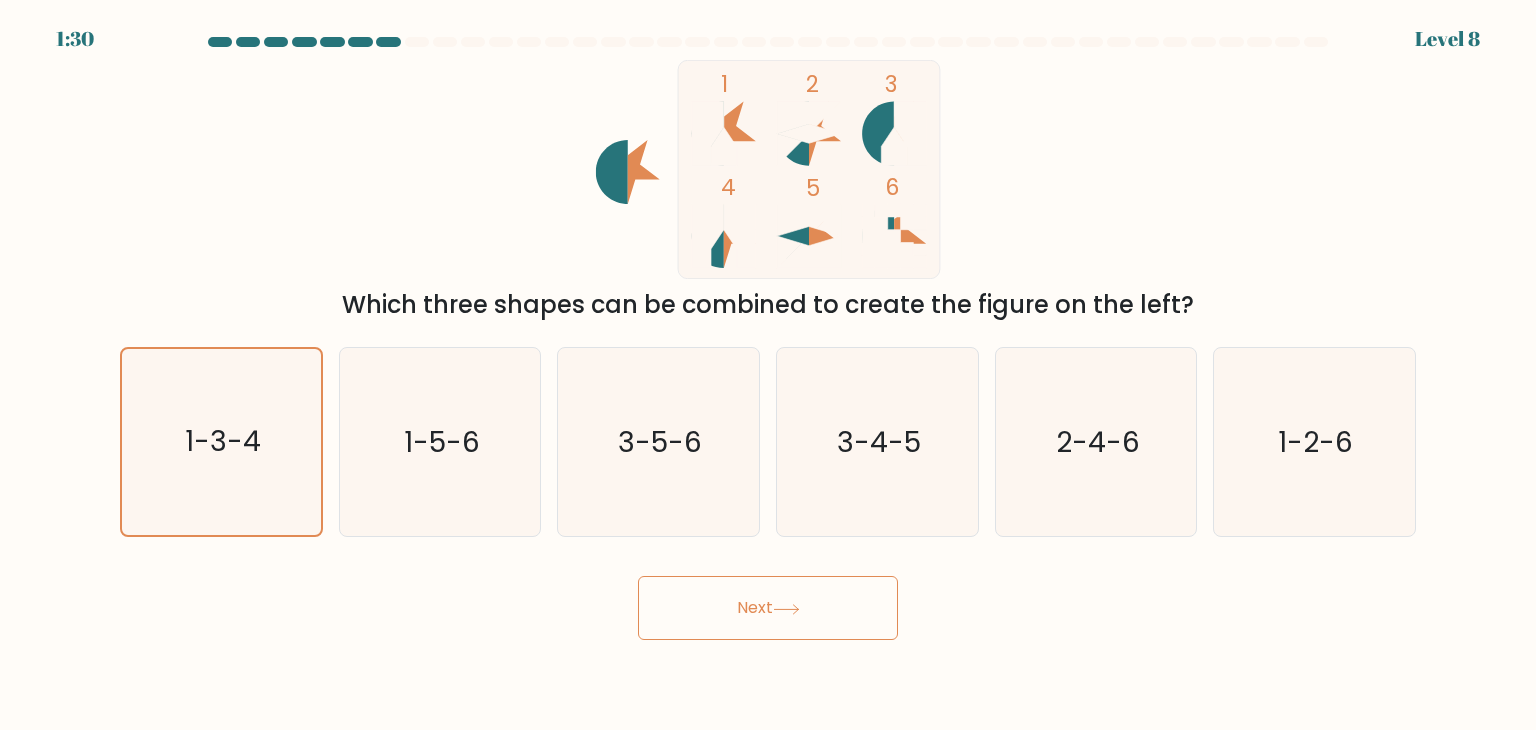 click on "Next" at bounding box center [768, 600] 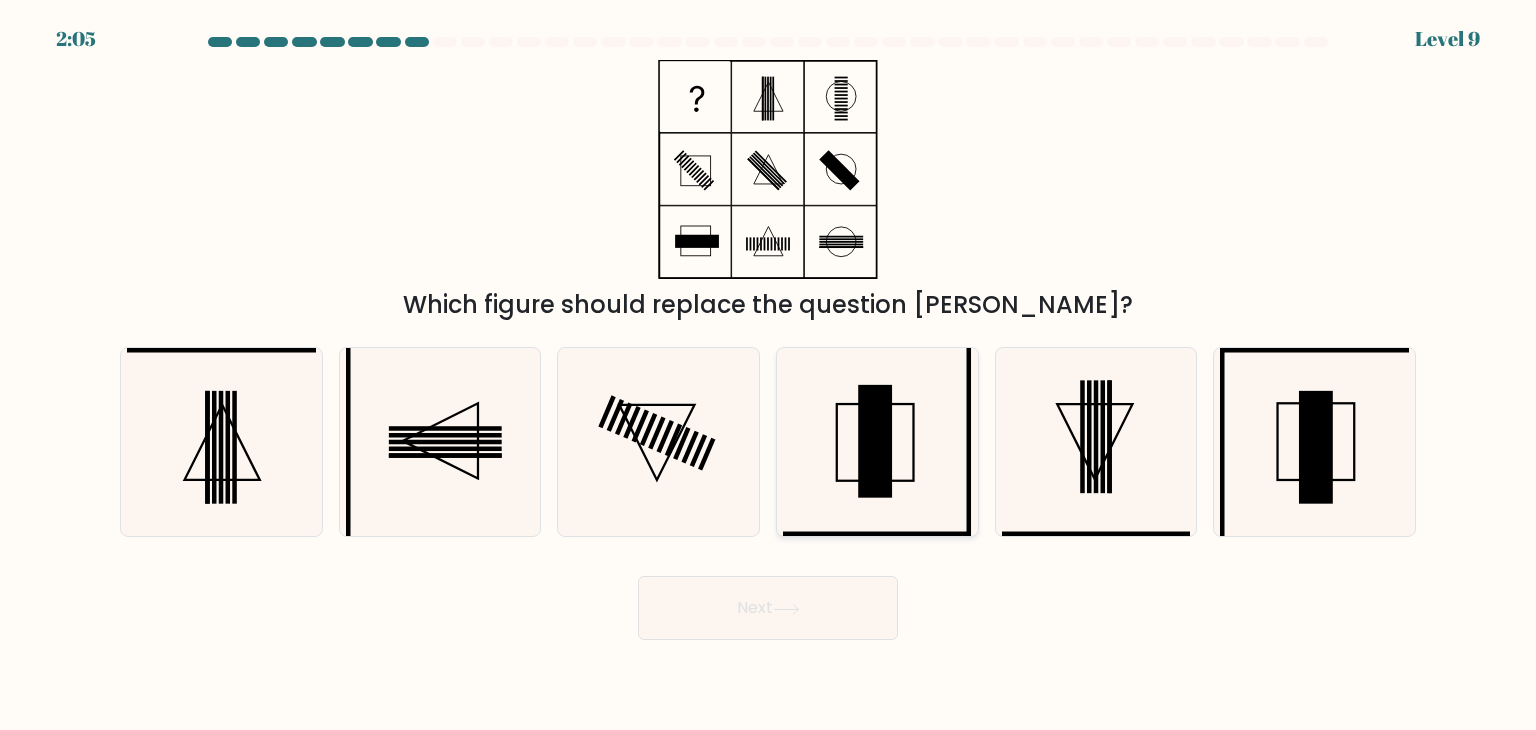 click 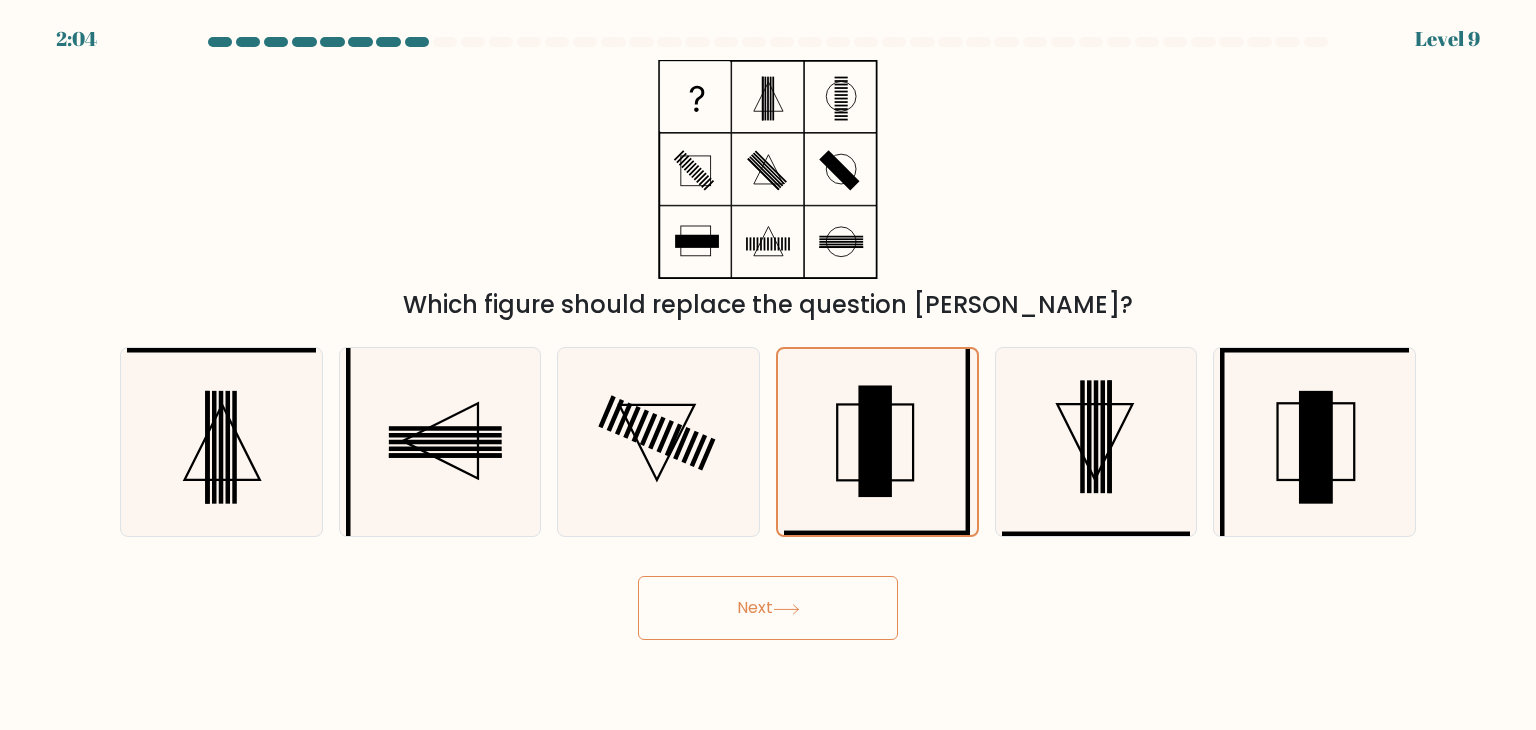 click on "2:04
Level 9" at bounding box center (768, 365) 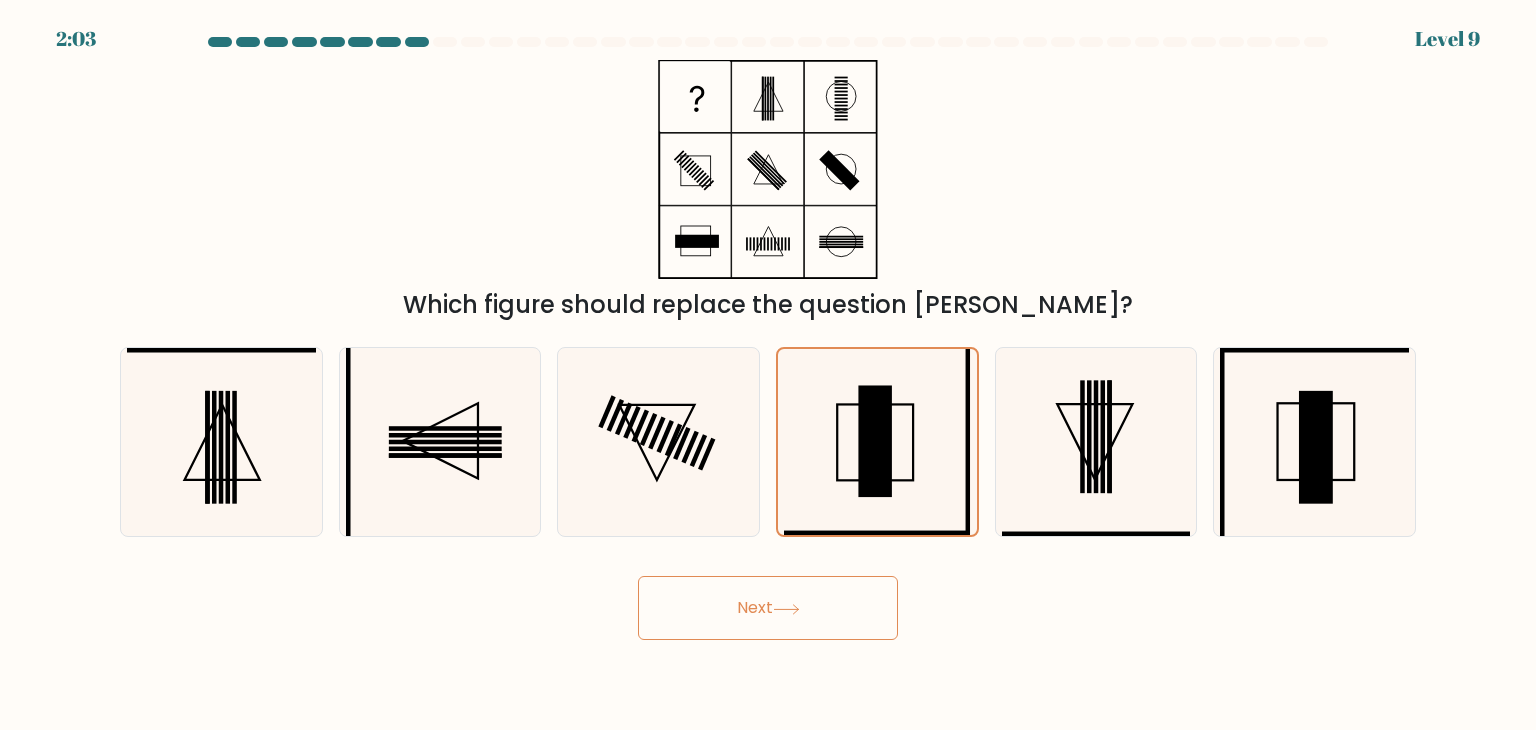 click on "Next" at bounding box center [768, 608] 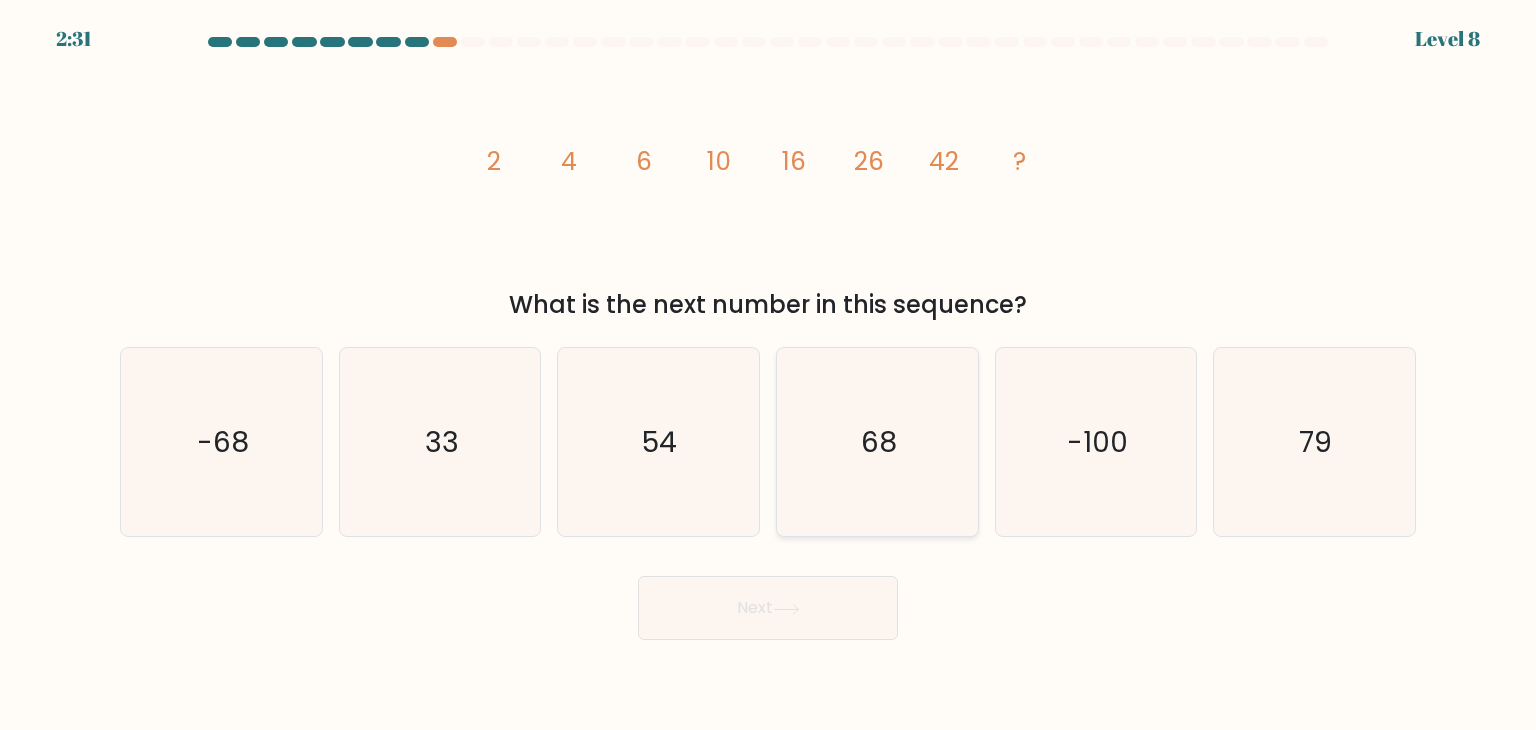 click on "68" 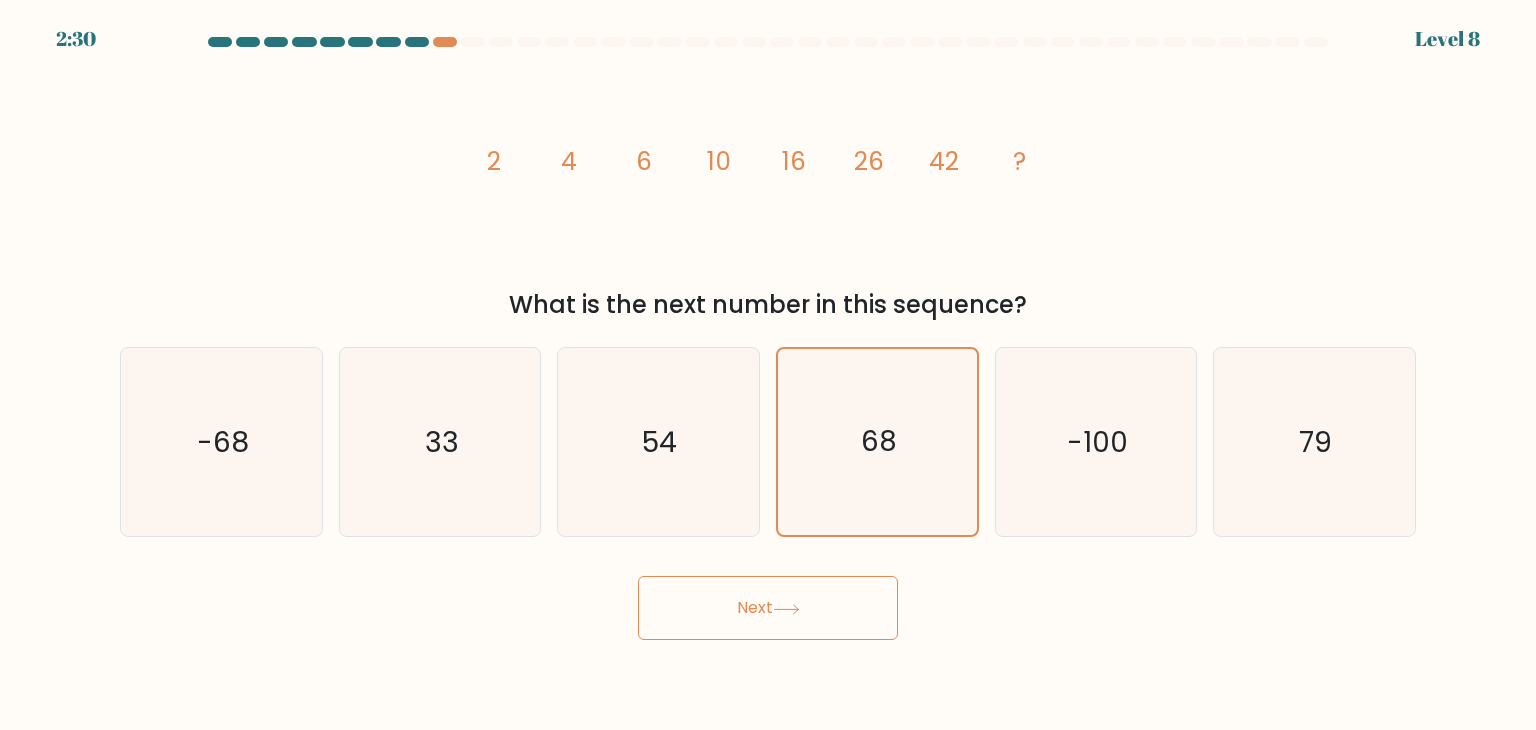 click on "Next" at bounding box center [768, 608] 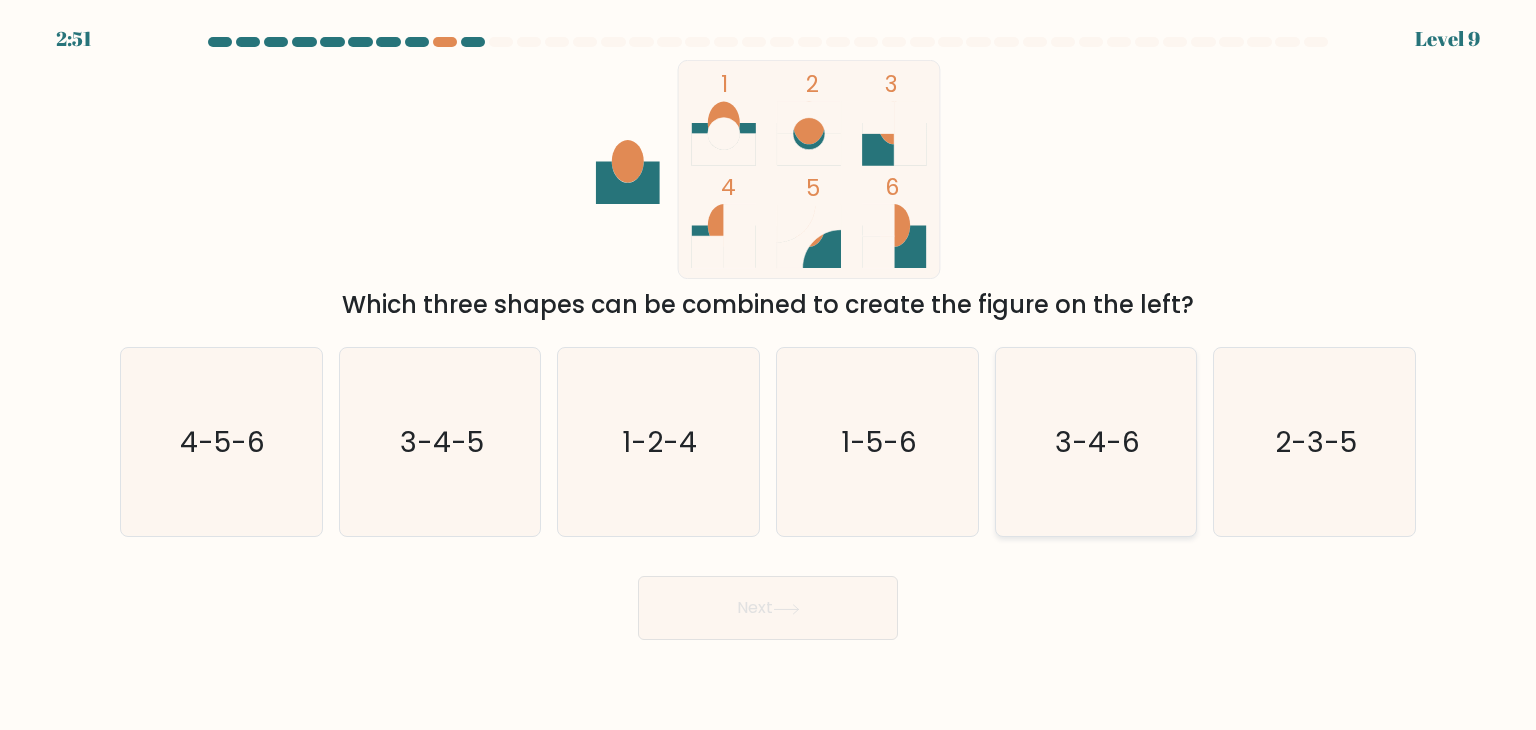 click on "3-4-6" 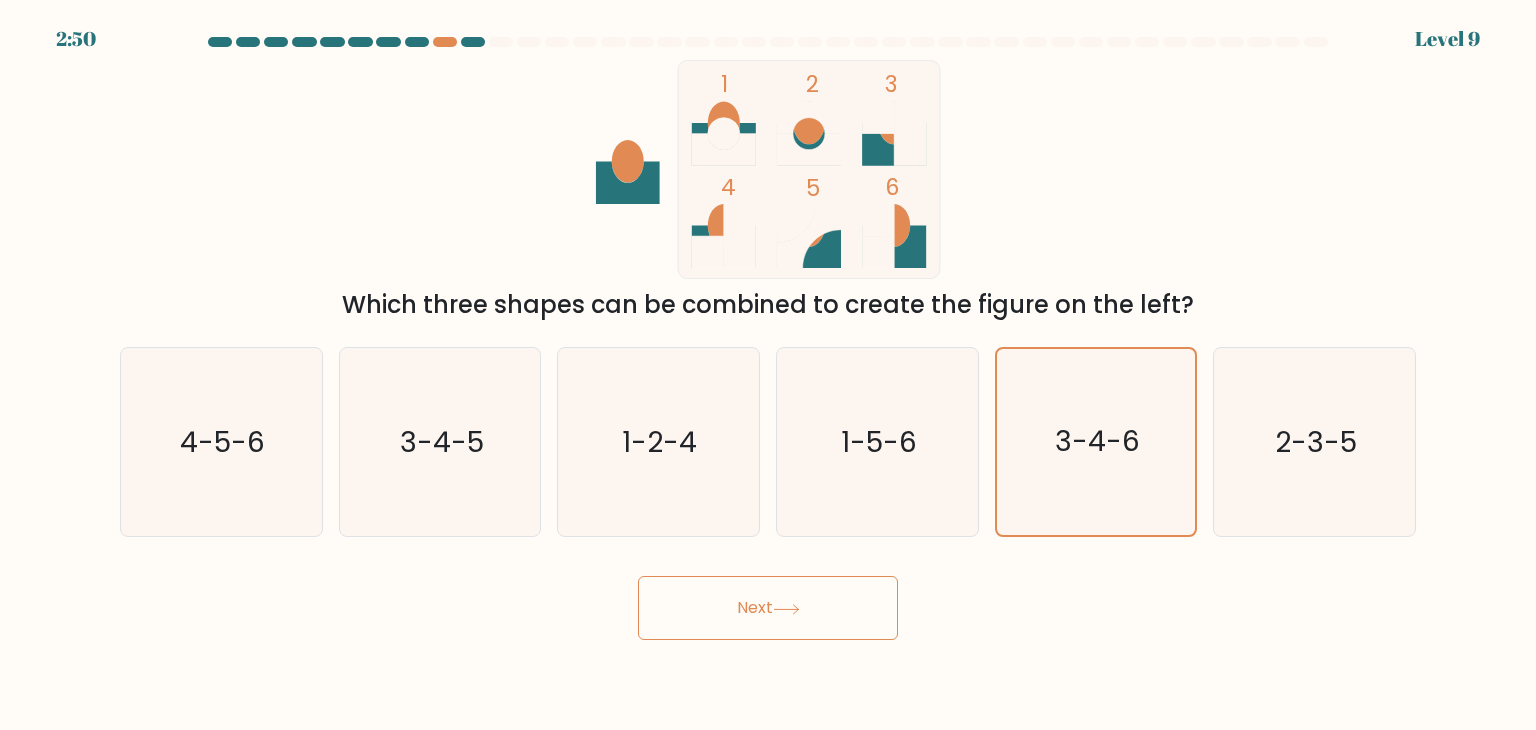 click on "Next" at bounding box center [768, 608] 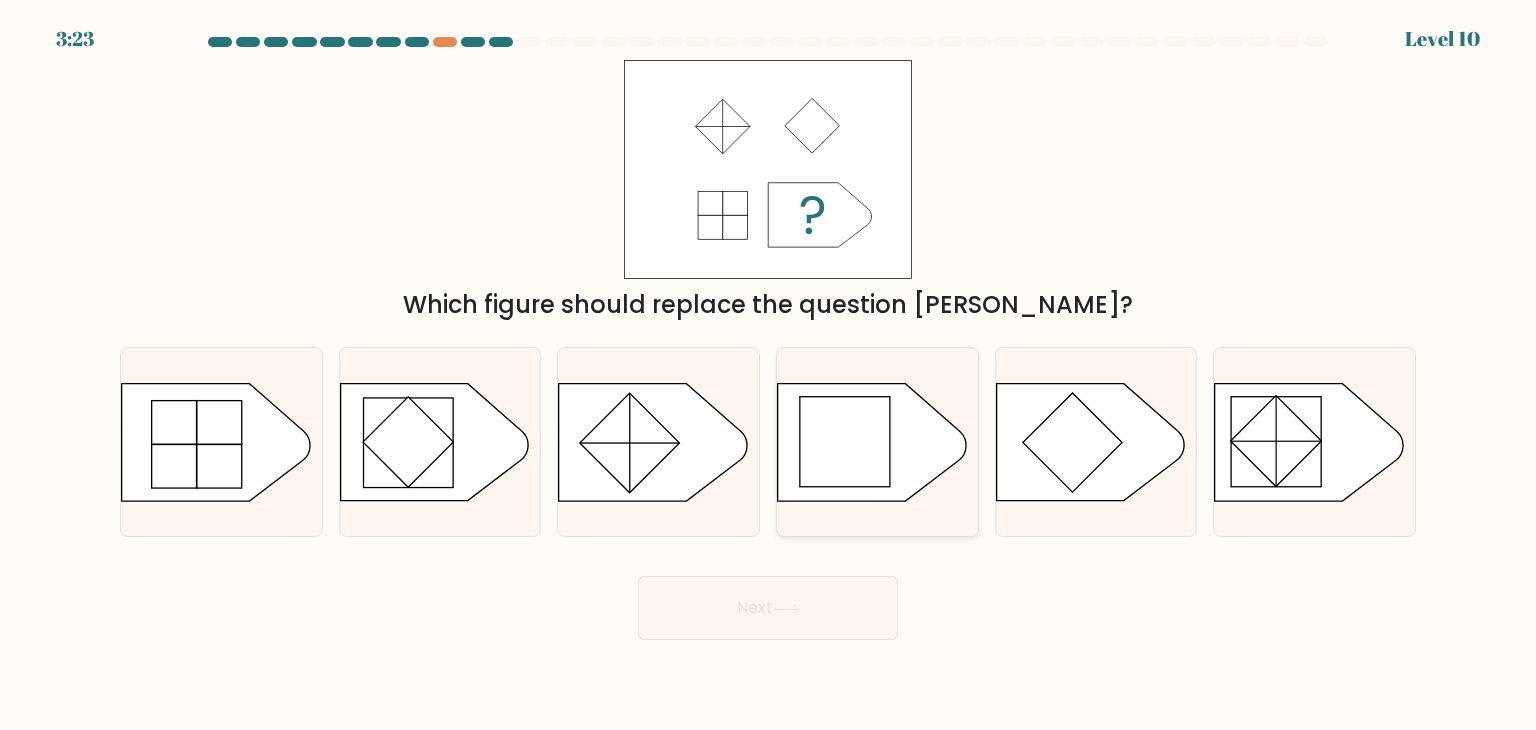 click 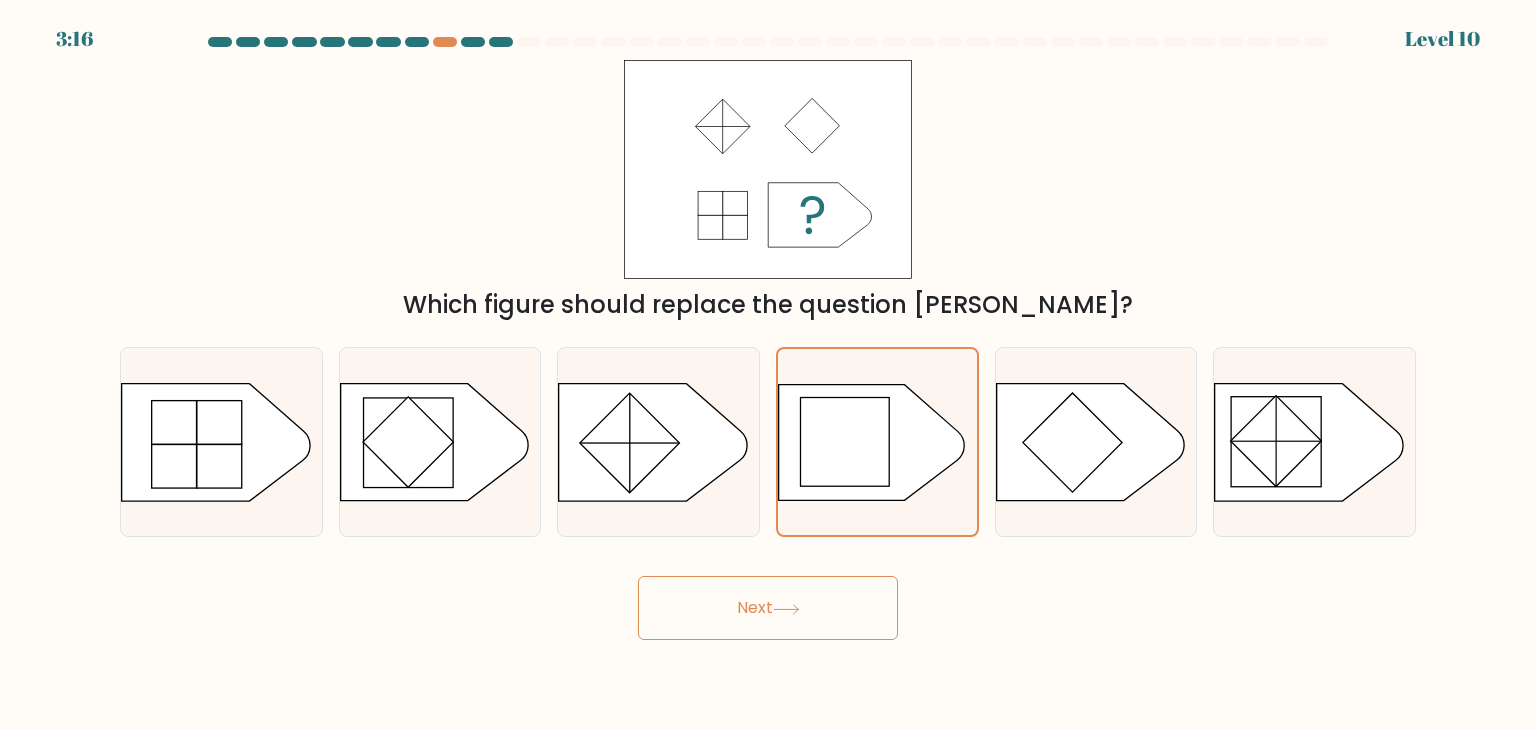 click on "Next" at bounding box center (768, 608) 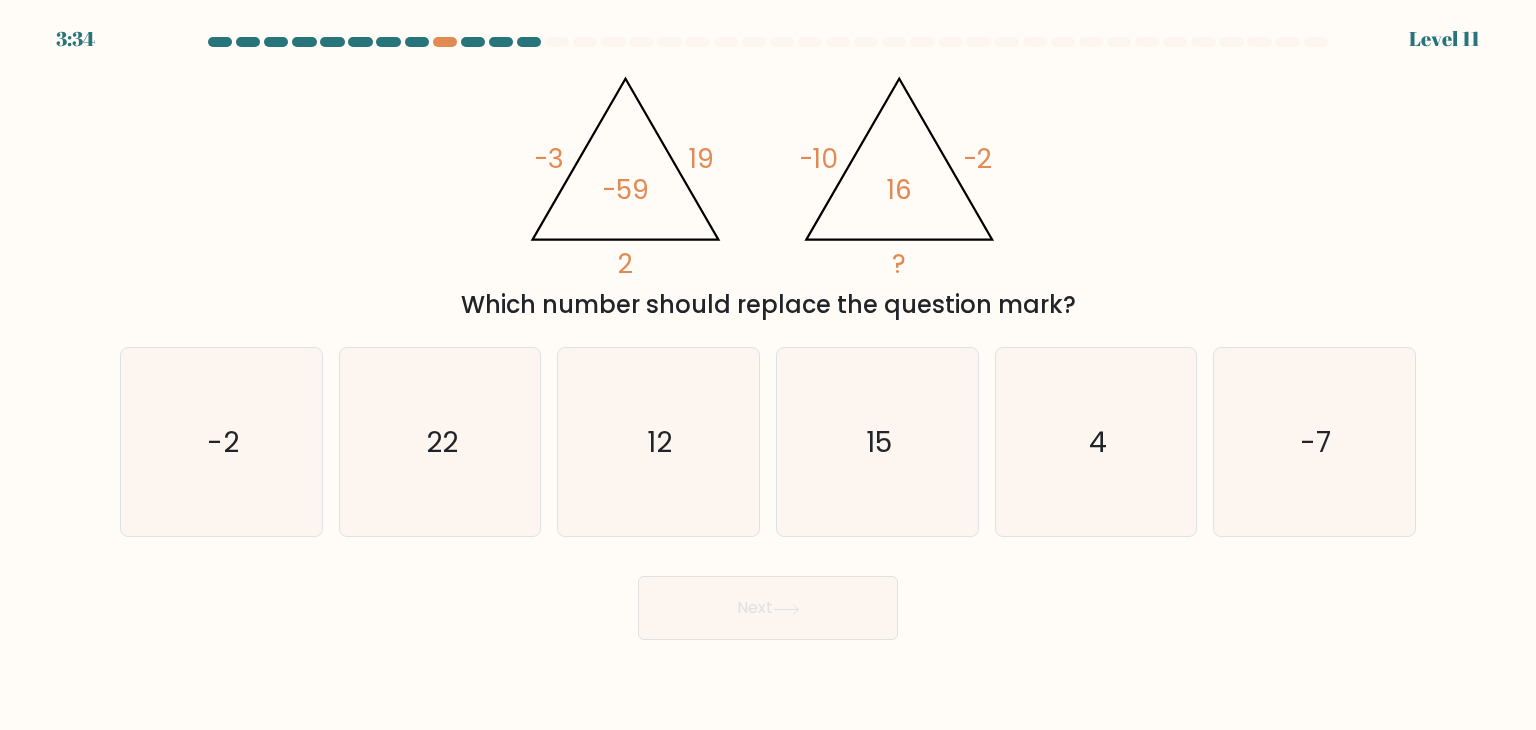 click on "@import url('https://fonts.googleapis.com/css?family=Abril+Fatface:400,100,100italic,300,300italic,400italic,500,500italic,700,700italic,900,900italic');                        -3       19       2       -59                                       @import url('https://fonts.googleapis.com/css?family=Abril+Fatface:400,100,100italic,300,300italic,400italic,500,500italic,700,700italic,900,900italic');                        -10       -2       ?       16" 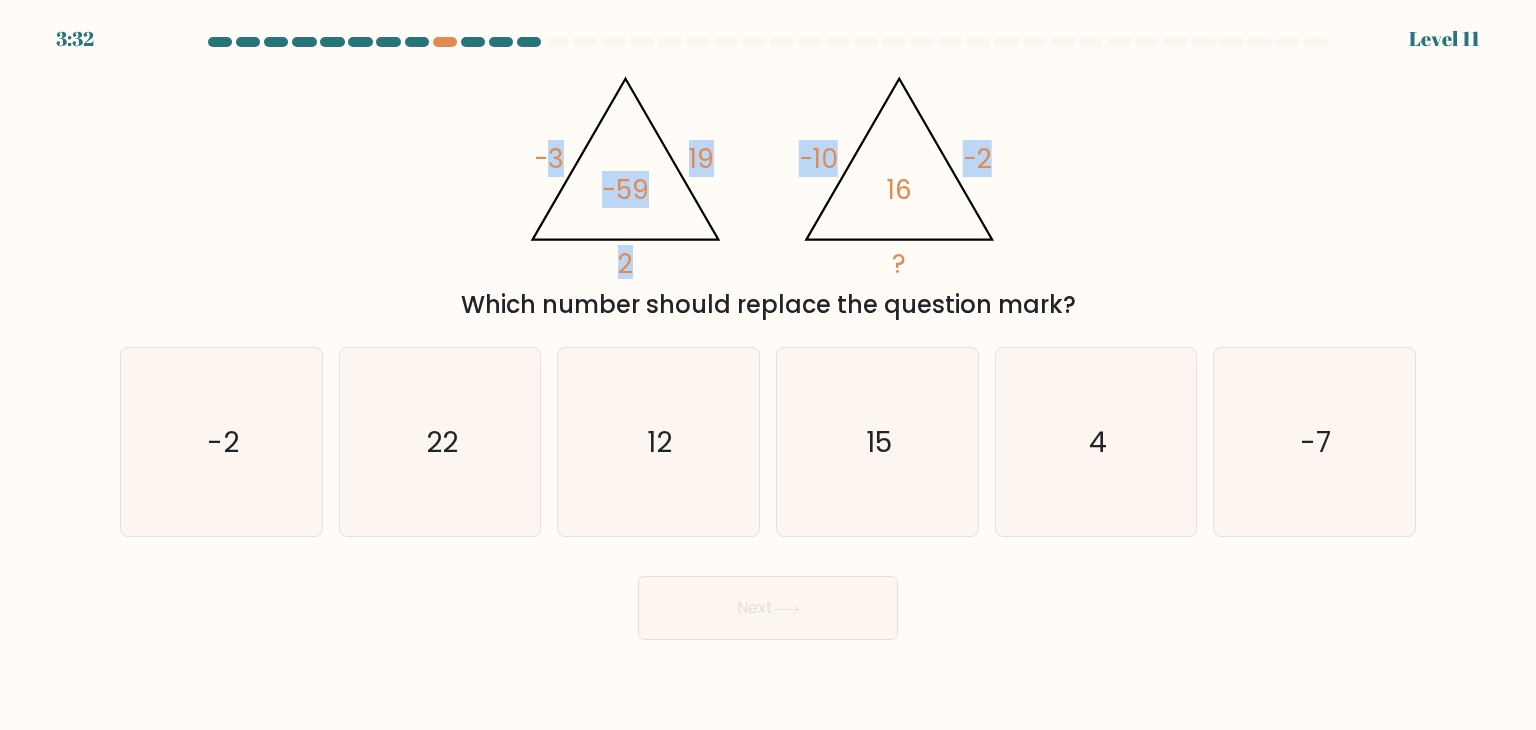 drag, startPoint x: 547, startPoint y: 155, endPoint x: 1008, endPoint y: 242, distance: 469.1375 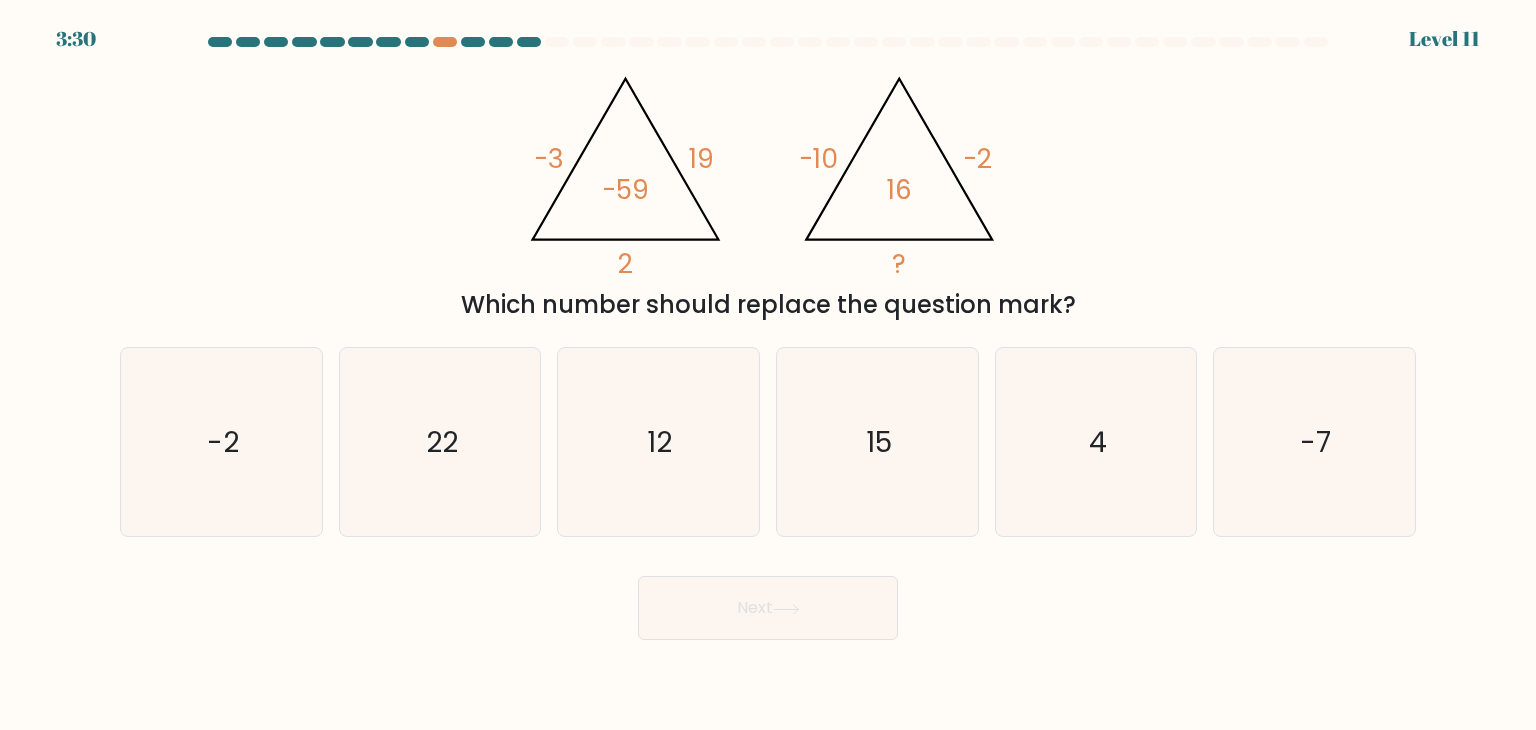 drag, startPoint x: 990, startPoint y: 615, endPoint x: 973, endPoint y: 769, distance: 154.93547 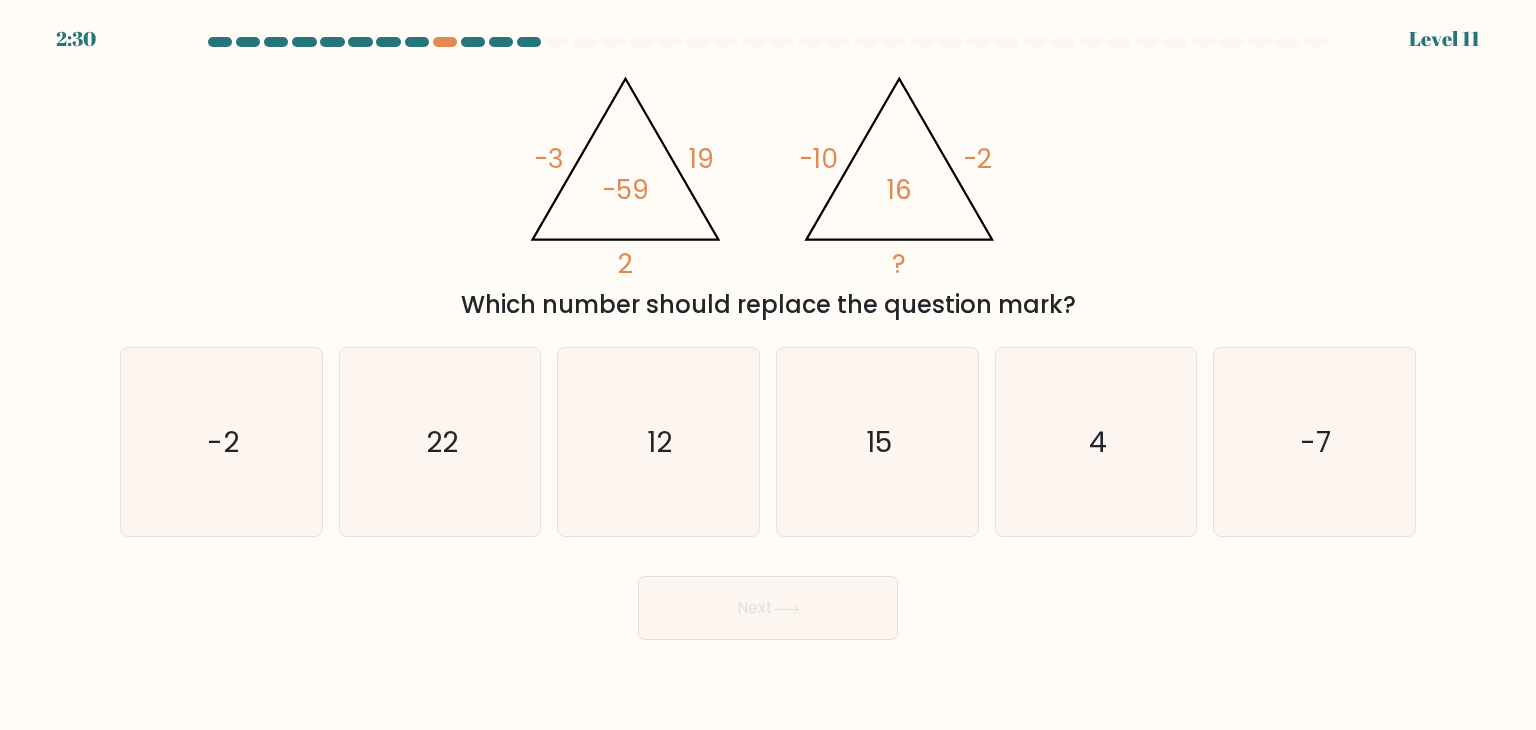 click on "@import url('https://fonts.googleapis.com/css?family=Abril+Fatface:400,100,100italic,300,300italic,400italic,500,500italic,700,700italic,900,900italic');                        -3       19       2       -59                                       @import url('https://fonts.googleapis.com/css?family=Abril+Fatface:400,100,100italic,300,300italic,400italic,500,500italic,700,700italic,900,900italic');                        -10       -2       ?       16" 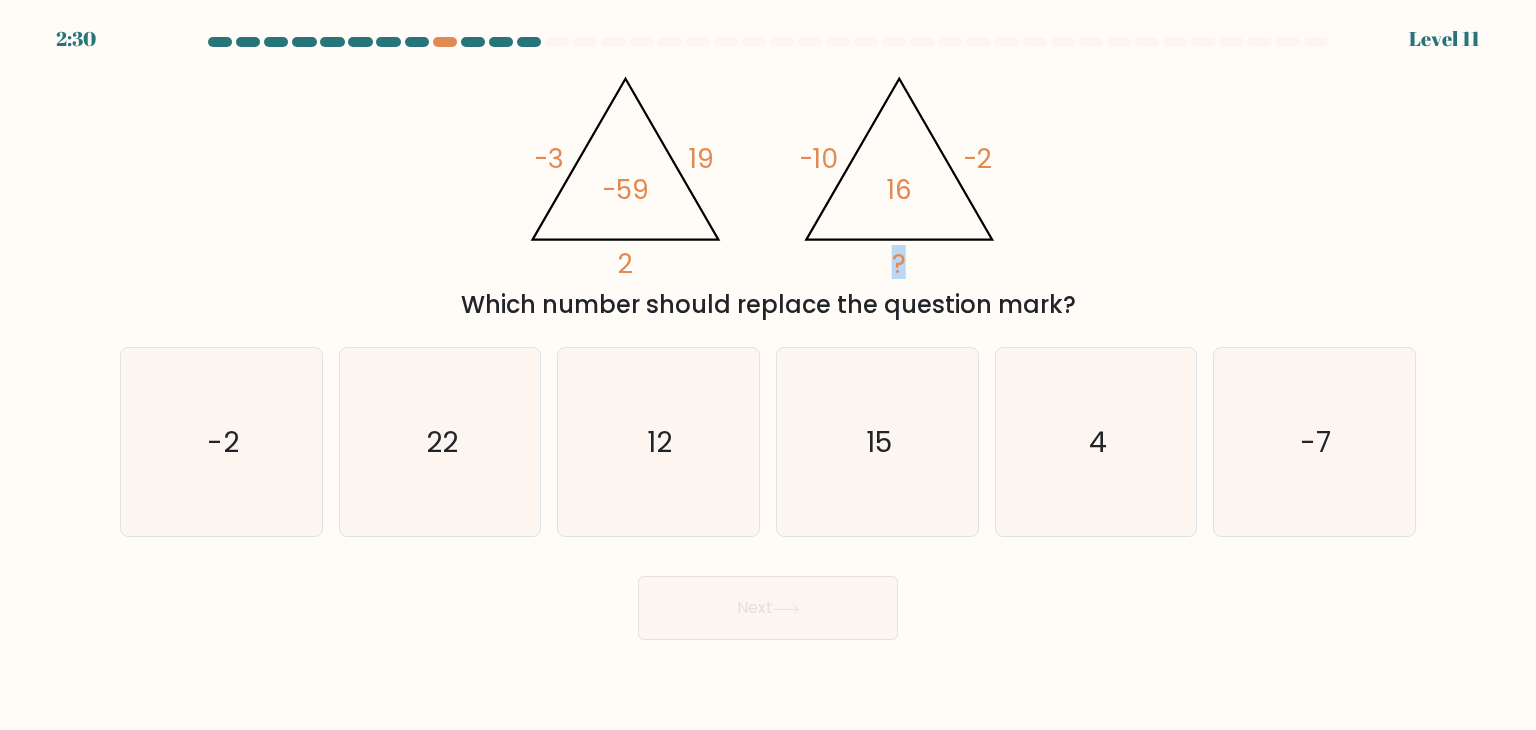 drag, startPoint x: 902, startPoint y: 271, endPoint x: 888, endPoint y: 271, distance: 14 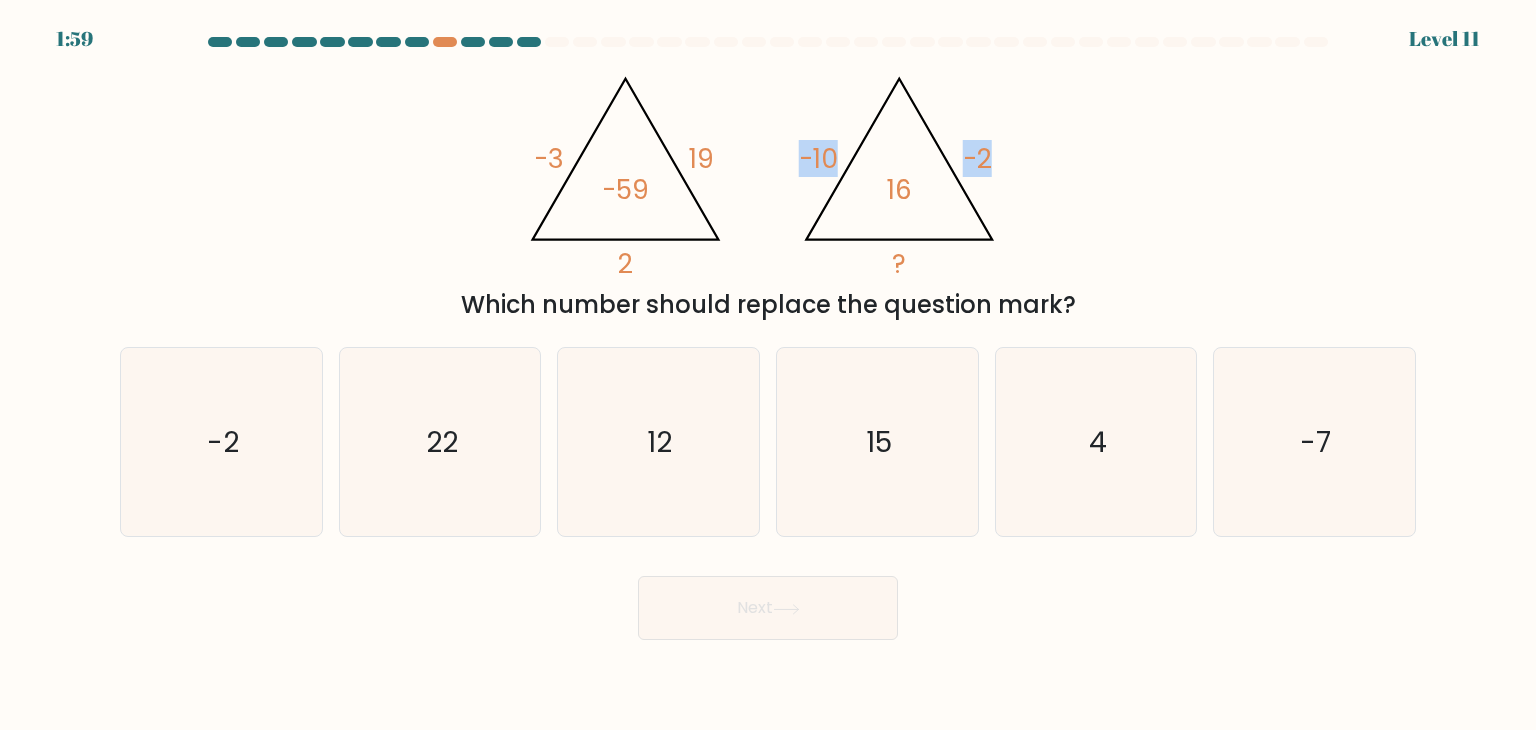 drag, startPoint x: 789, startPoint y: 160, endPoint x: 1013, endPoint y: 146, distance: 224.43707 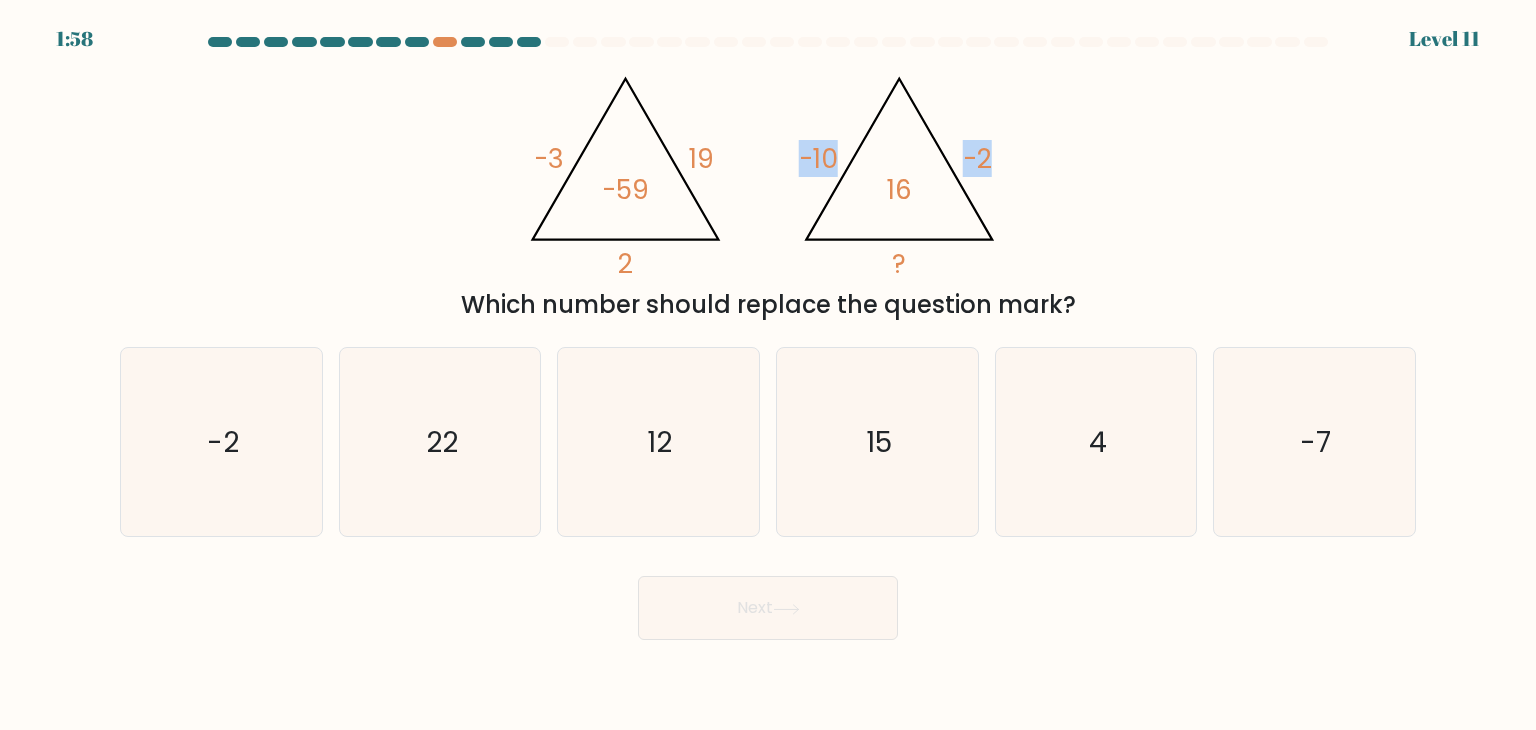 copy on "-10       -2" 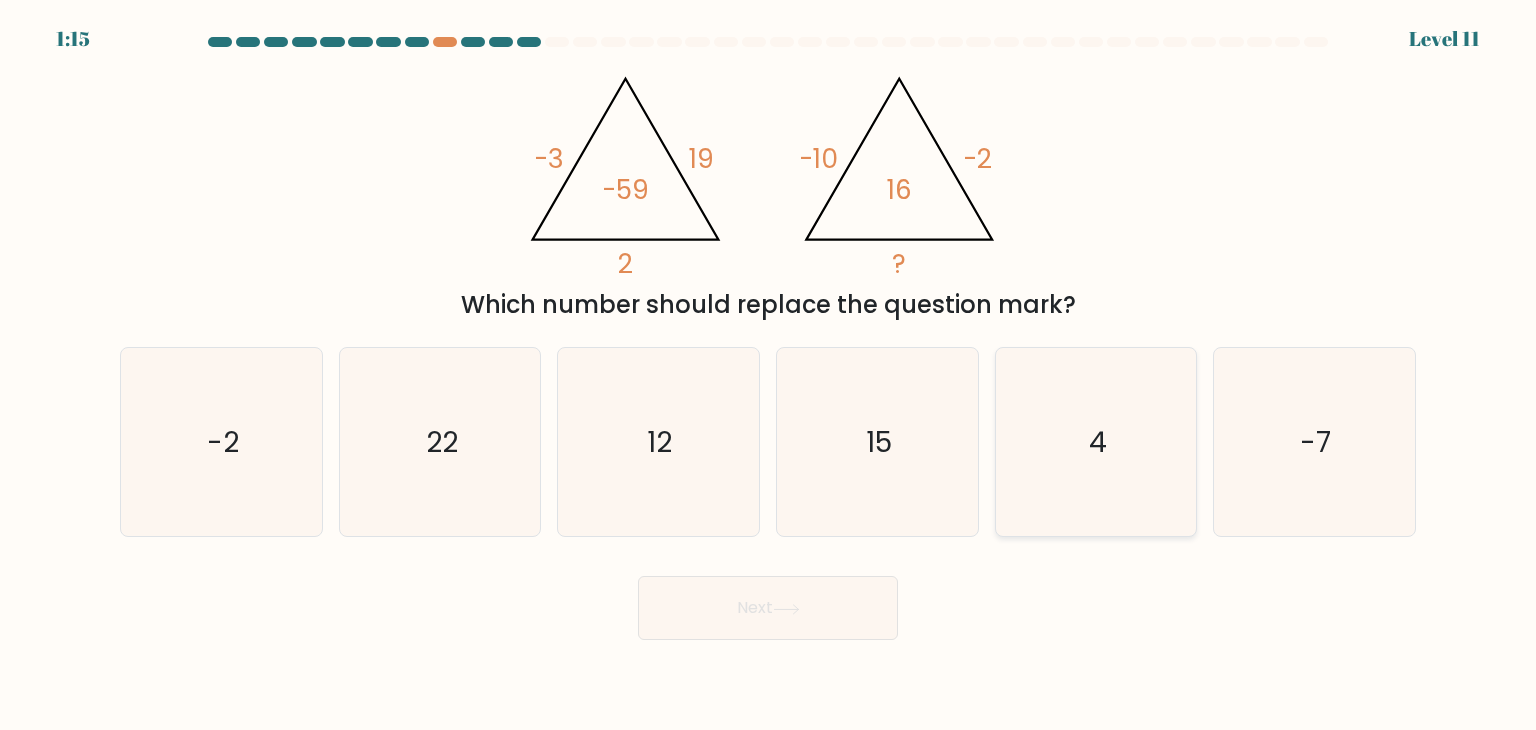 drag, startPoint x: 1142, startPoint y: 457, endPoint x: 1126, endPoint y: 457, distance: 16 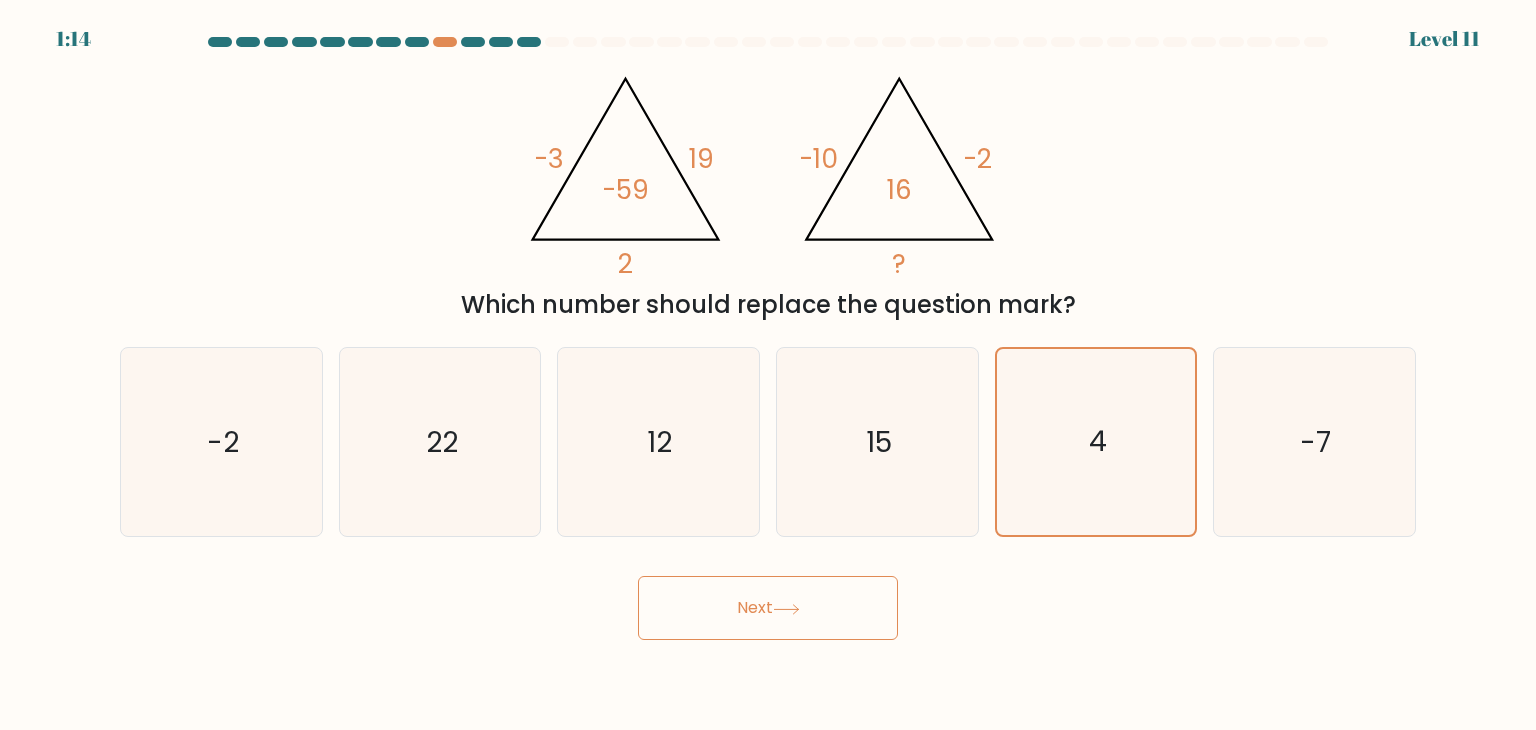 click on "Next" at bounding box center (768, 608) 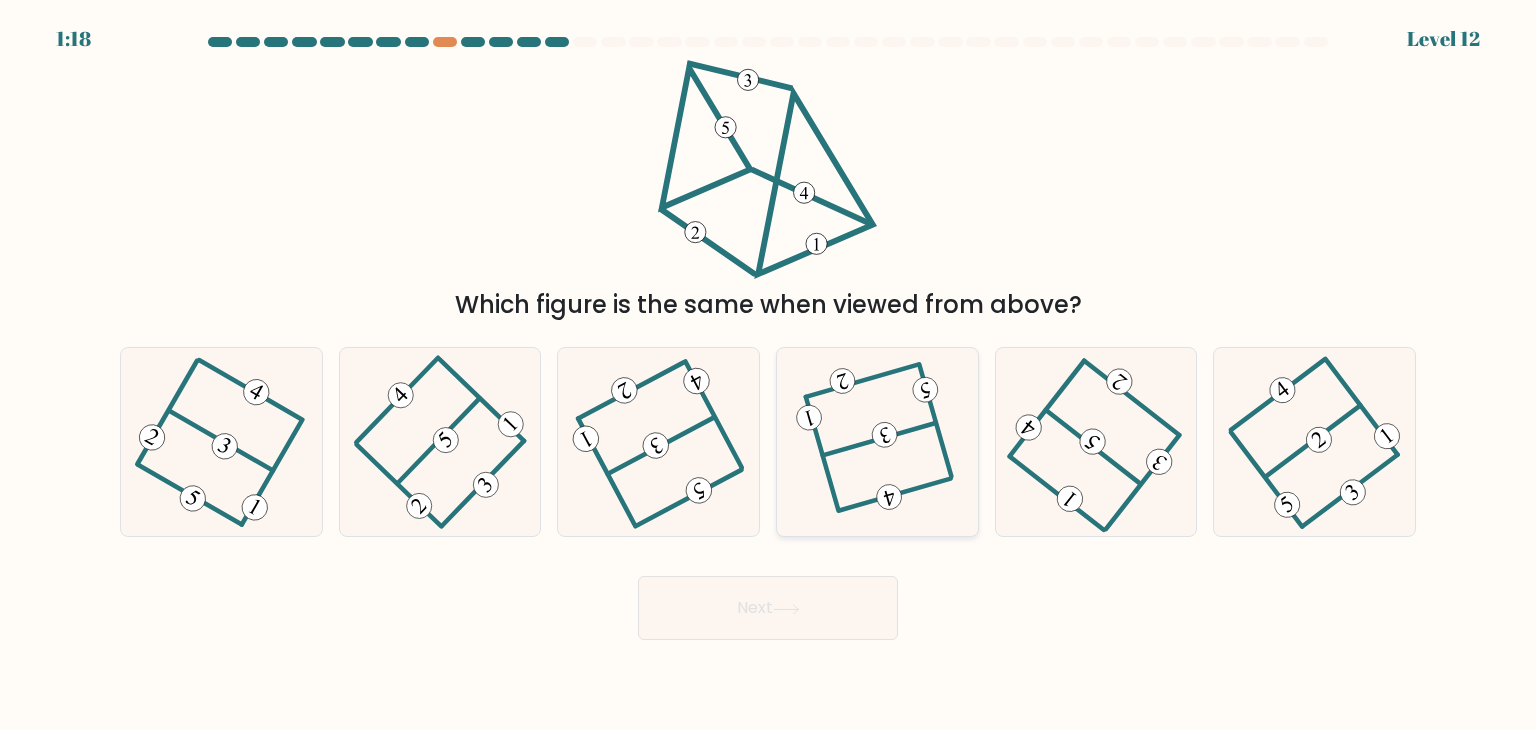 click 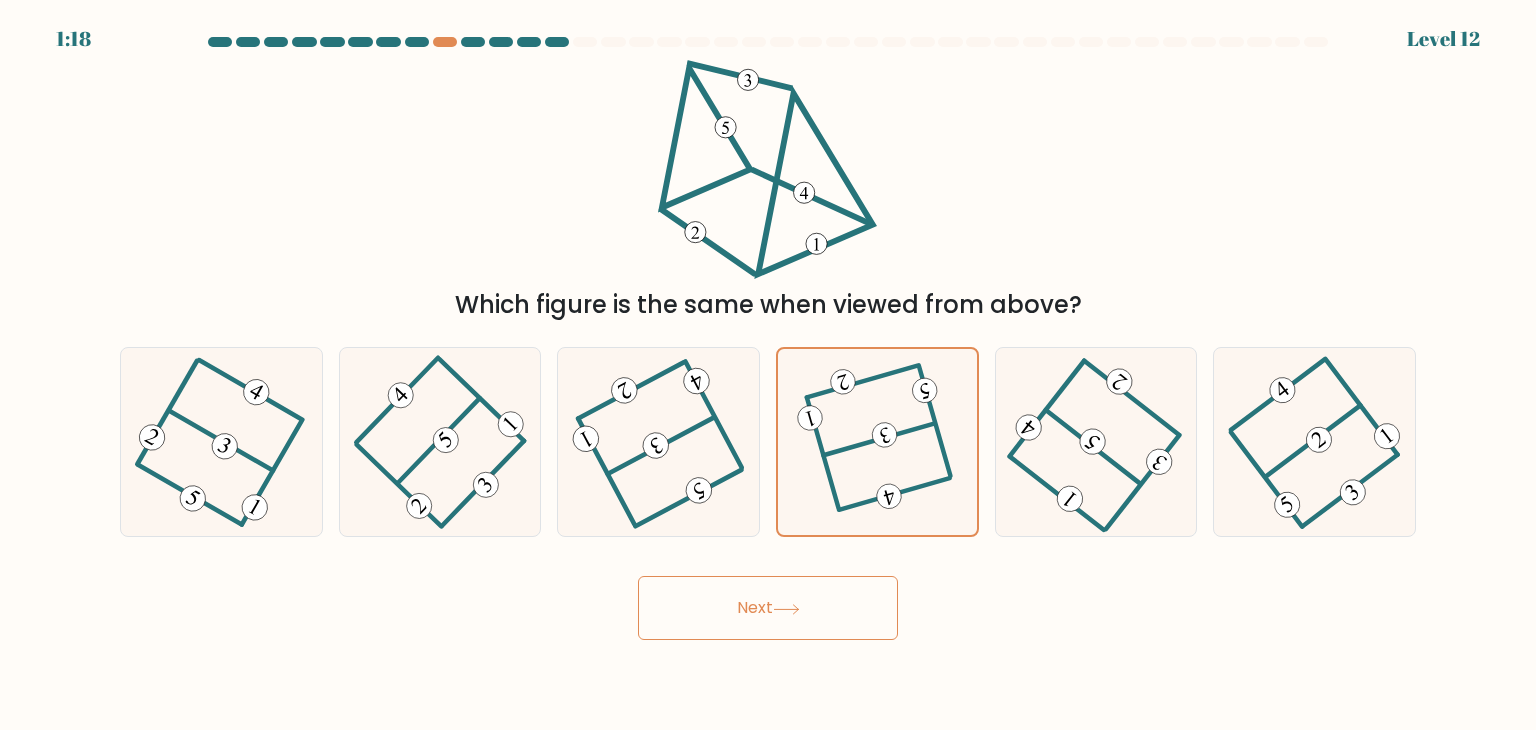 click on "Next" at bounding box center [768, 608] 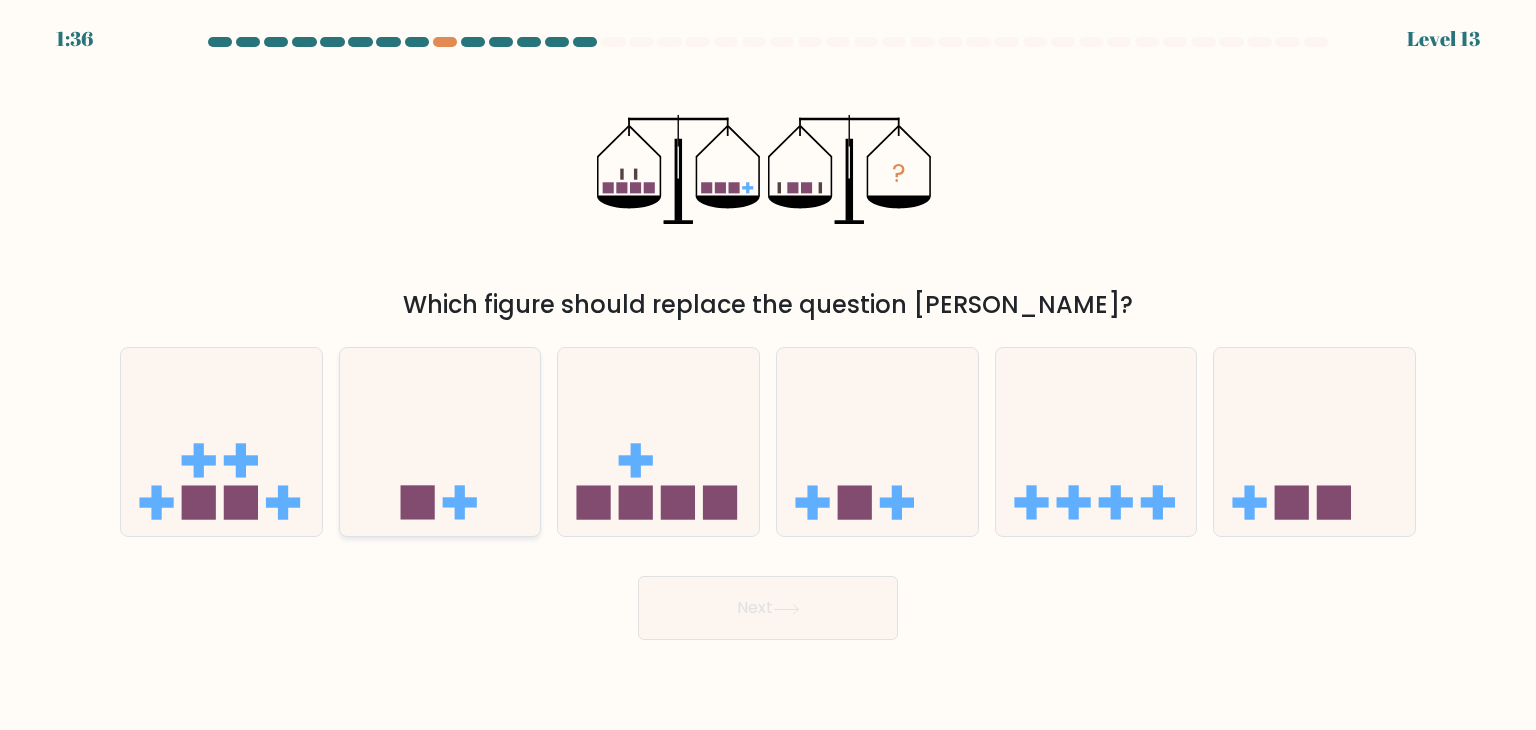 click 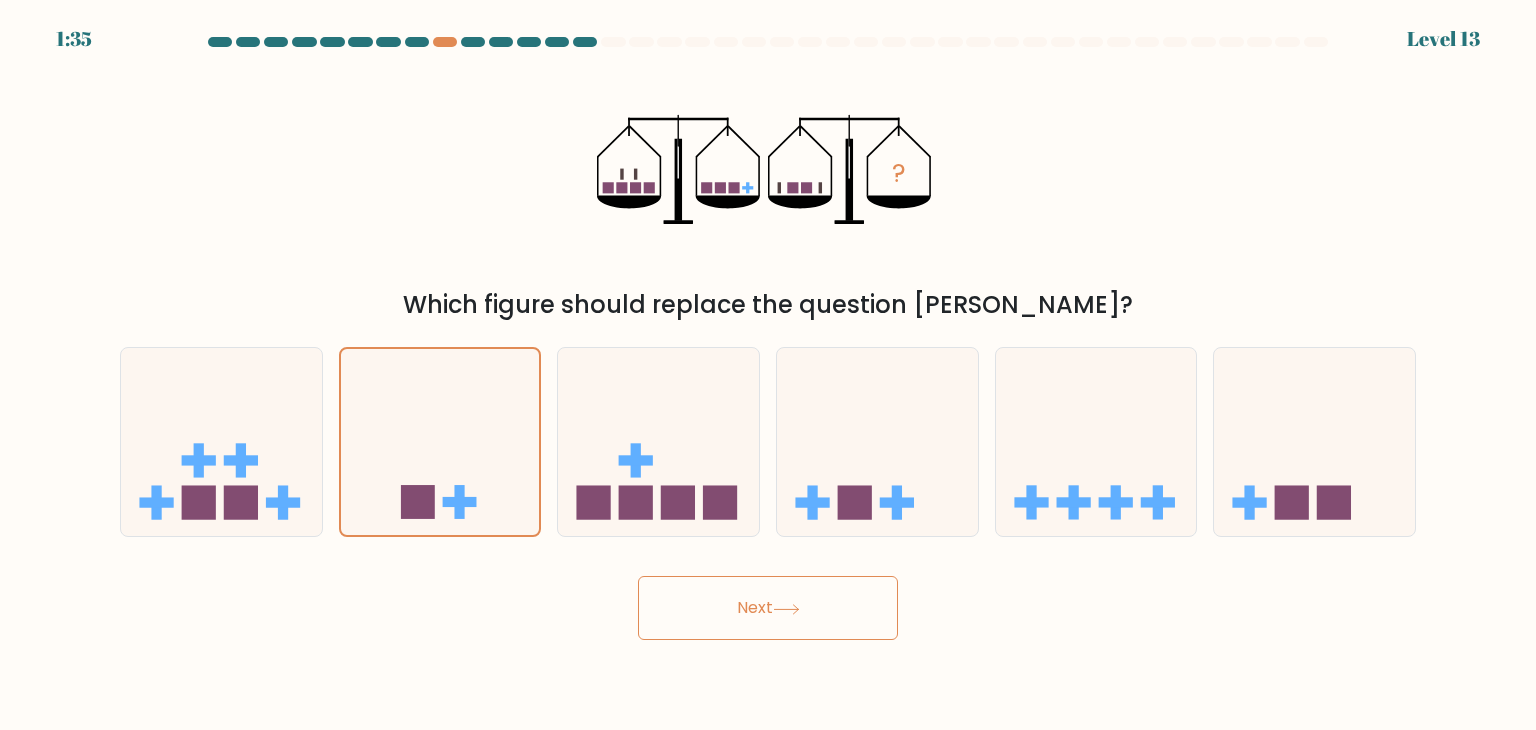click on "Next" at bounding box center [768, 608] 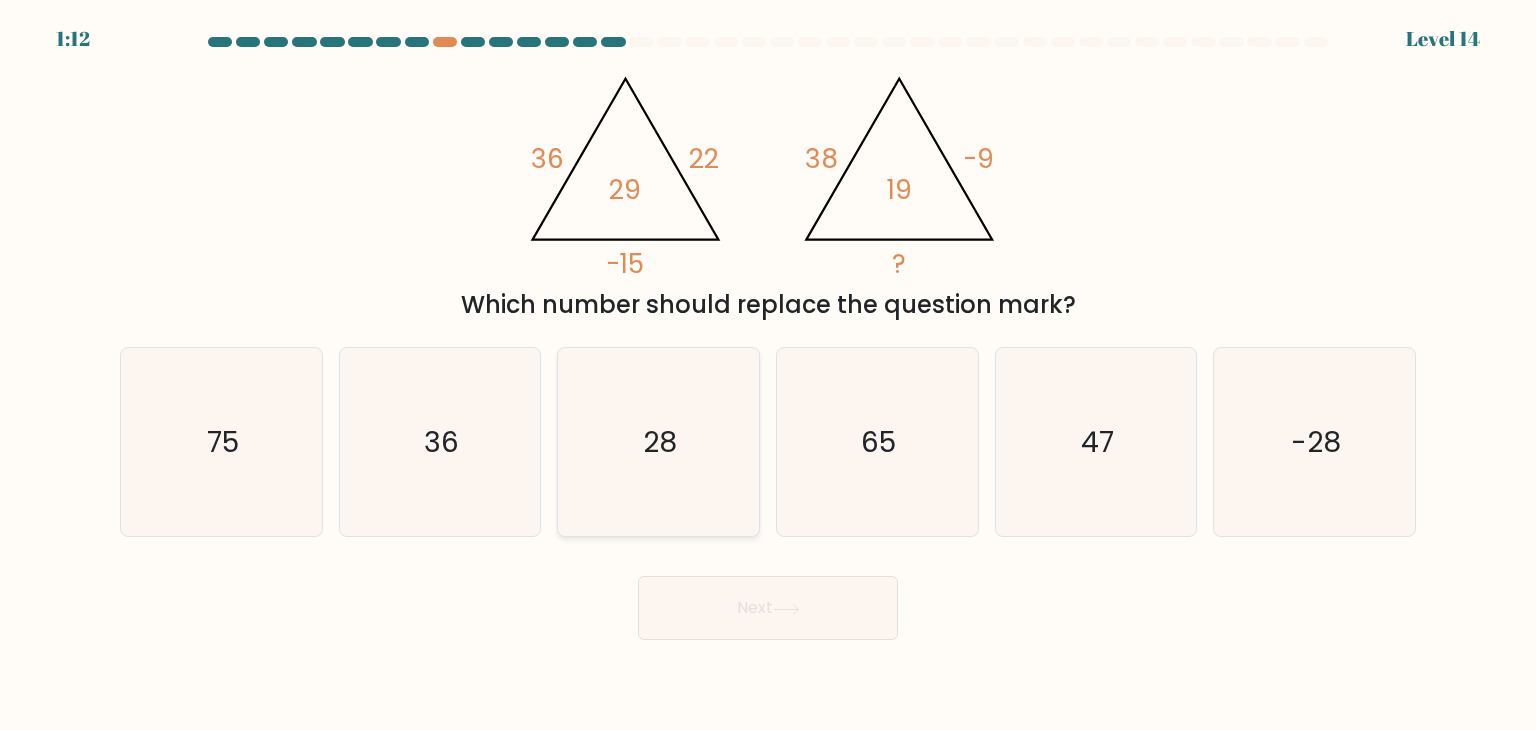 drag, startPoint x: 667, startPoint y: 449, endPoint x: 680, endPoint y: 489, distance: 42.059483 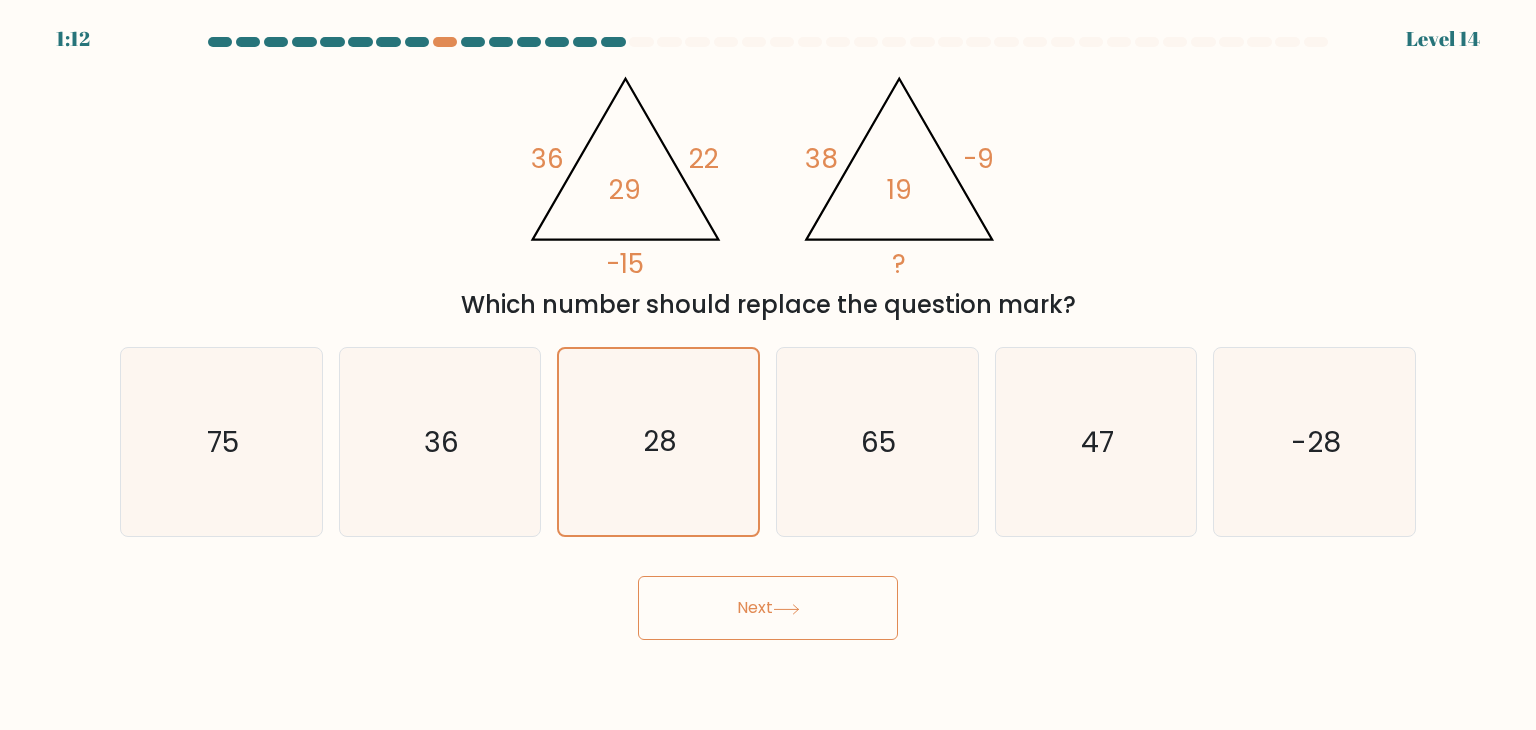 click on "Next" at bounding box center (768, 608) 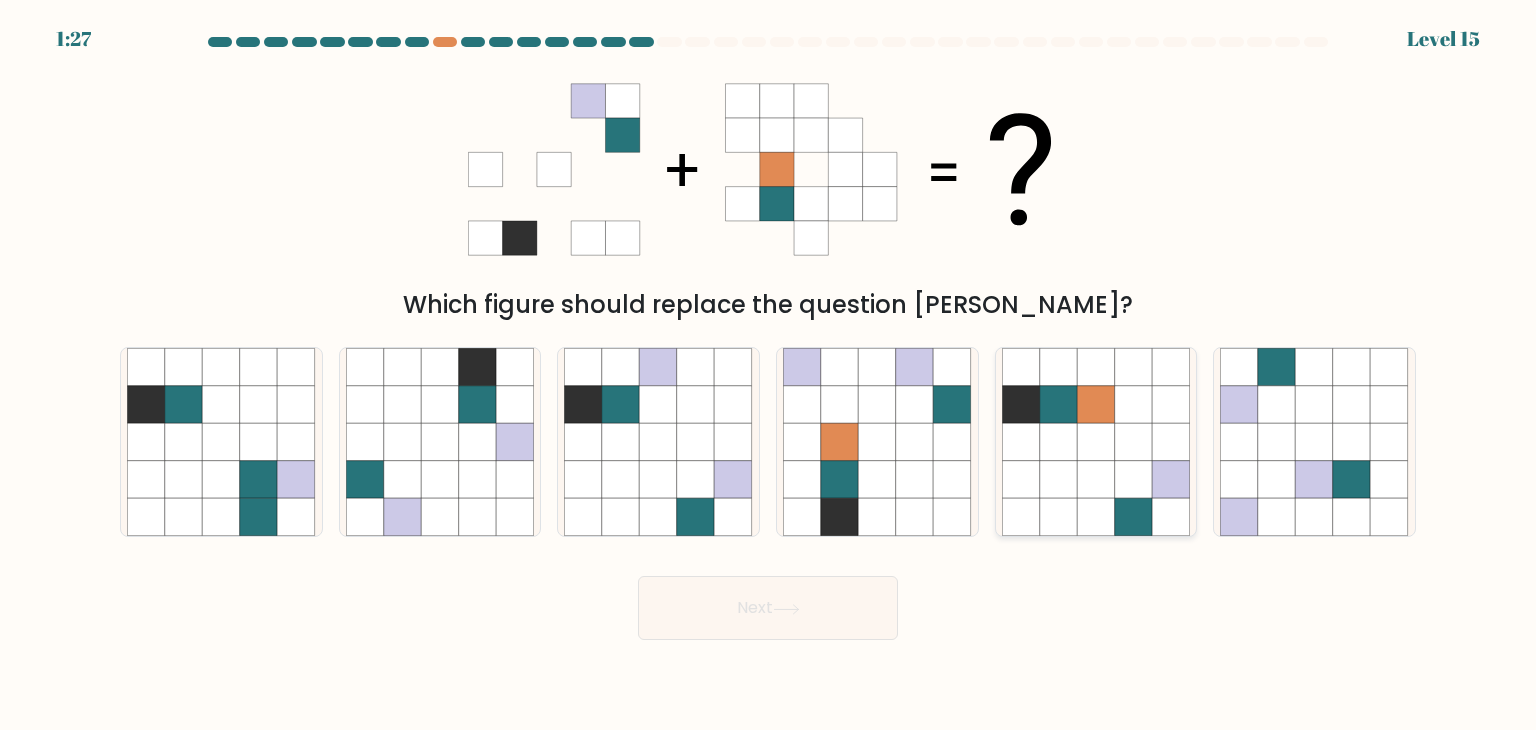 click 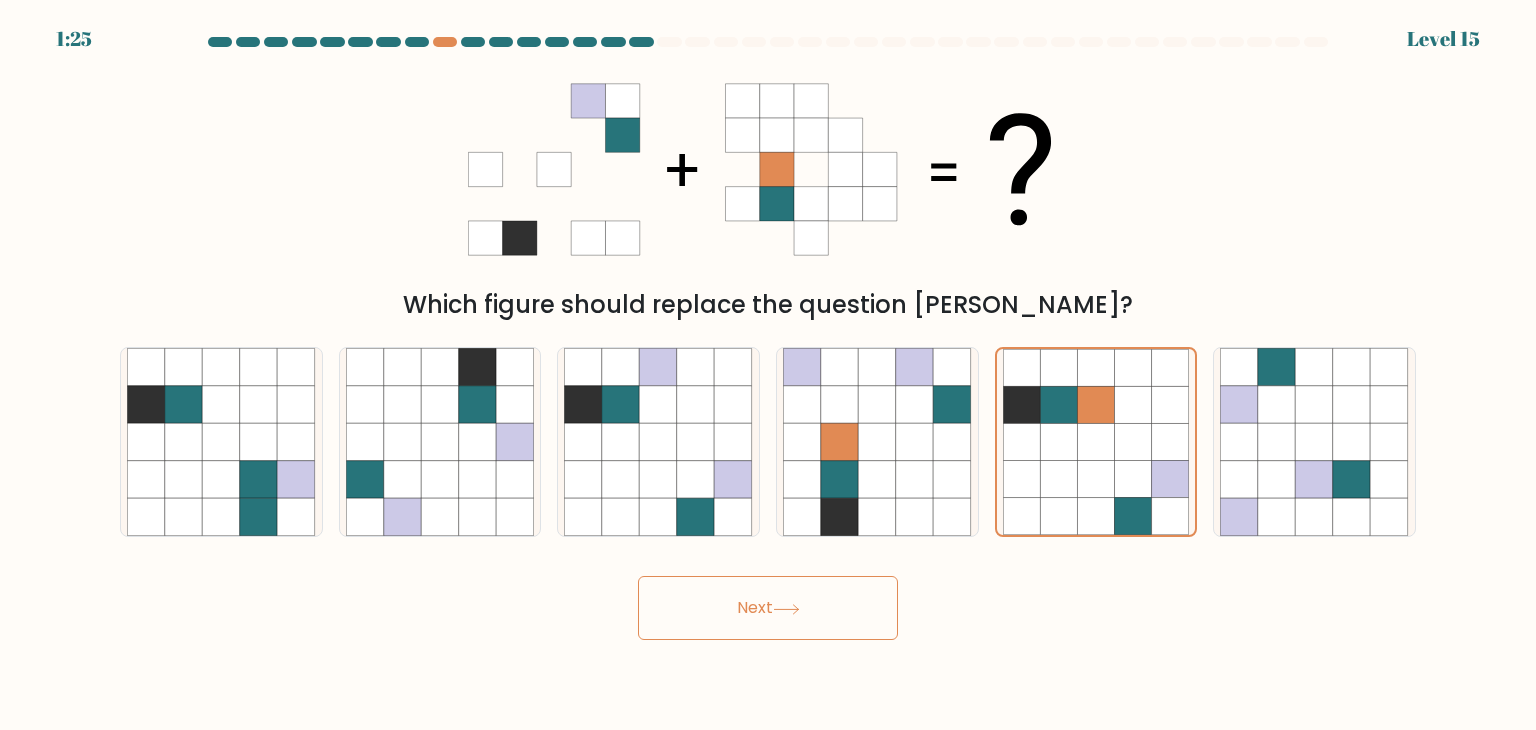 click on "Next" at bounding box center [768, 608] 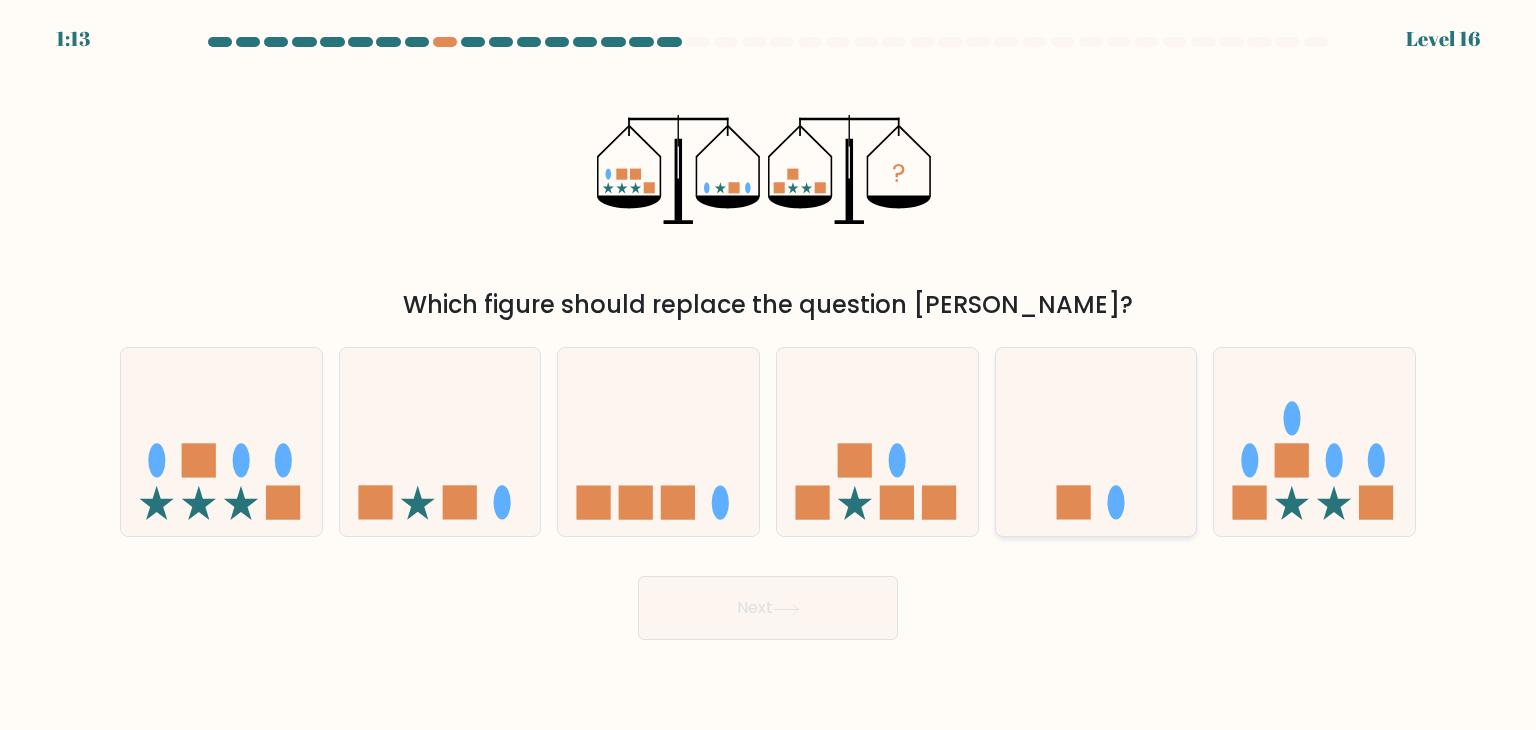 drag, startPoint x: 1092, startPoint y: 431, endPoint x: 1071, endPoint y: 453, distance: 30.413813 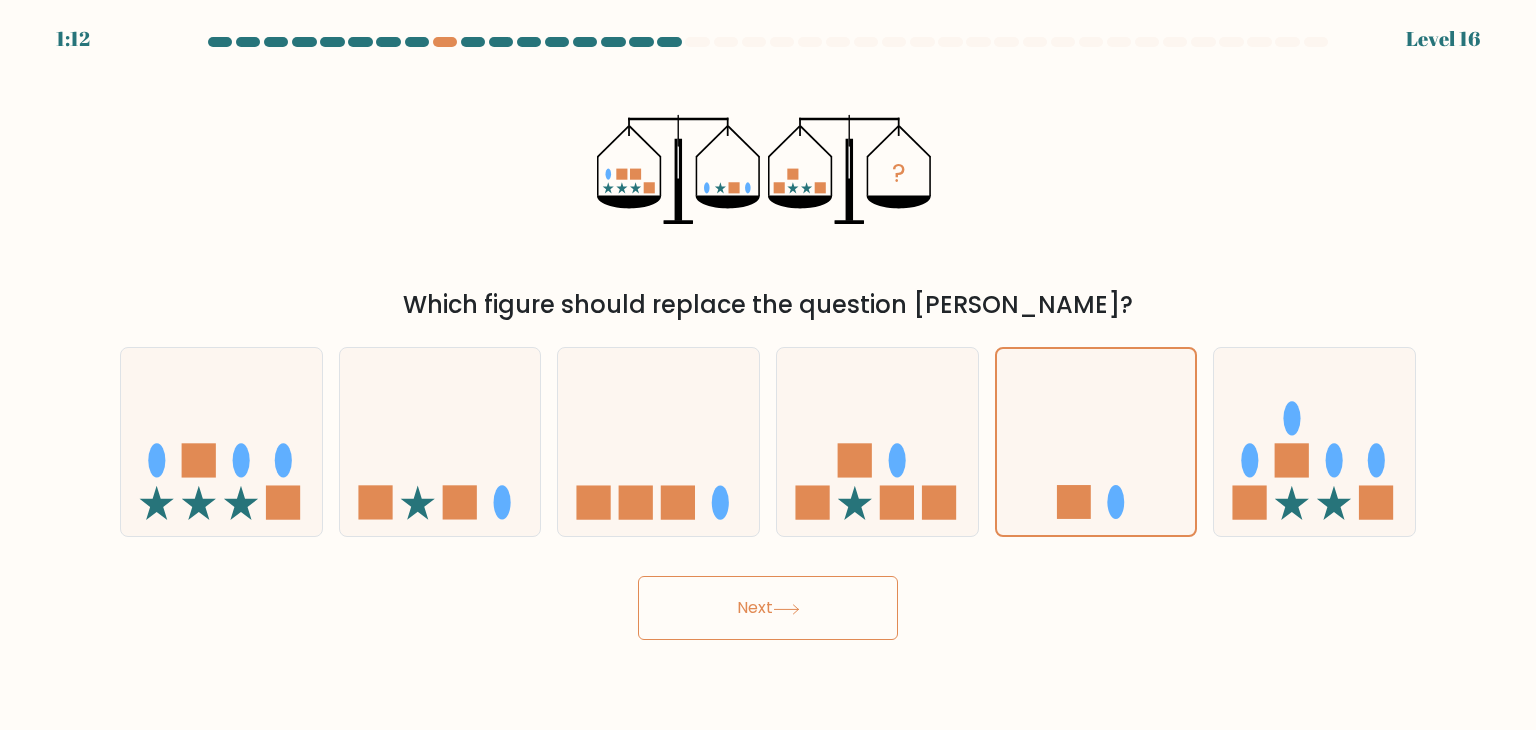 click on "Next" at bounding box center (768, 608) 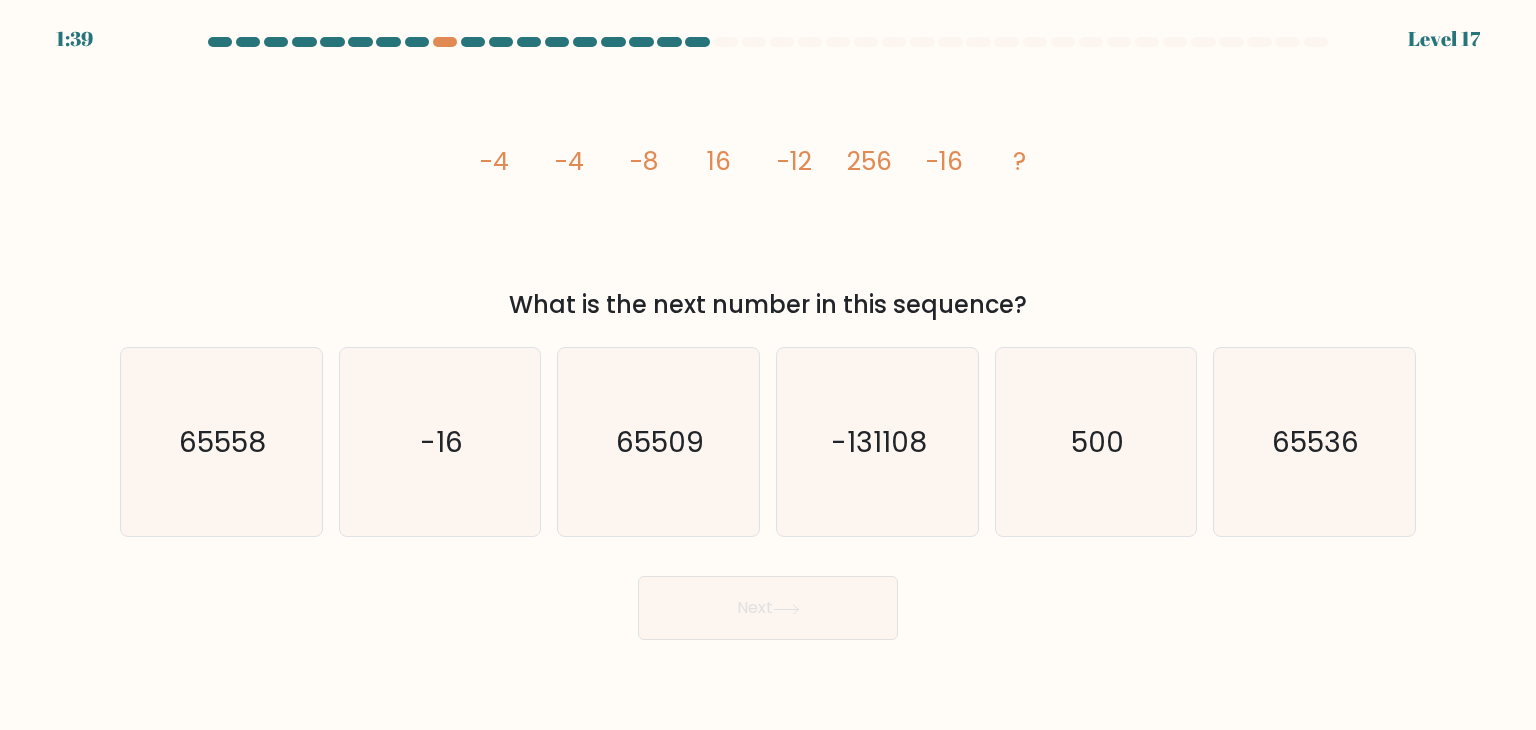 drag, startPoint x: 493, startPoint y: 158, endPoint x: 1085, endPoint y: 285, distance: 605.46924 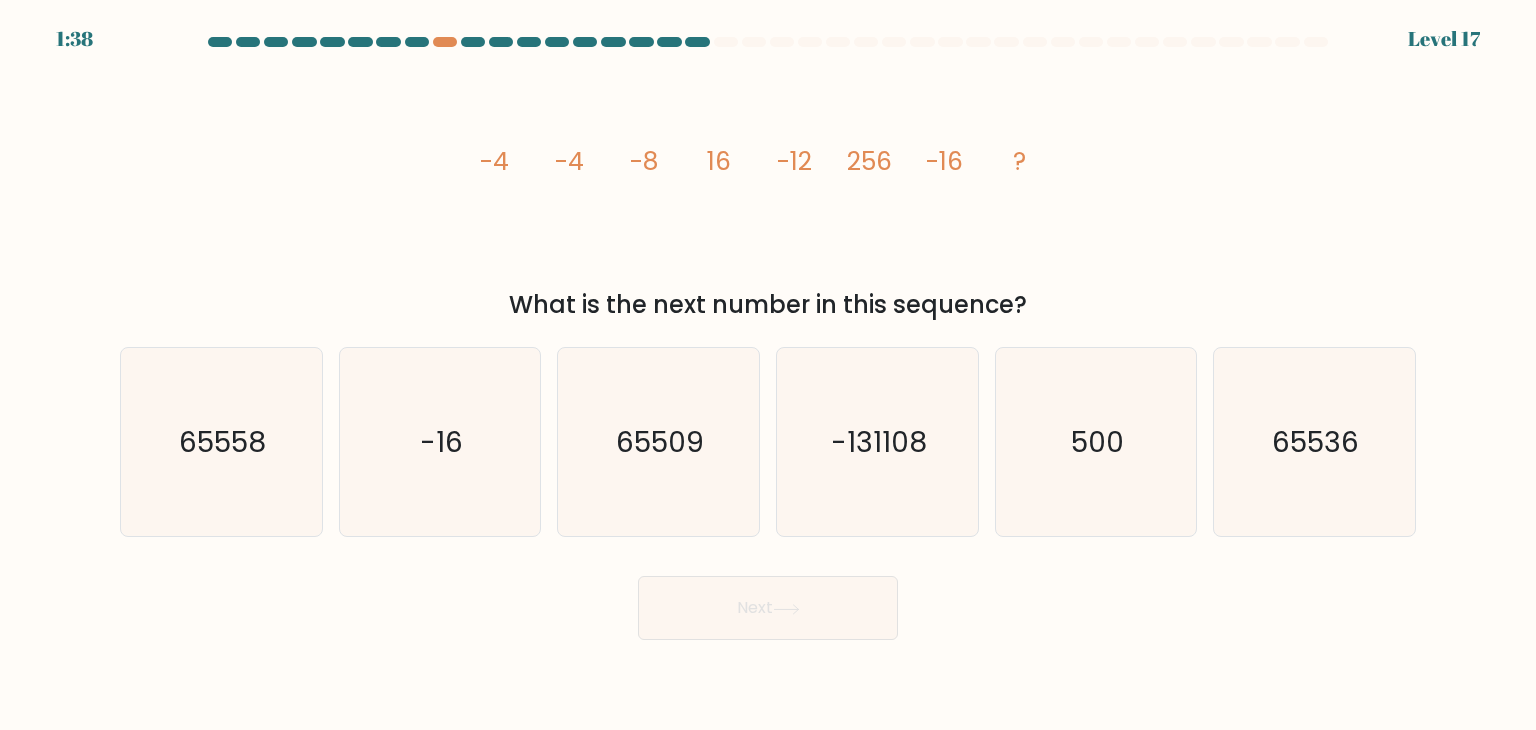 copy on "-4
-4
-8
16
-12
256
-16
?
What is the next number in this sequence?" 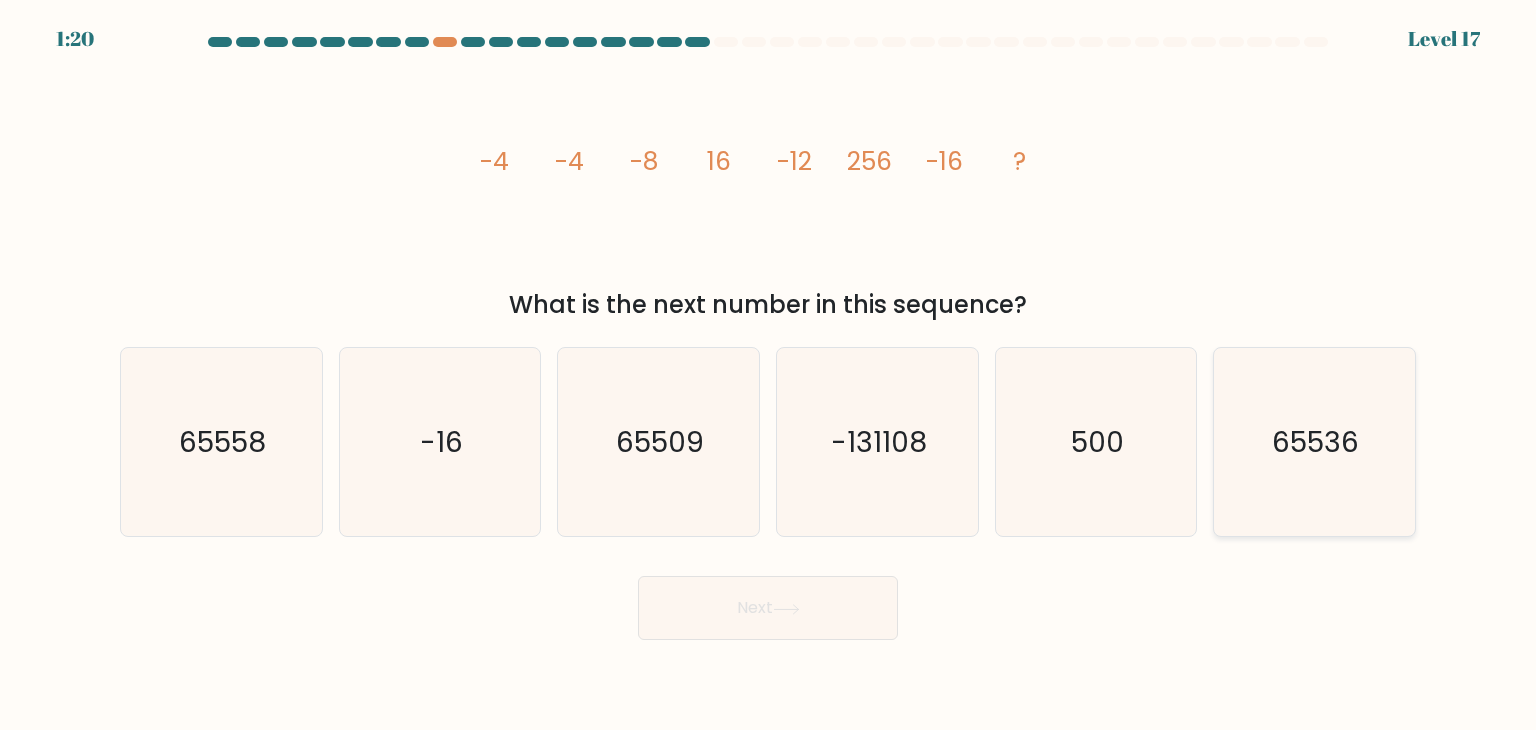 click on "65536" 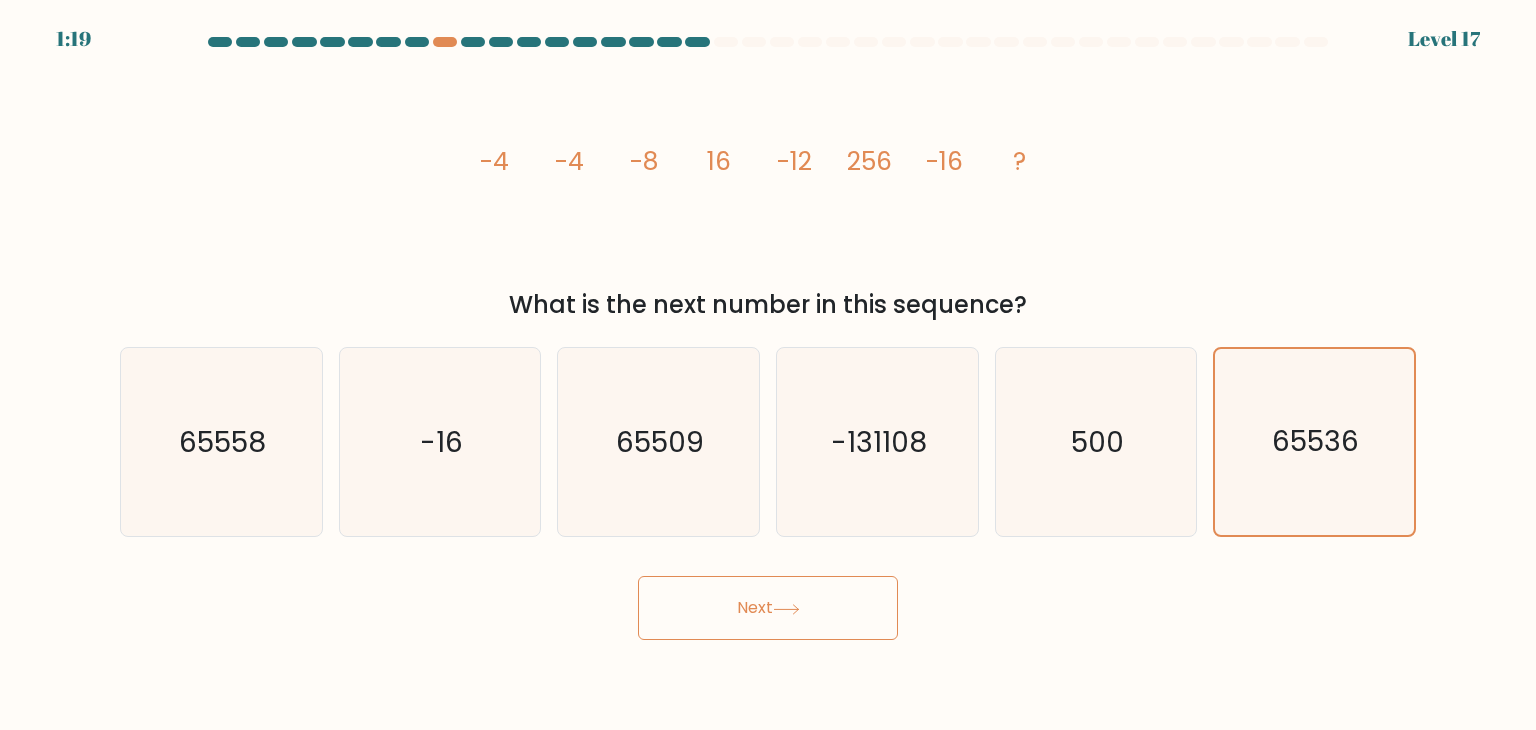 click on "1:19
Level 17" at bounding box center (768, 365) 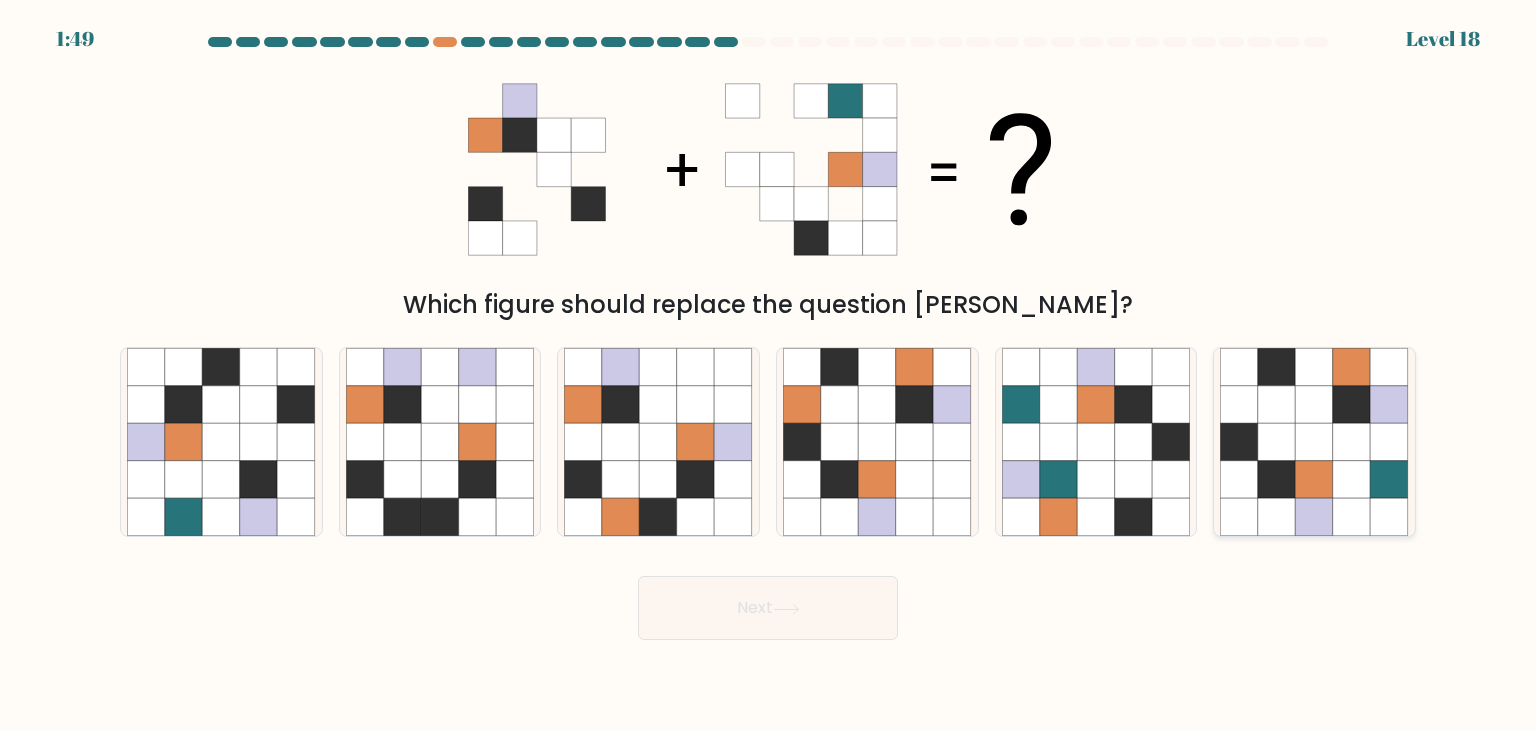drag, startPoint x: 1388, startPoint y: 472, endPoint x: 1364, endPoint y: 477, distance: 24.5153 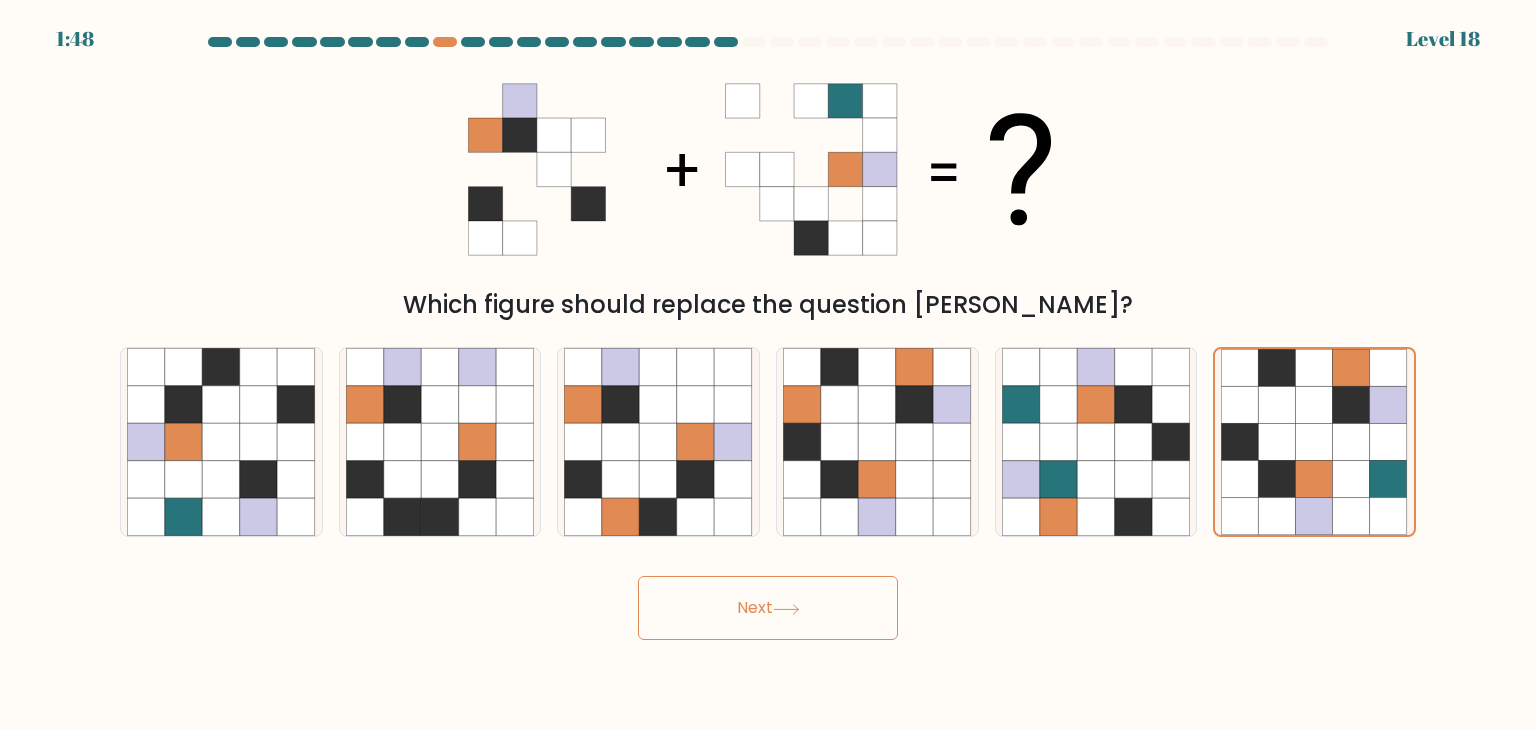 click on "Next" at bounding box center [768, 608] 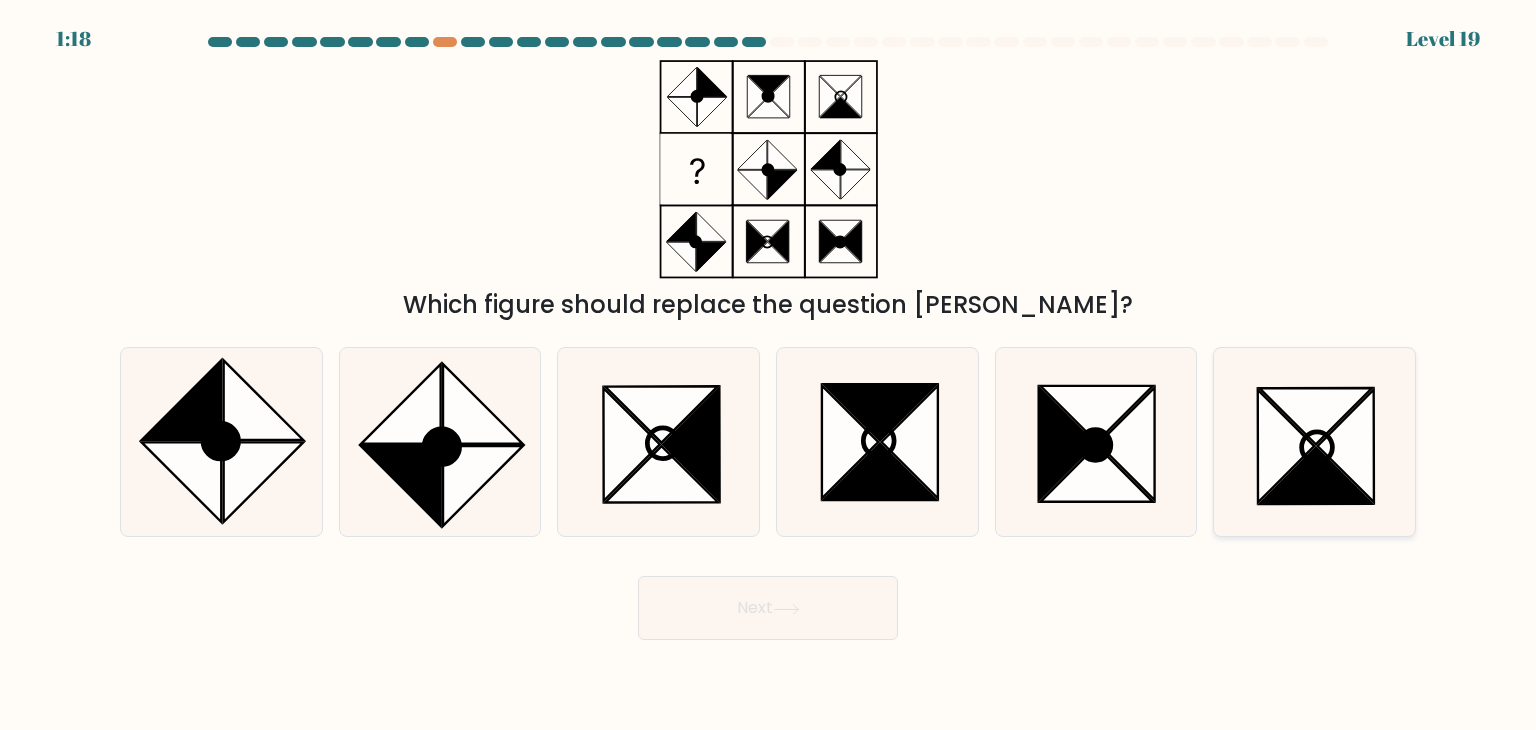 click 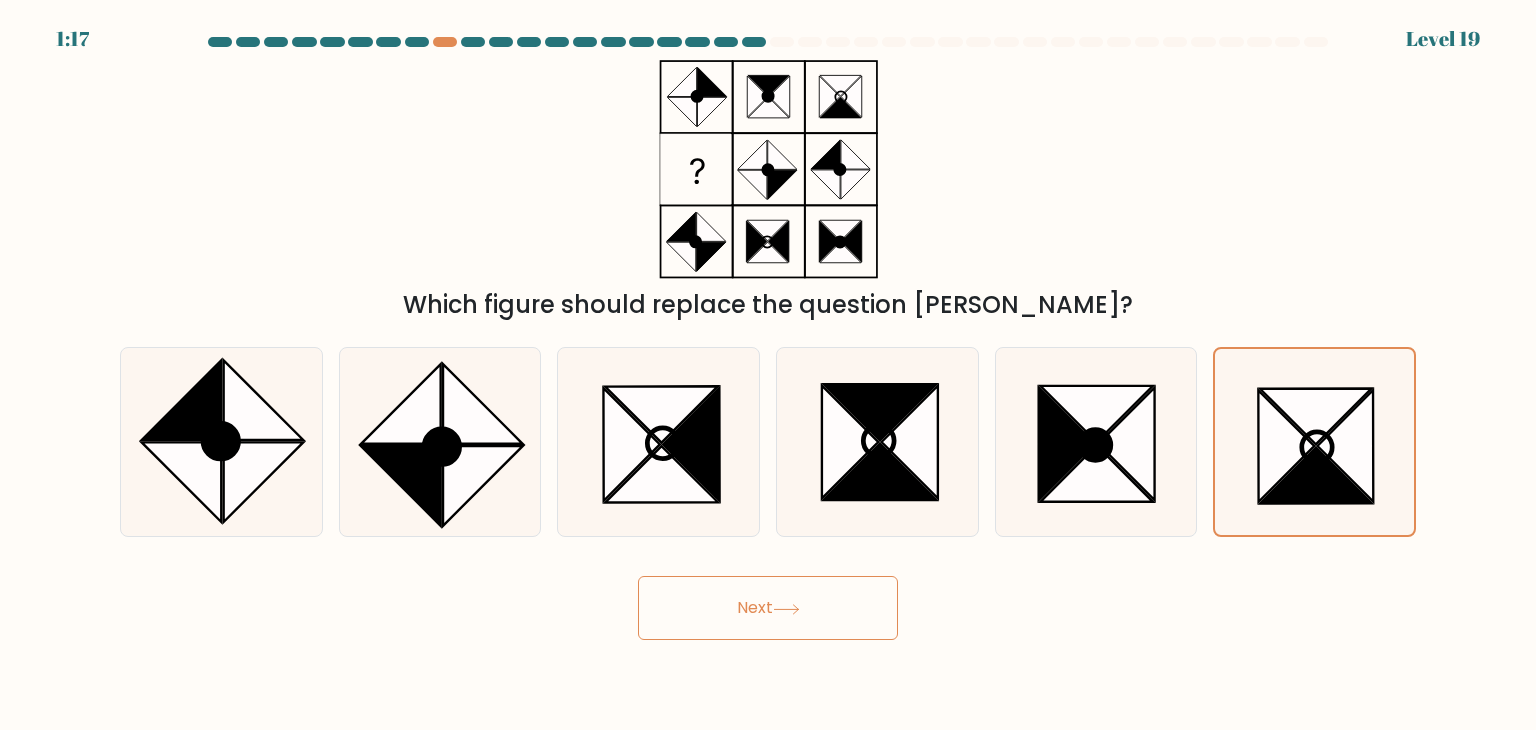click on "Next" at bounding box center [768, 608] 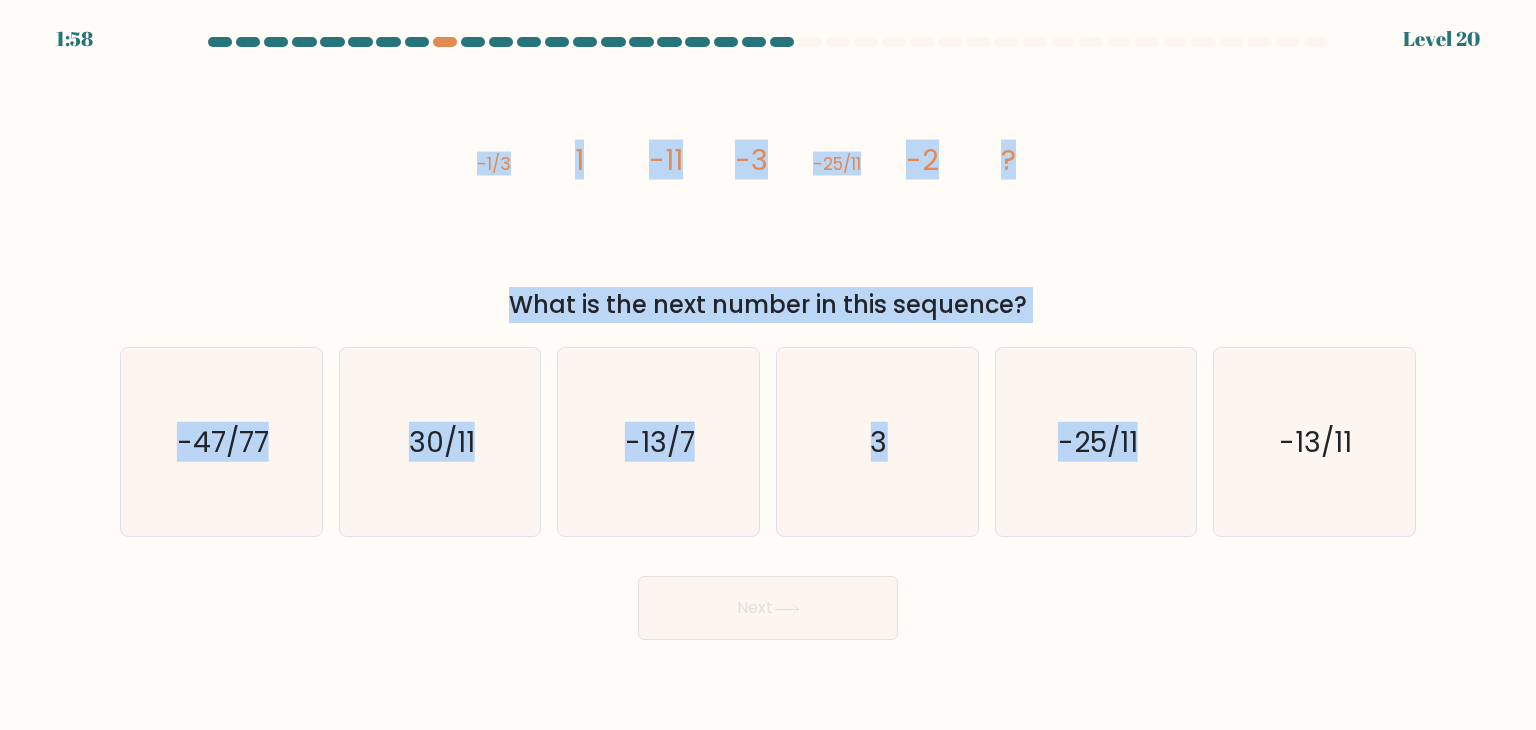 drag, startPoint x: 504, startPoint y: 166, endPoint x: 1069, endPoint y: 302, distance: 581.1377 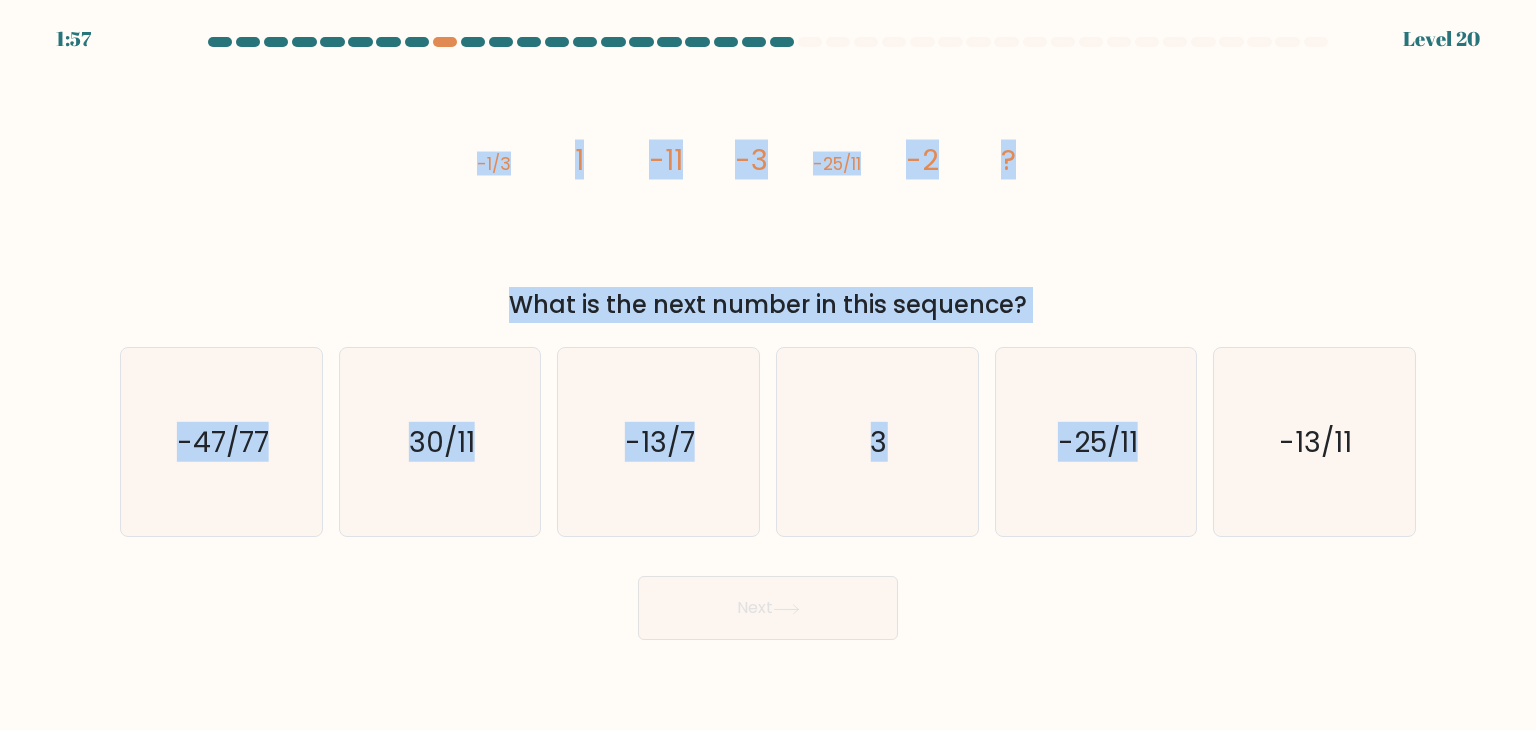 click on "image/svg+xml
-1/3
1
-11
-3
-25/11
-2
?
What is the next number in this sequence?" at bounding box center [768, 191] 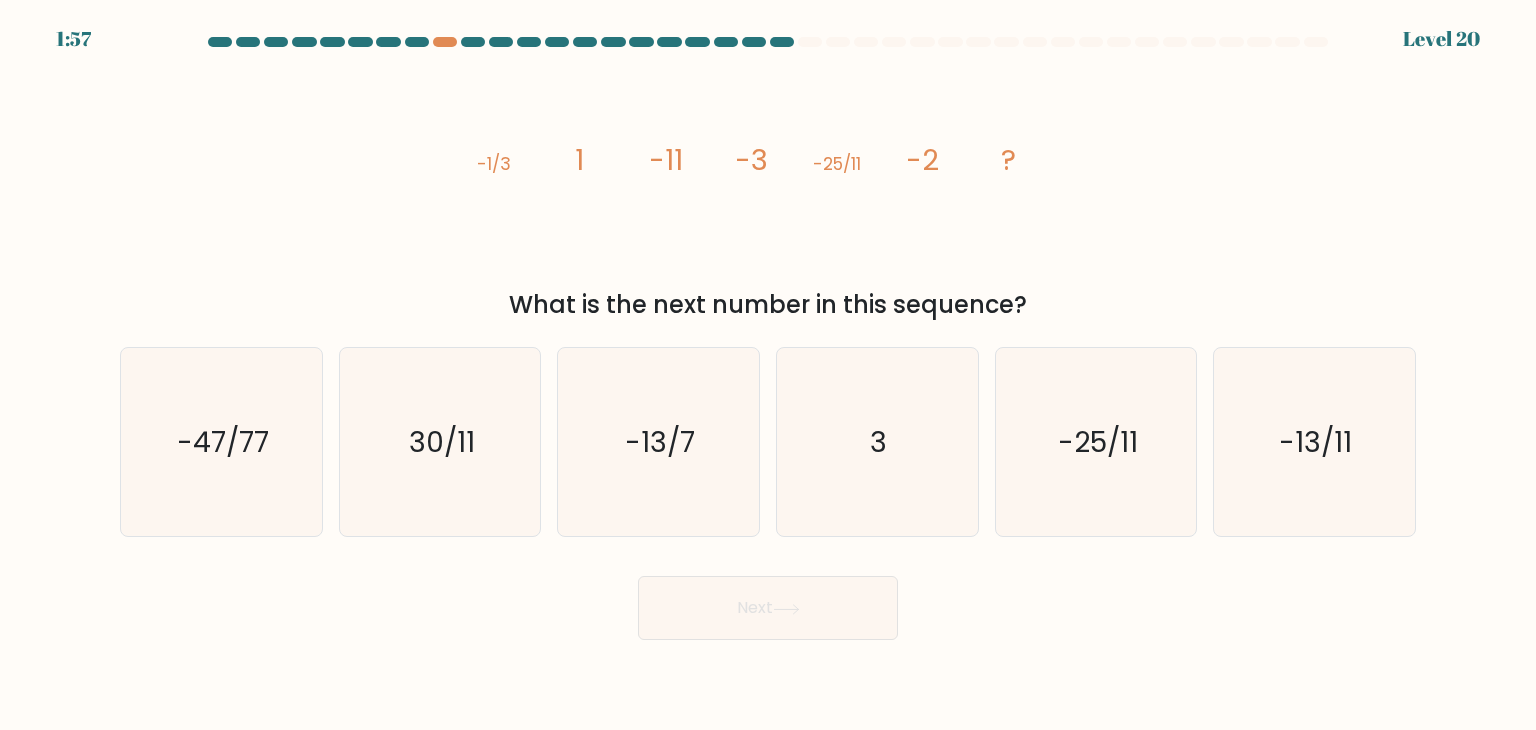 drag, startPoint x: 1042, startPoint y: 295, endPoint x: 418, endPoint y: 145, distance: 641.77563 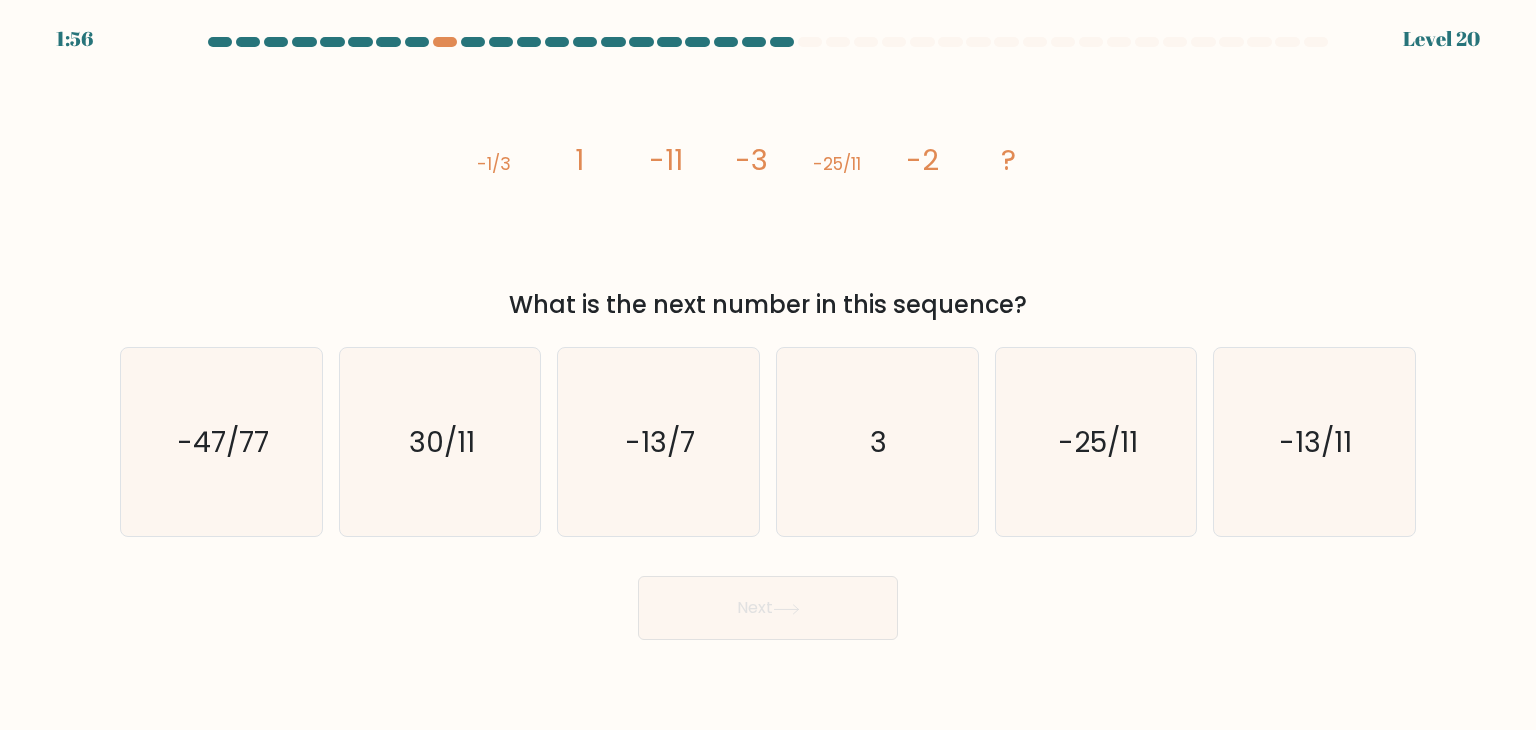 copy on "-1/3
1
-11
-3
-25/11
-2
?
What is the next number in this sequence?" 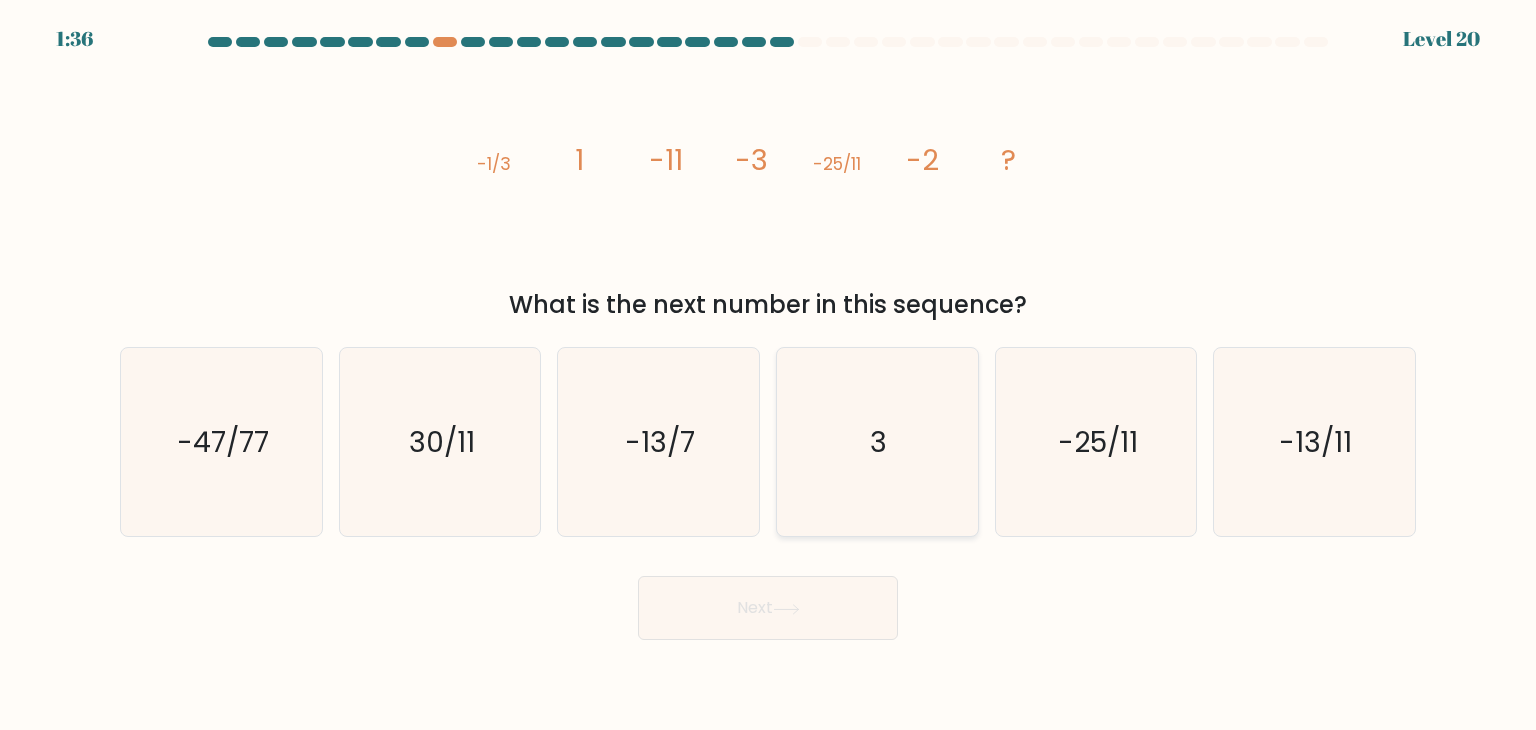 click on "3" 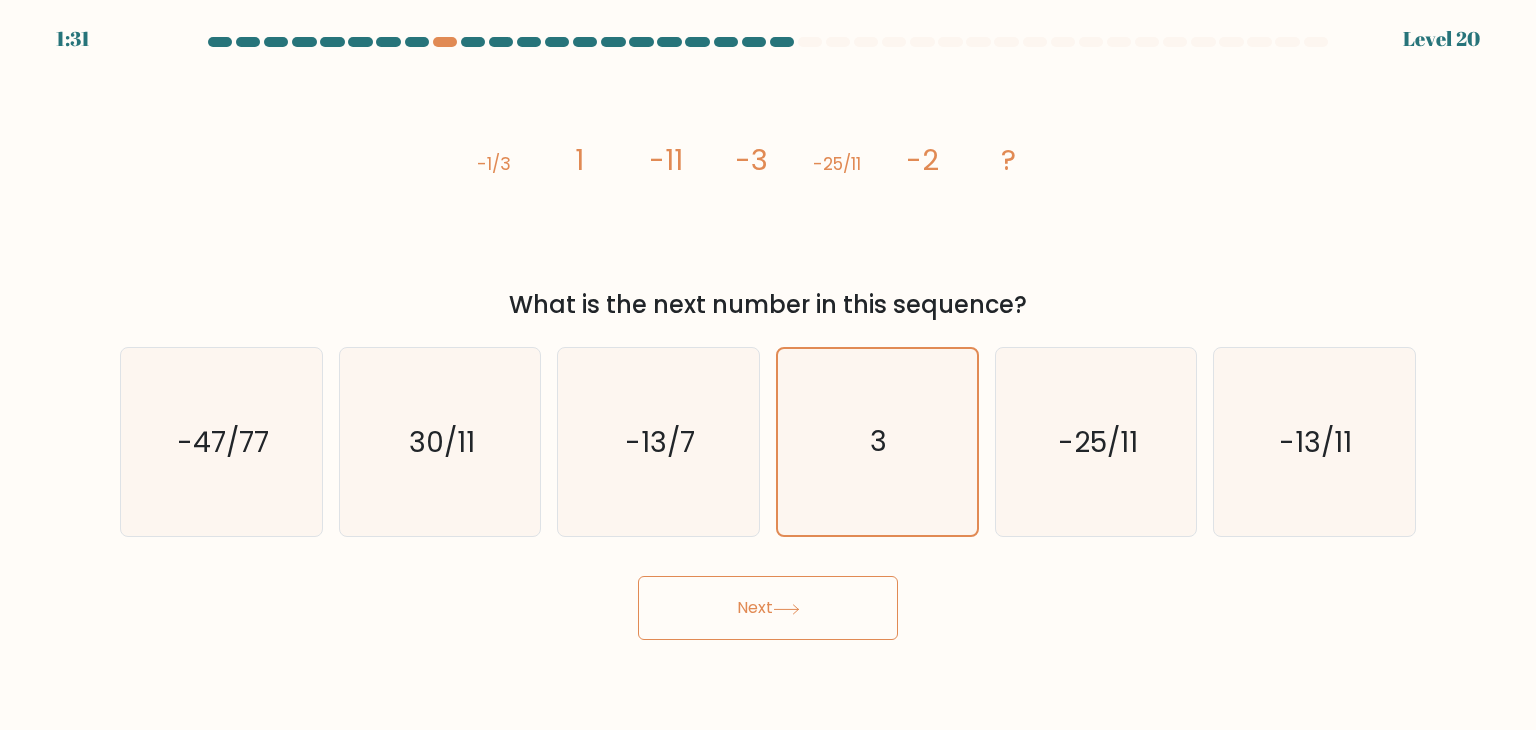 click on "Next" at bounding box center (768, 608) 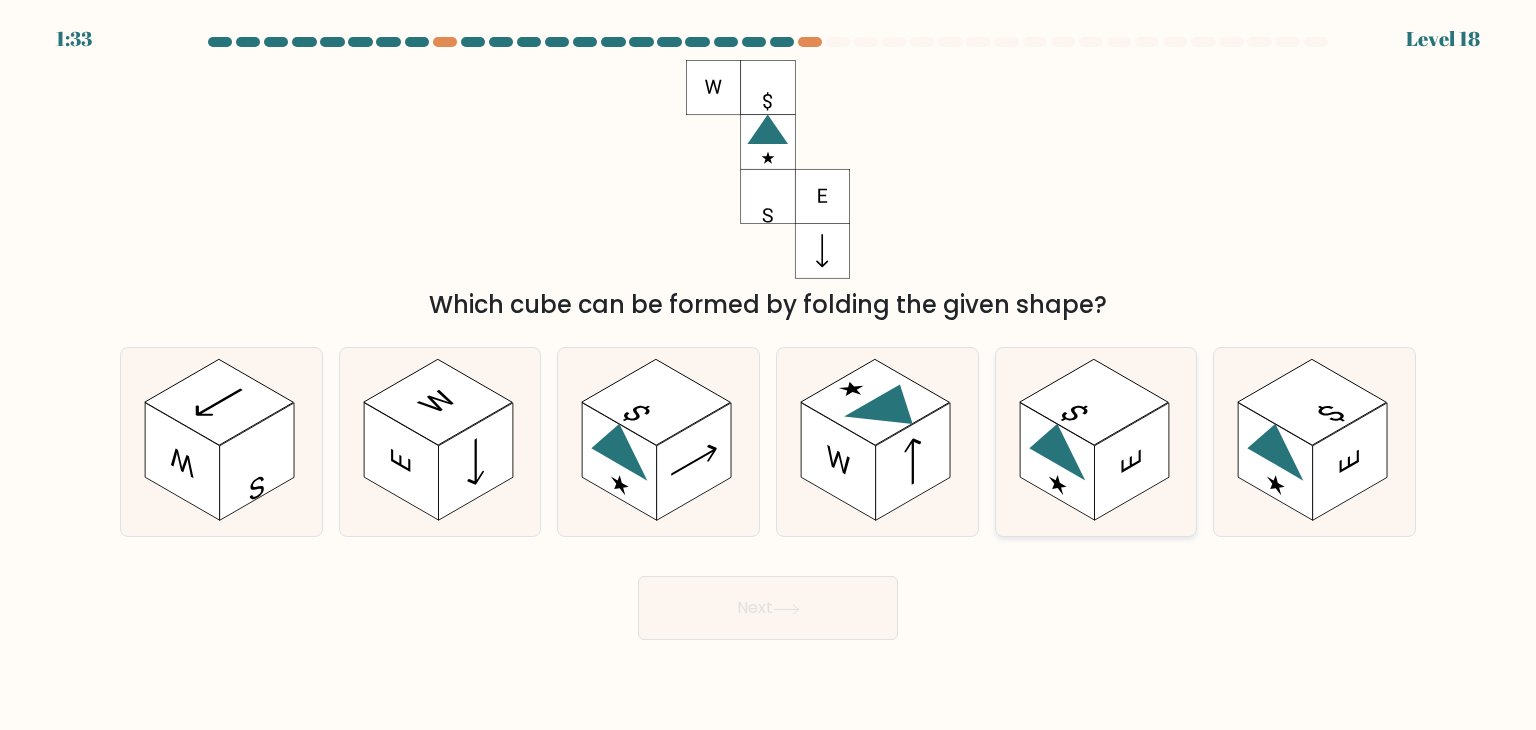 click 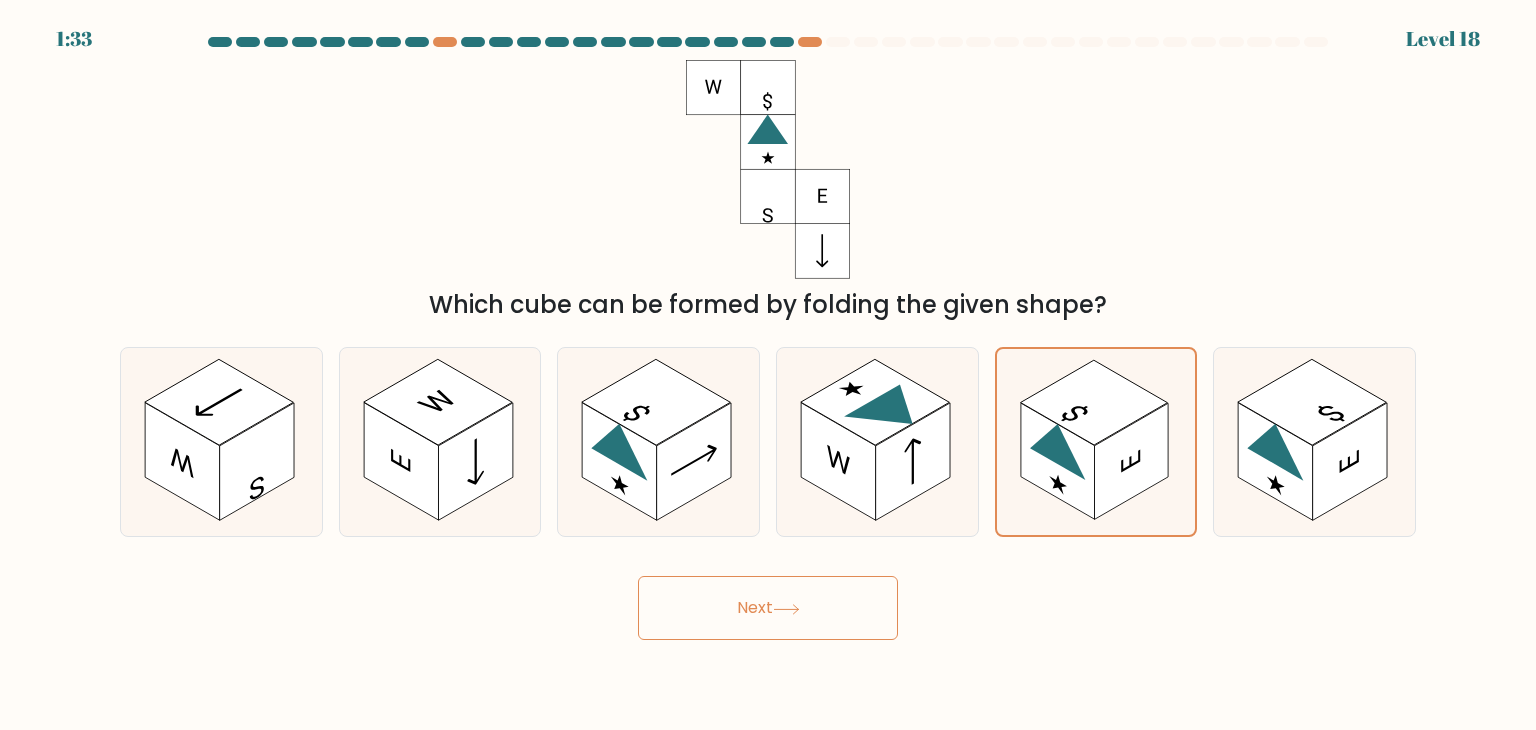 click on "Next" at bounding box center (768, 608) 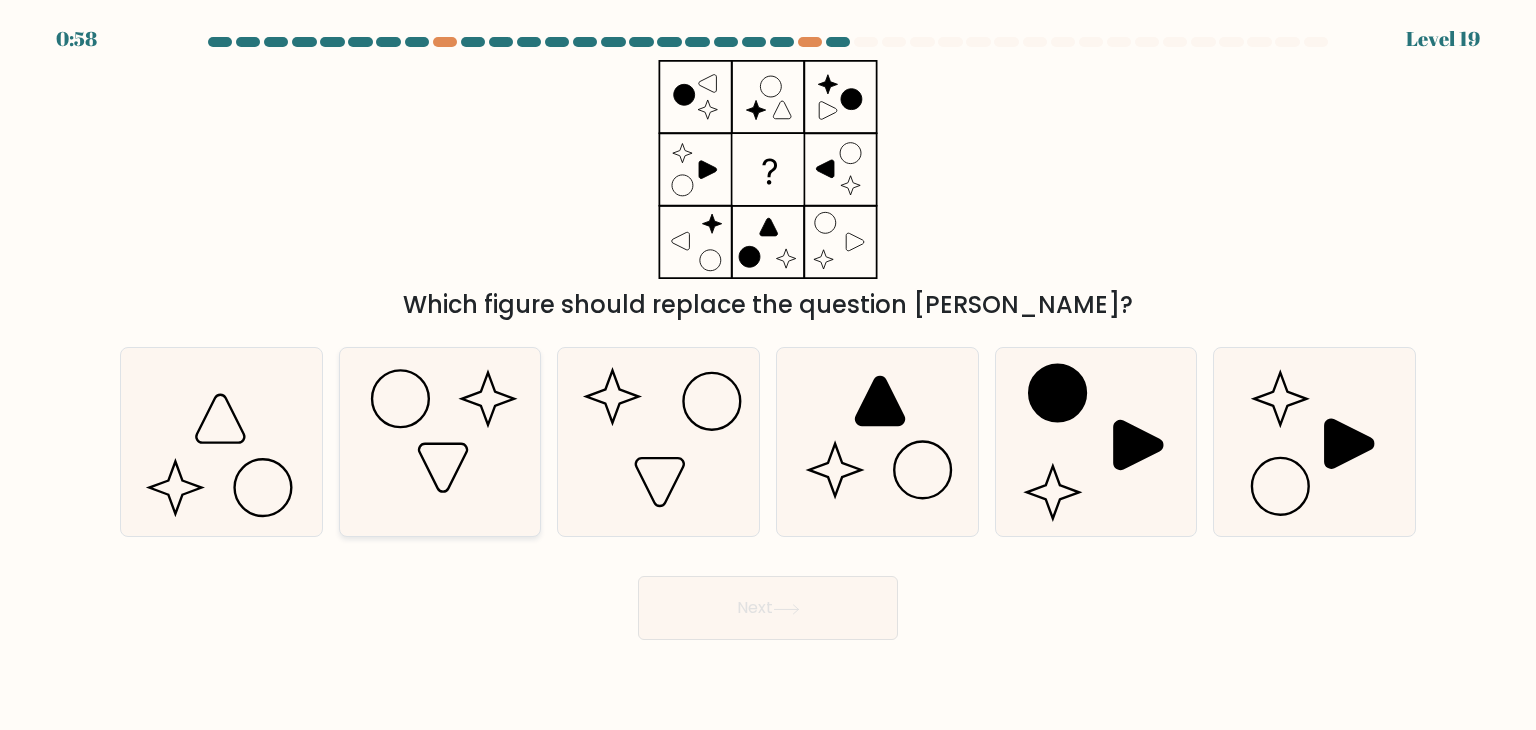 drag, startPoint x: 510, startPoint y: 425, endPoint x: 529, endPoint y: 433, distance: 20.615528 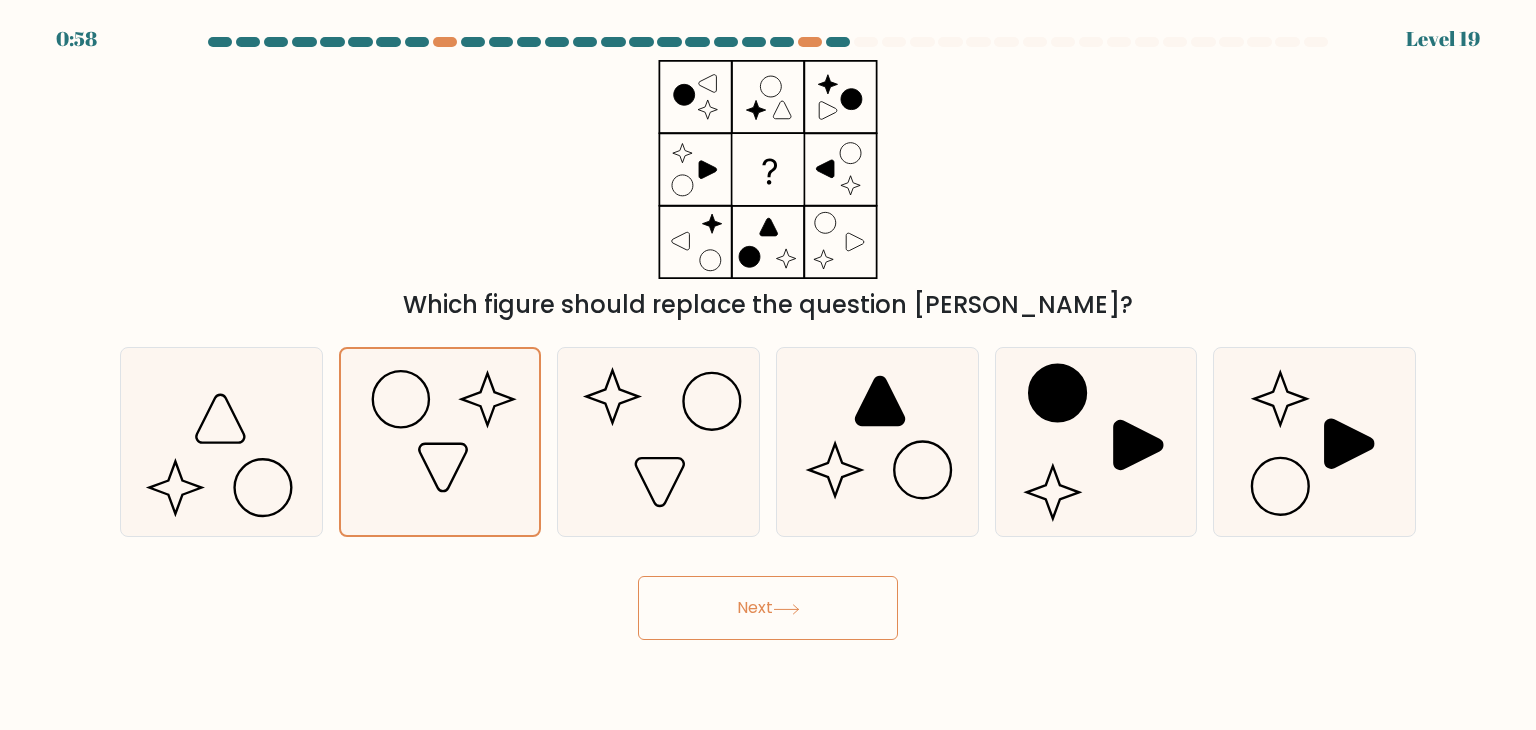click on "Next" at bounding box center (768, 608) 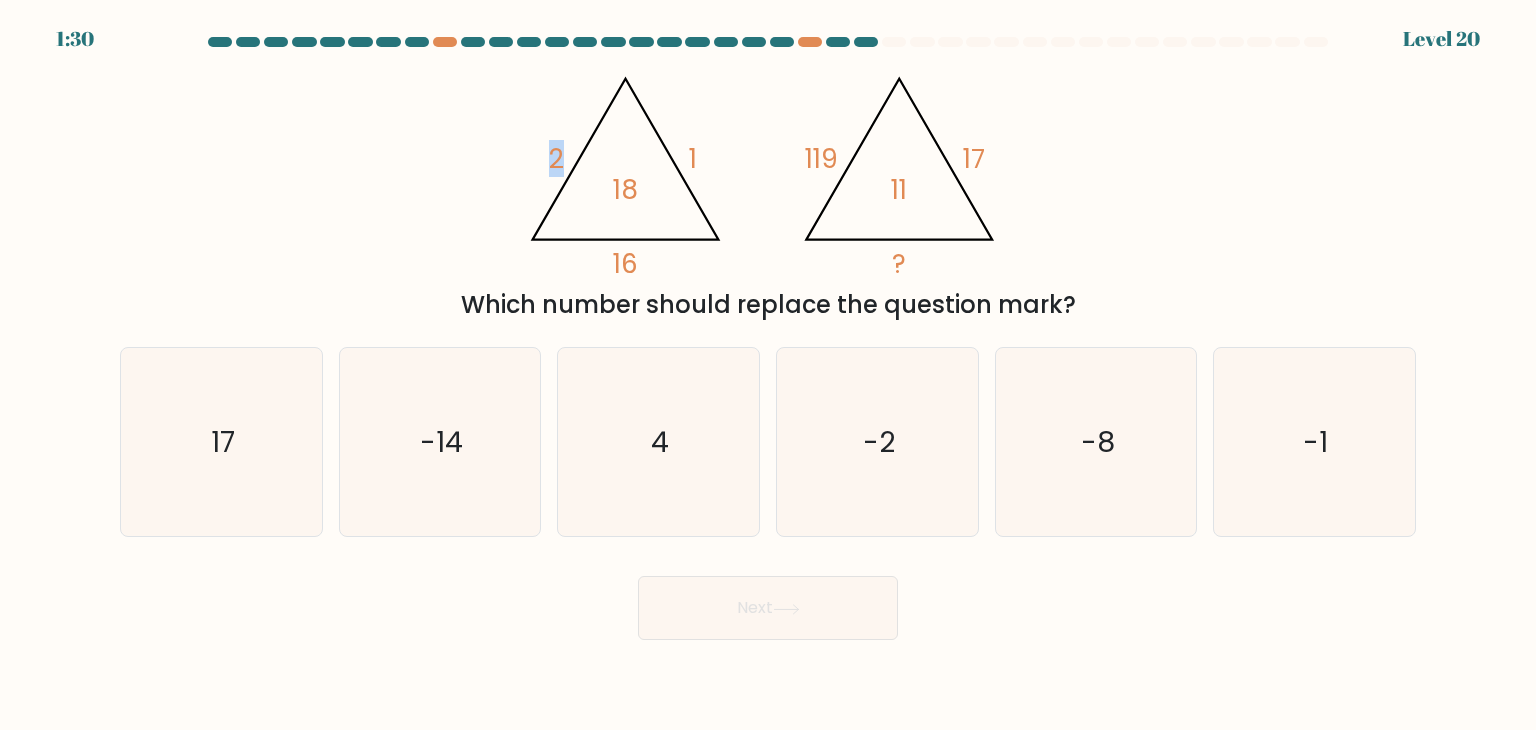 click on "2" 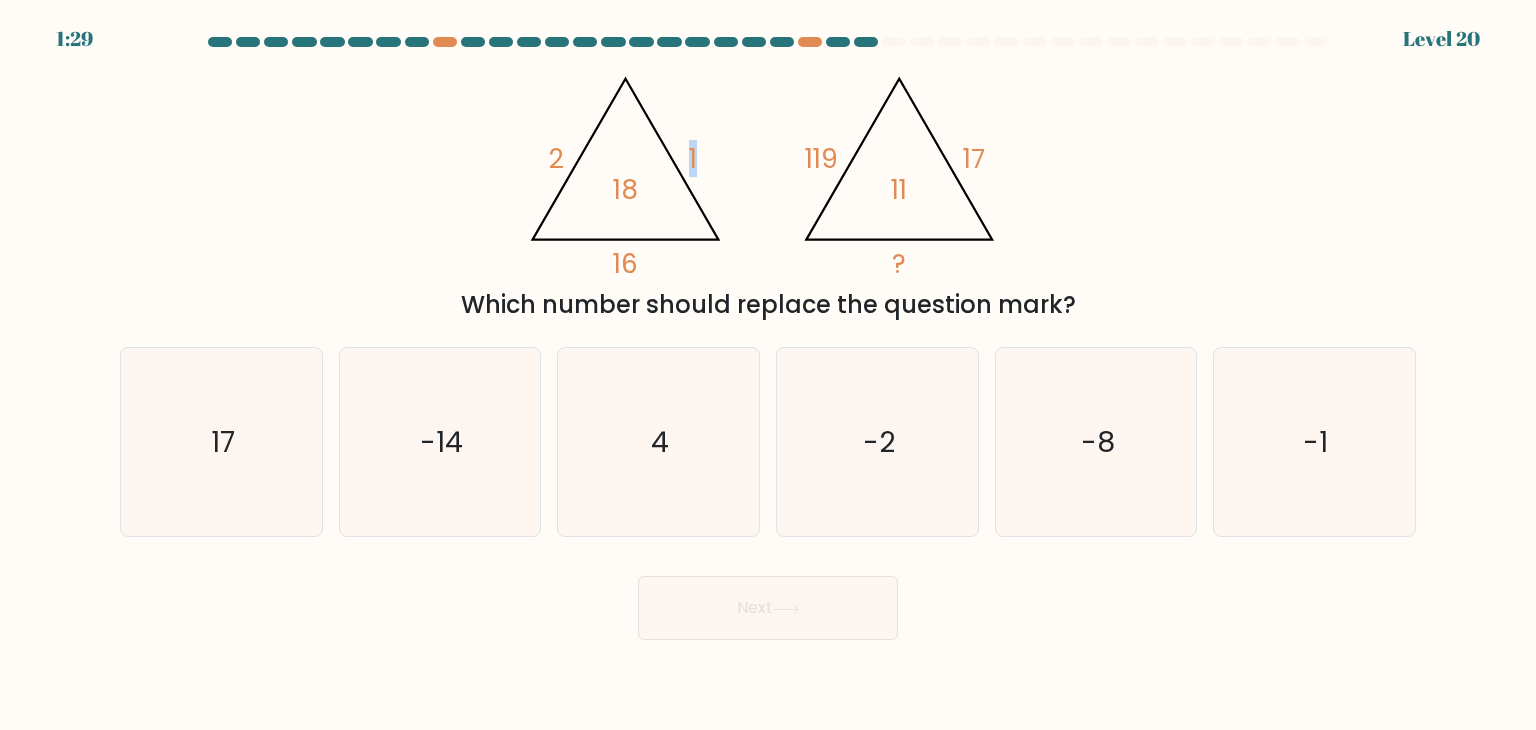 drag, startPoint x: 686, startPoint y: 153, endPoint x: 715, endPoint y: 159, distance: 29.614185 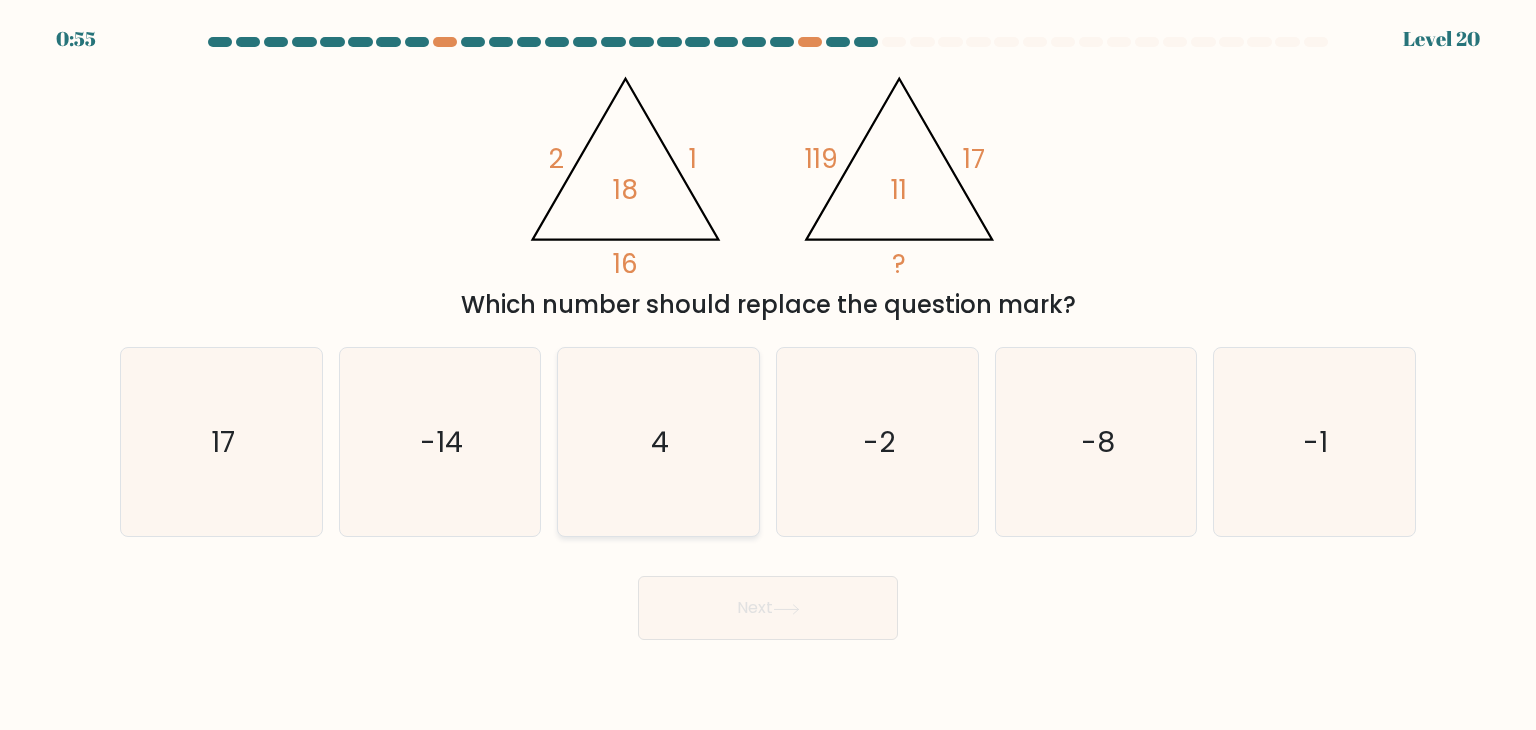 click on "4" 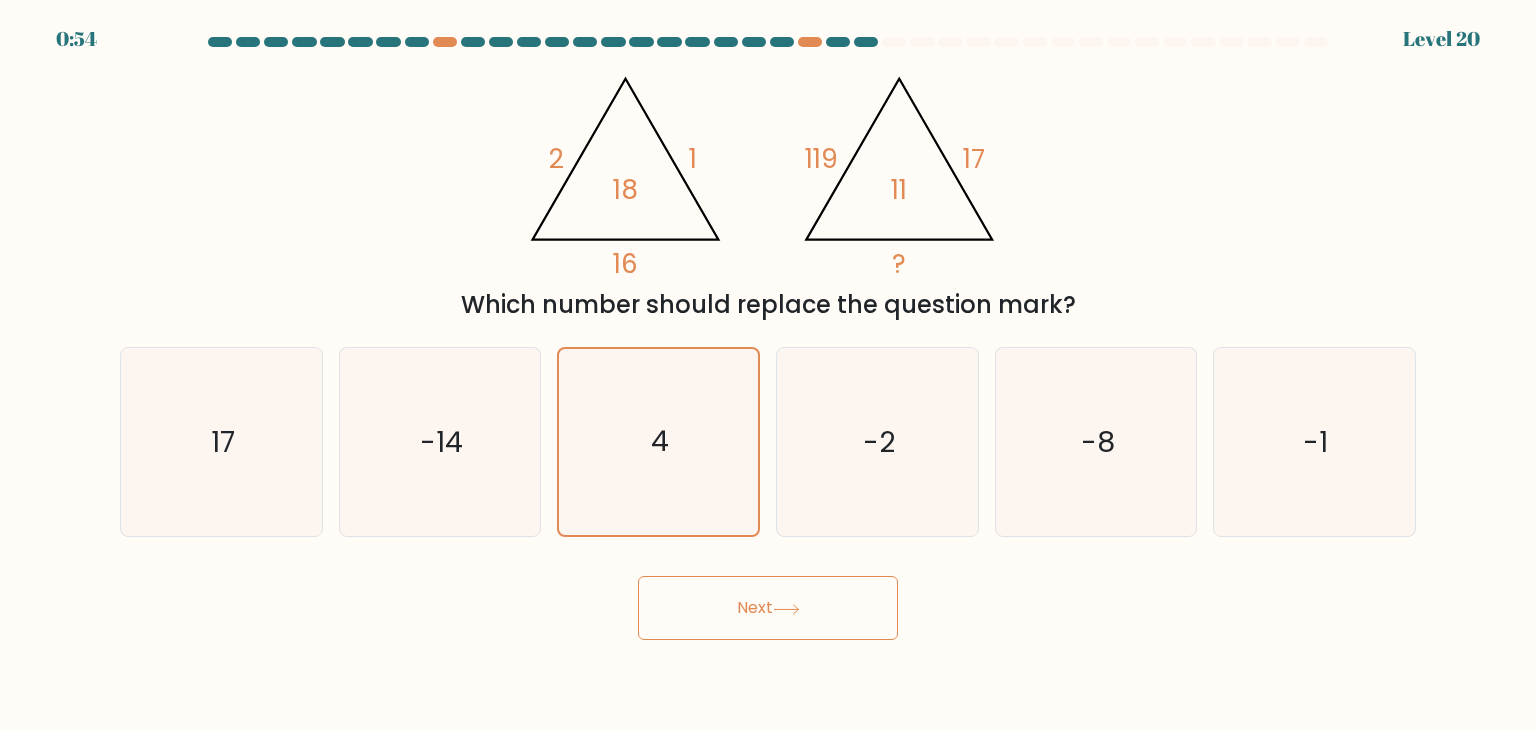 click on "Next" at bounding box center (768, 608) 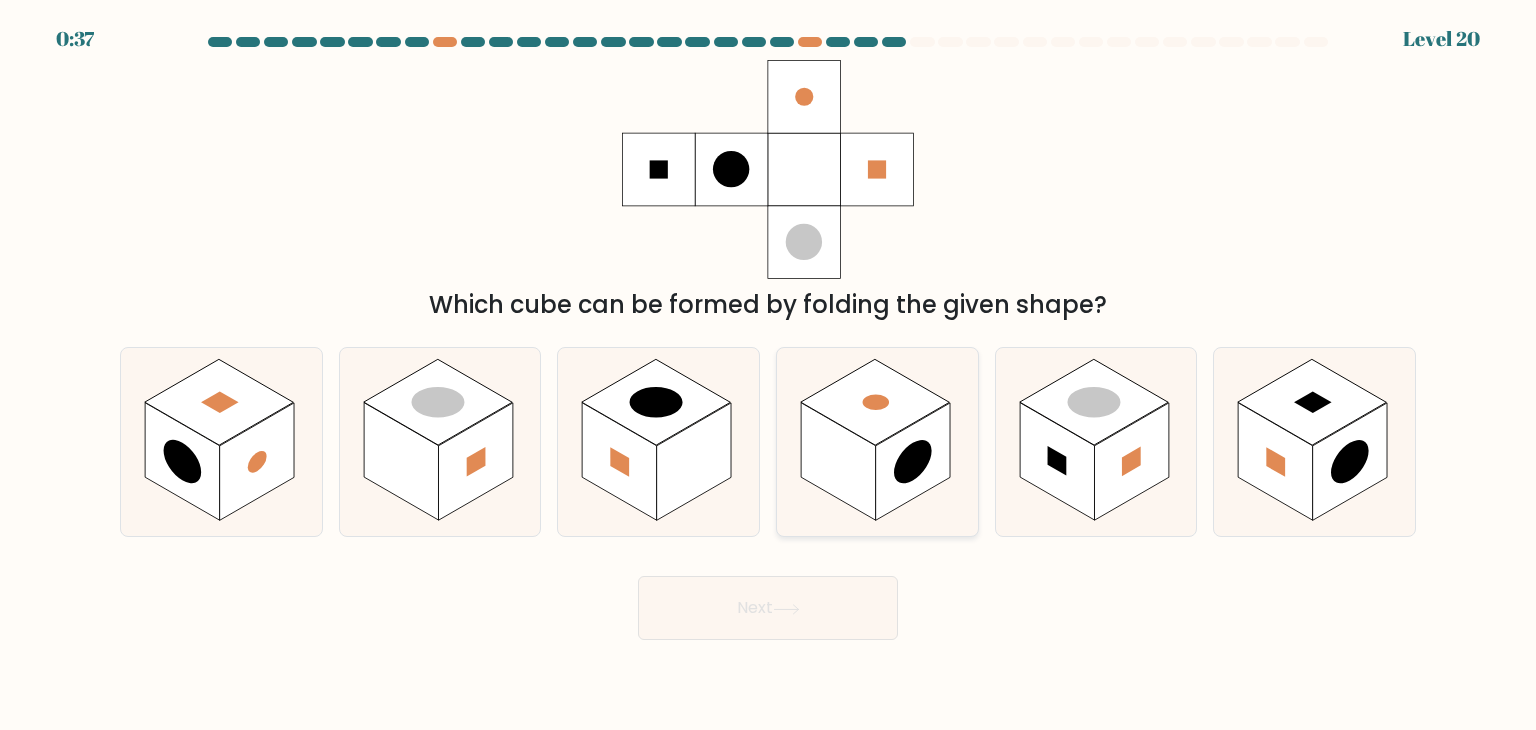 click 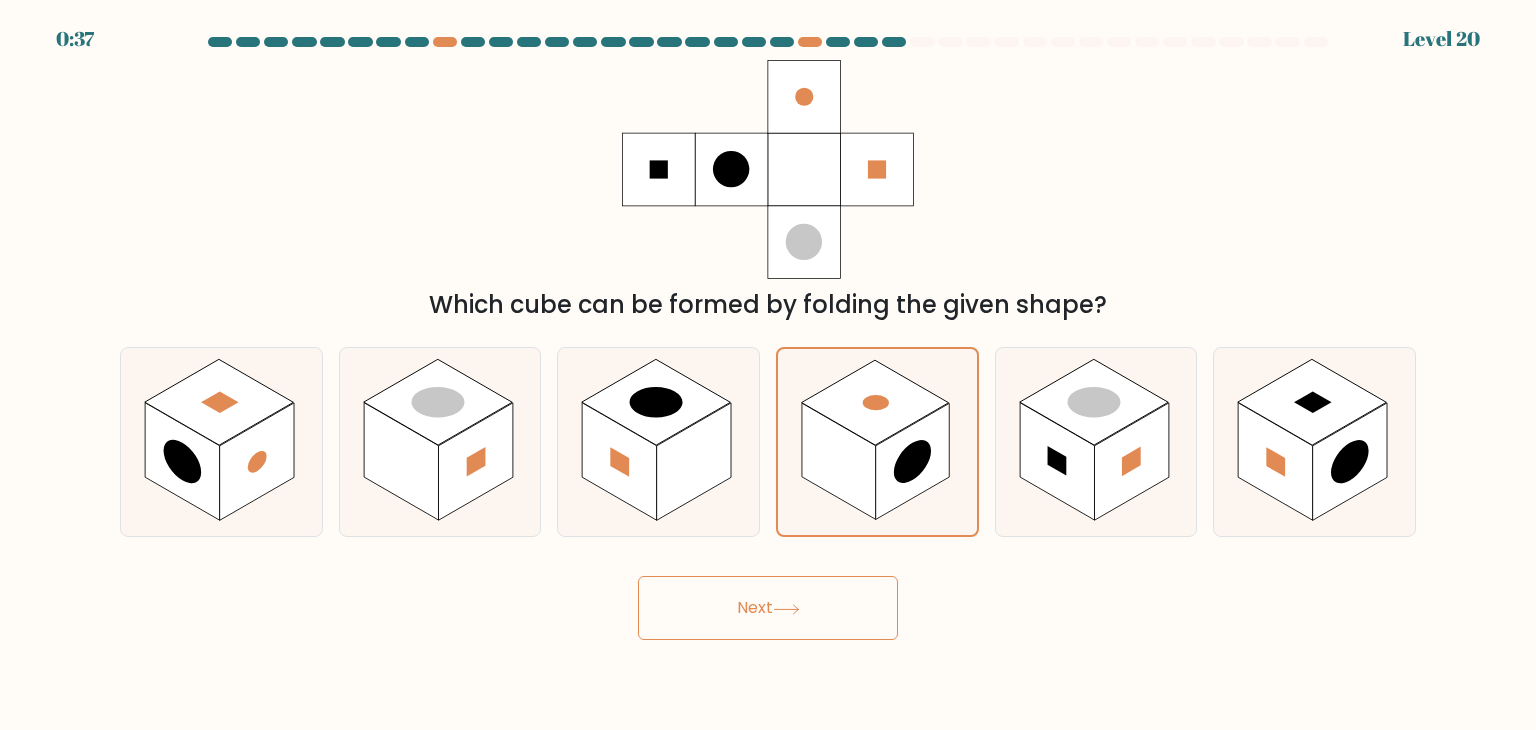 click on "Next" at bounding box center [768, 608] 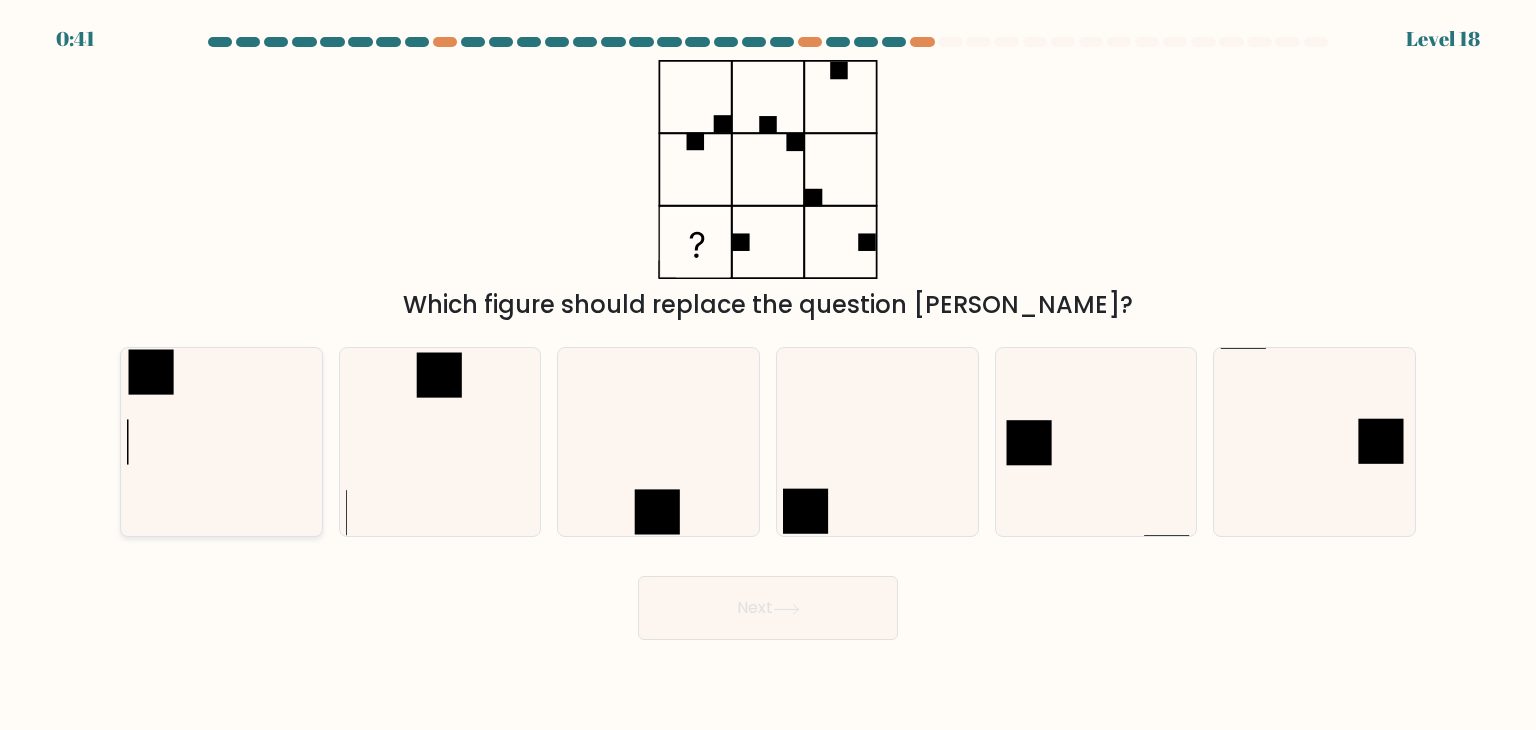 click 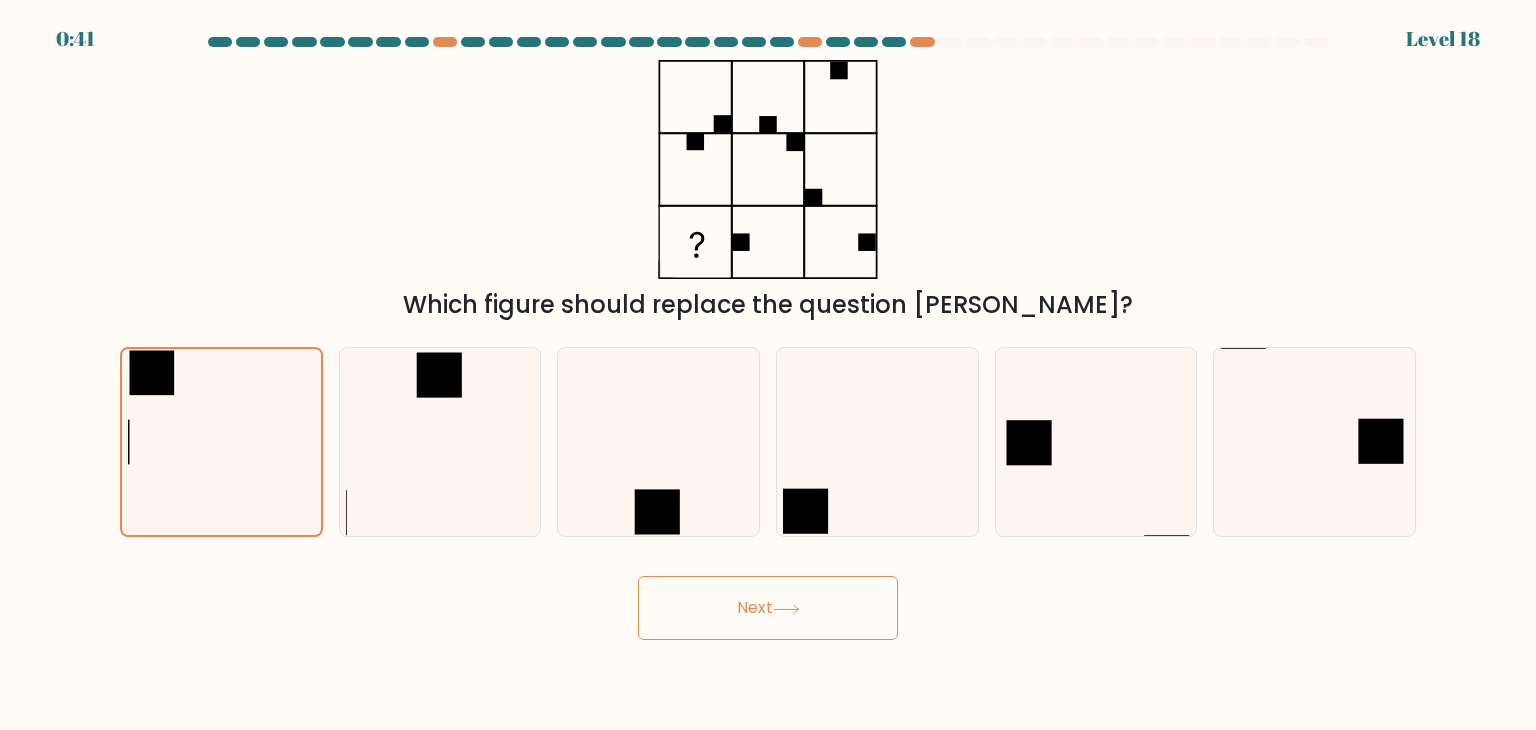 click 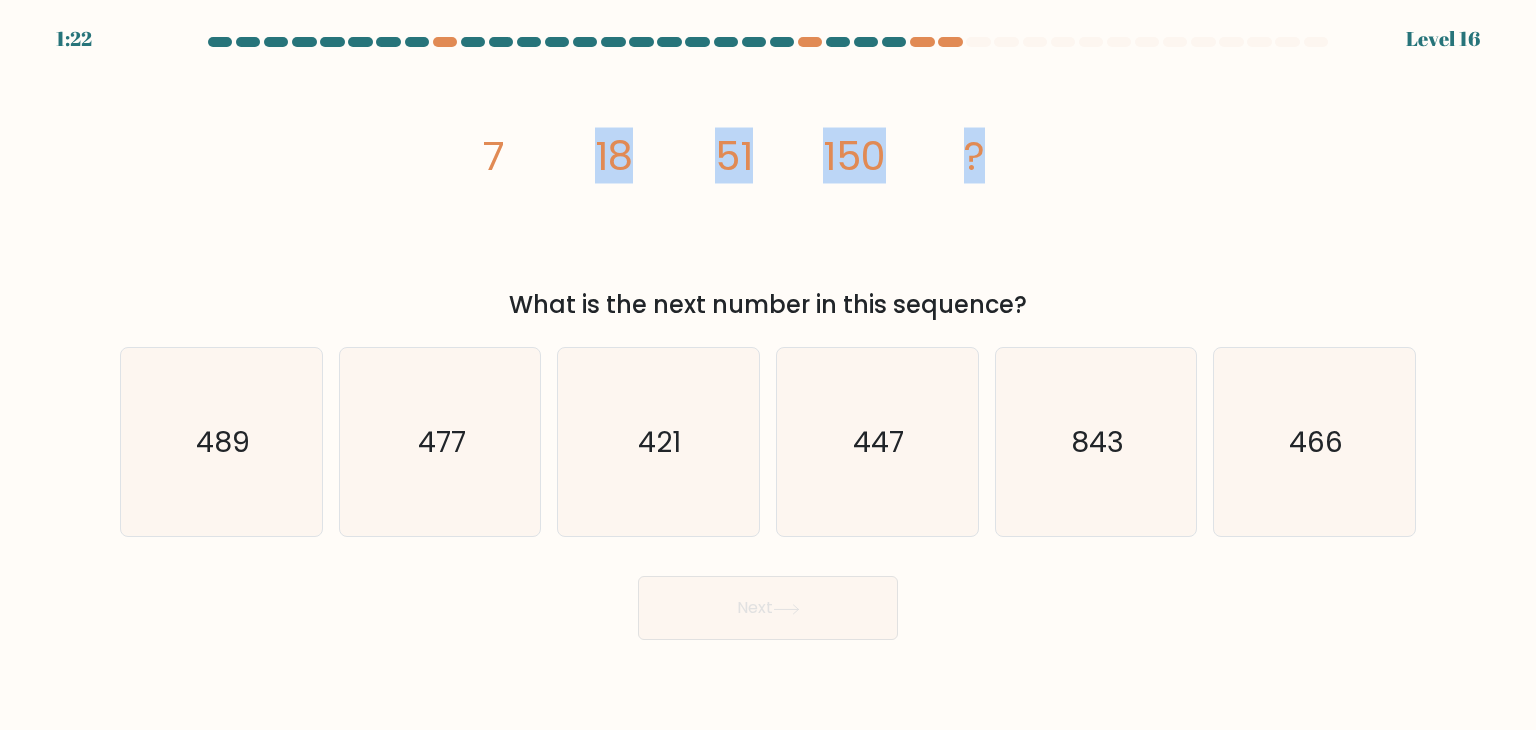 drag, startPoint x: 748, startPoint y: 153, endPoint x: 1019, endPoint y: 237, distance: 283.71994 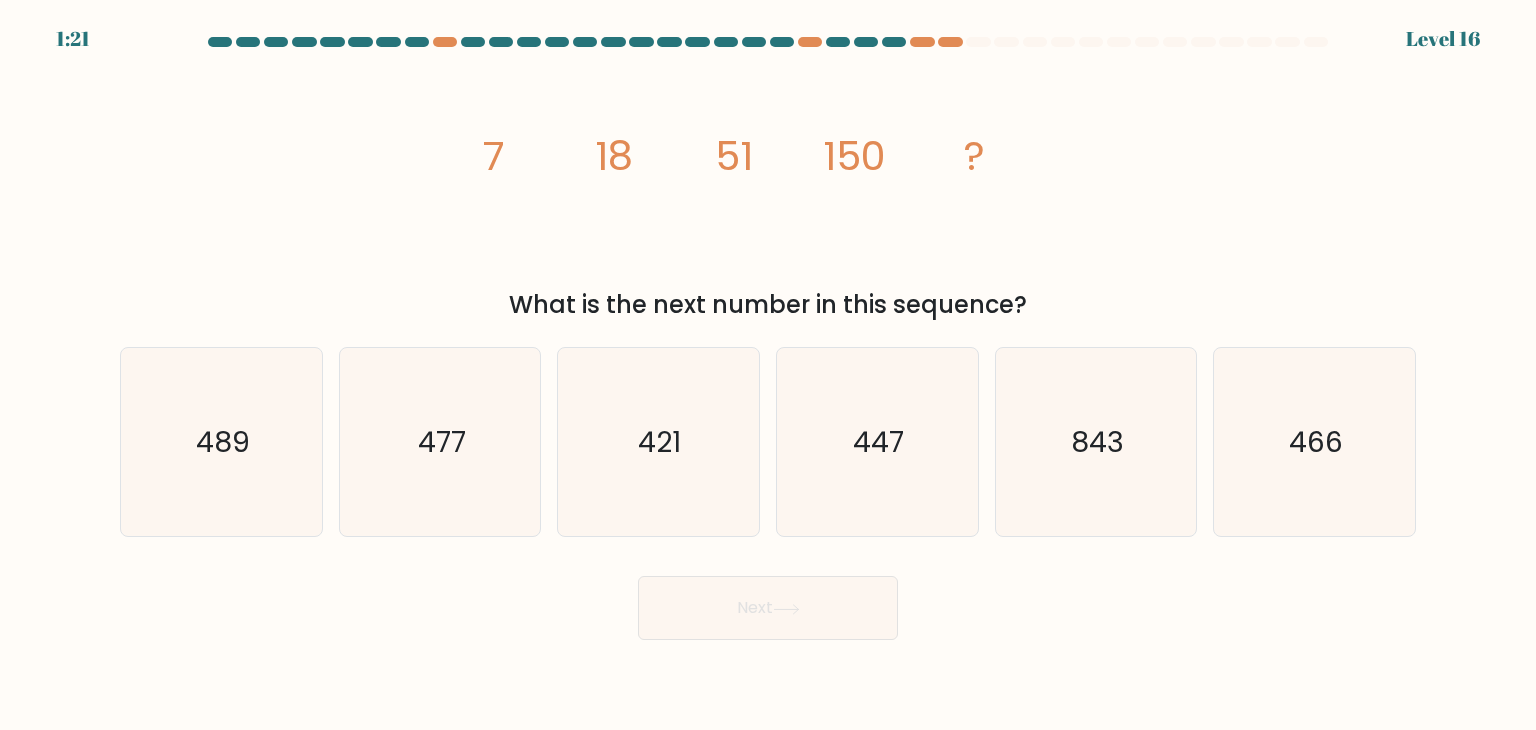 drag, startPoint x: 484, startPoint y: 153, endPoint x: 1077, endPoint y: 312, distance: 613.9462 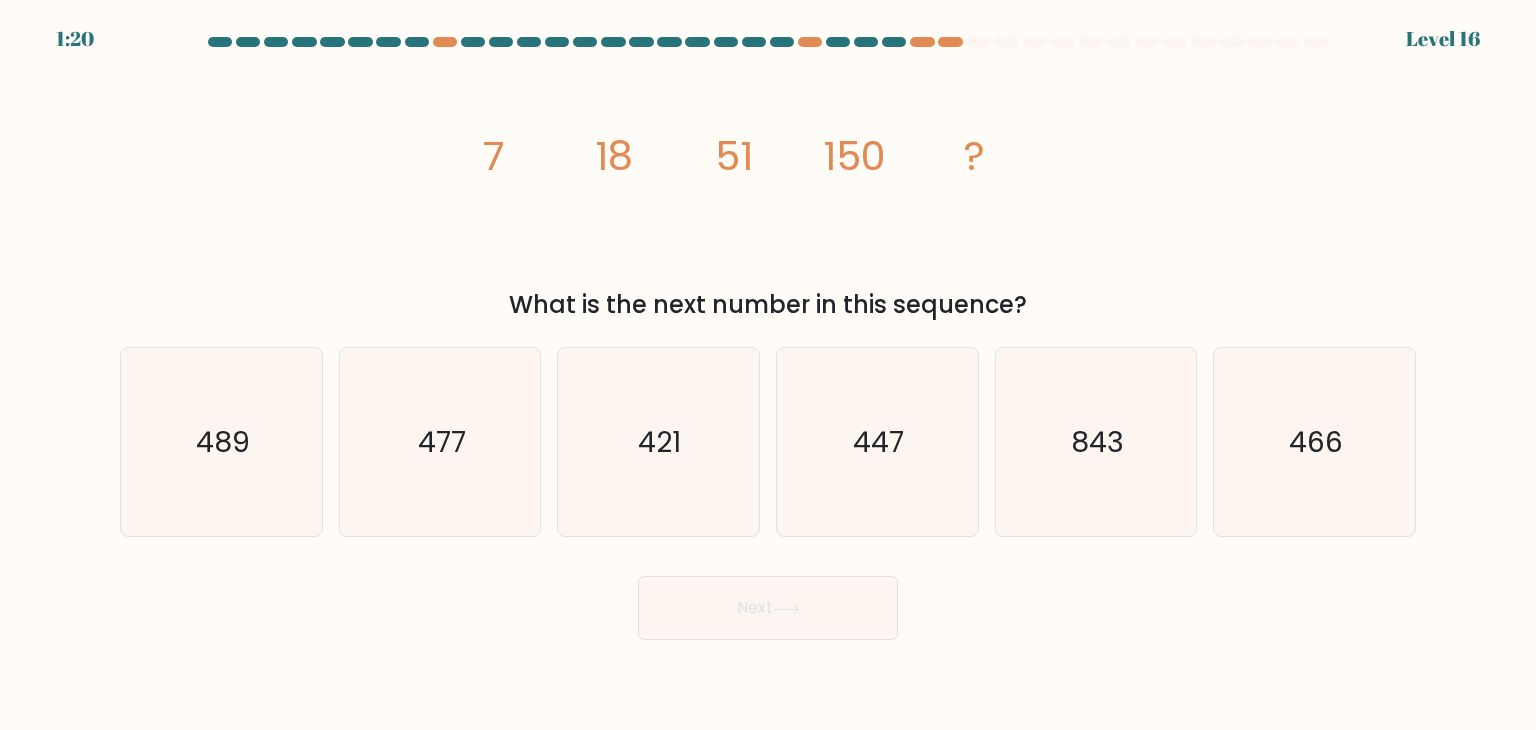 copy on "7
18
51
150
?
What is the next number in this sequence?" 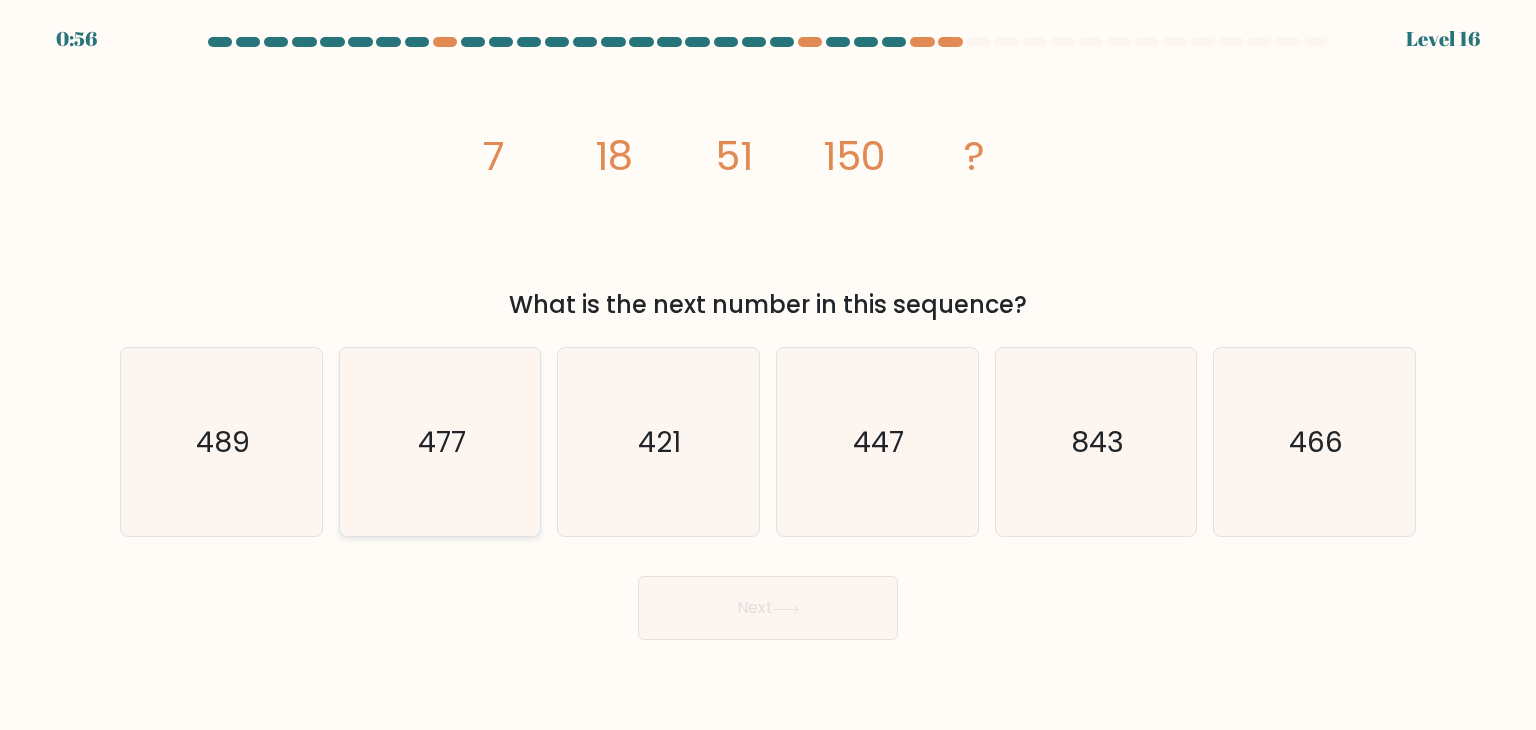 click on "477" 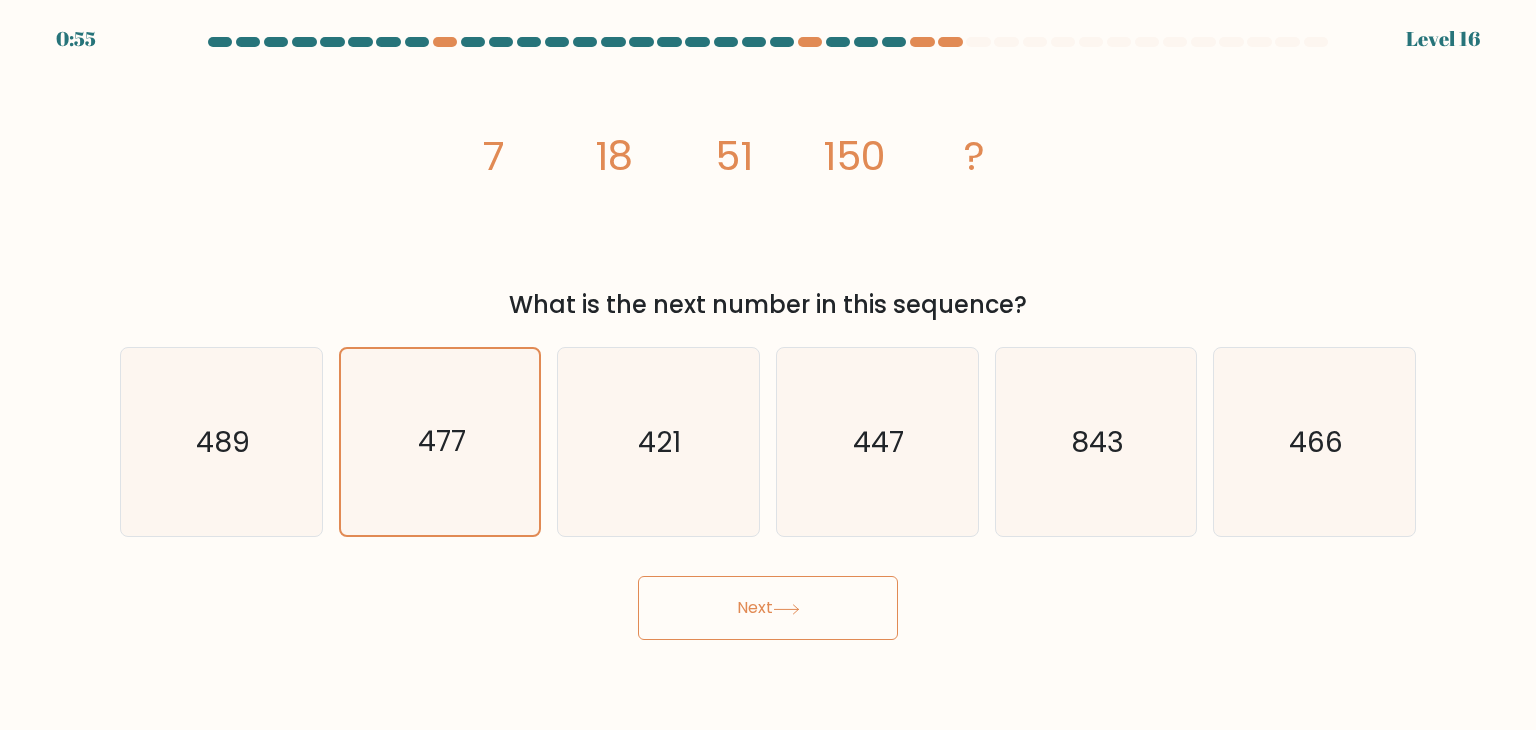click on "Next" at bounding box center [768, 608] 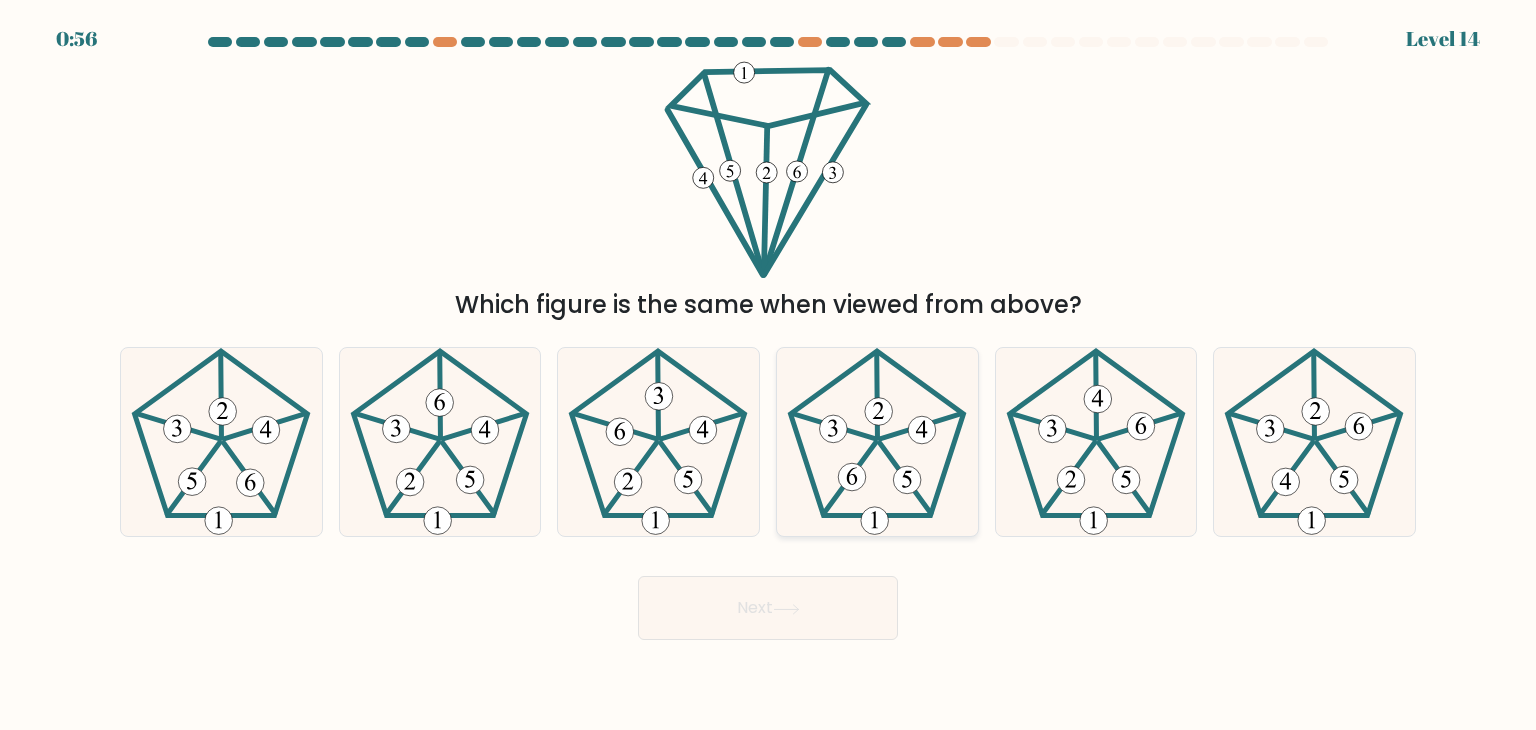 click 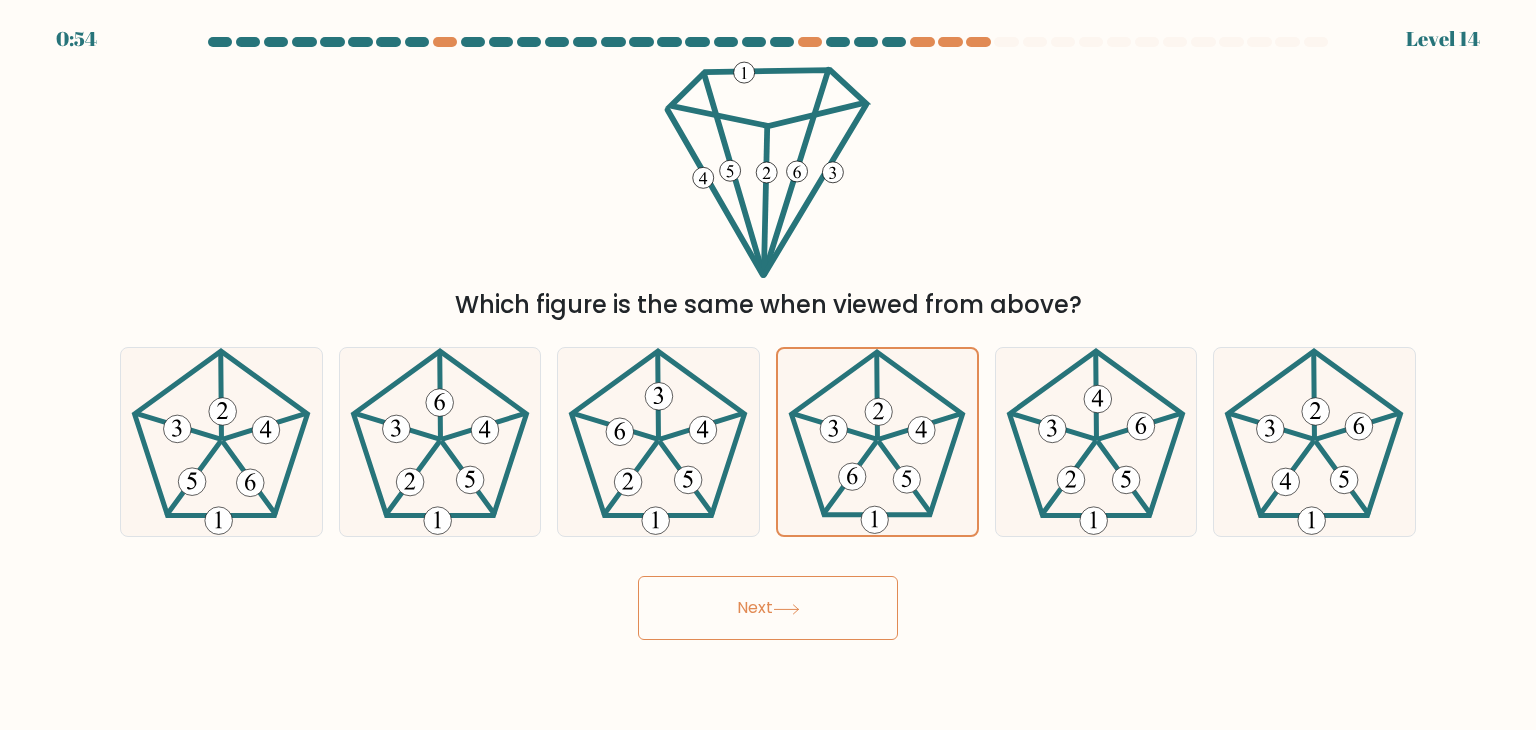 click on "Next" at bounding box center [768, 608] 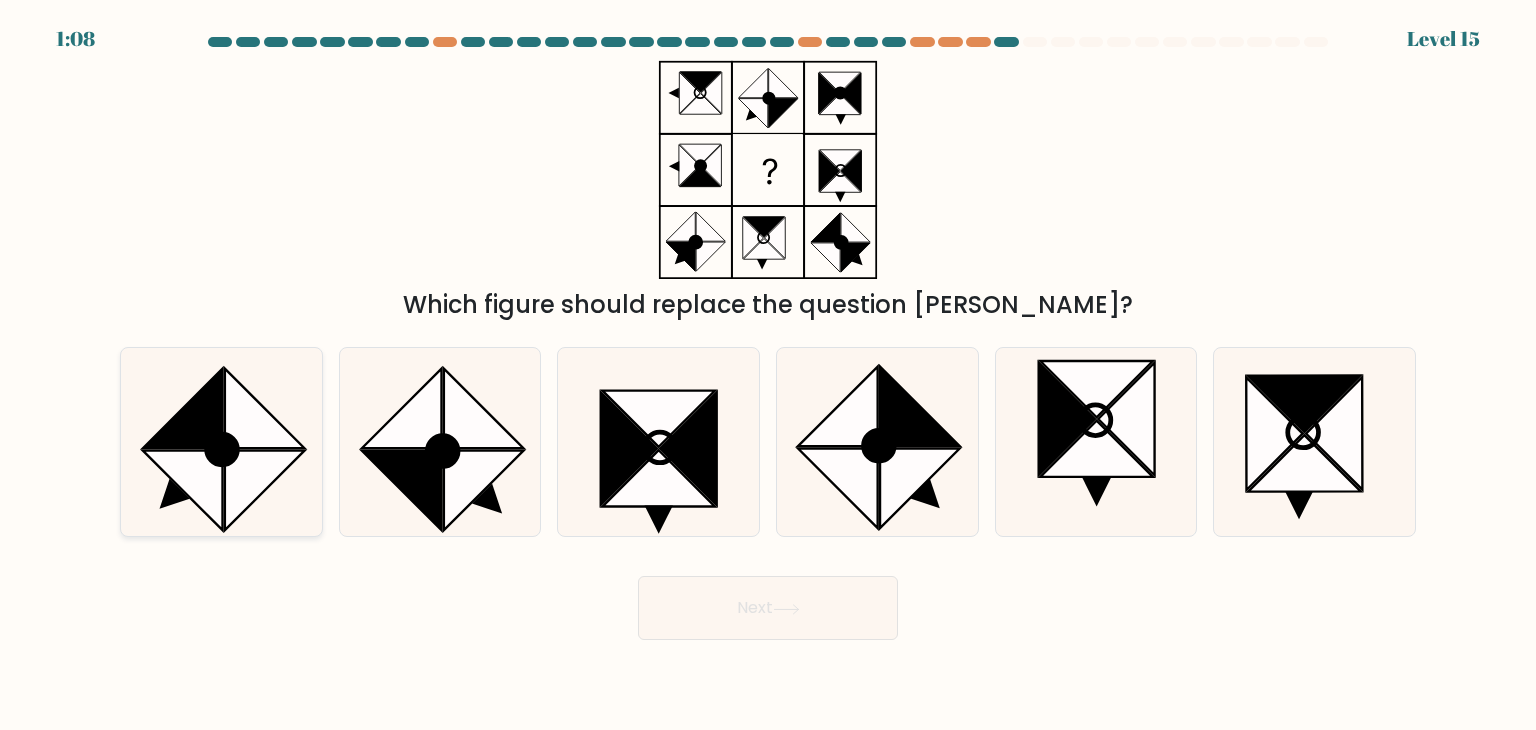 click 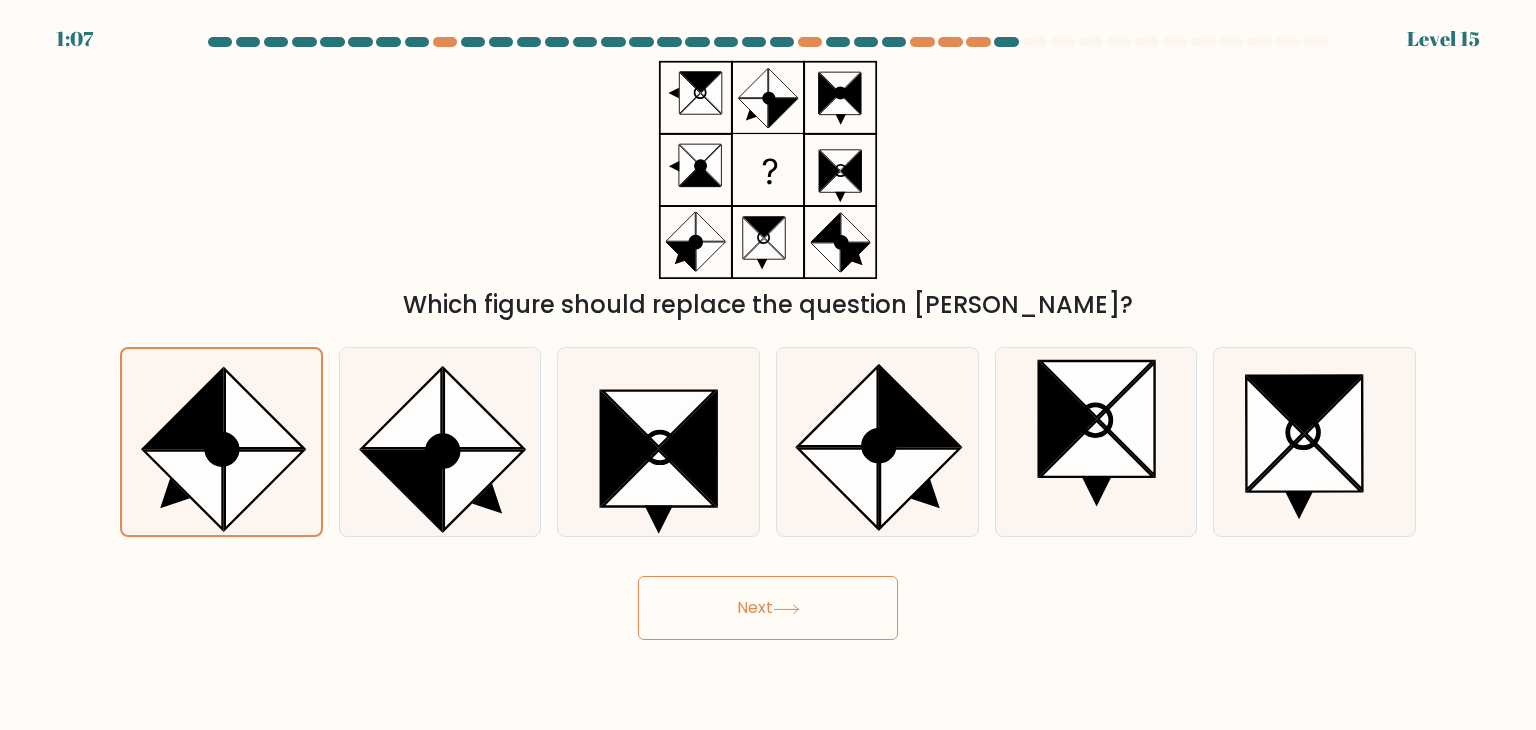 click on "Next" at bounding box center [768, 608] 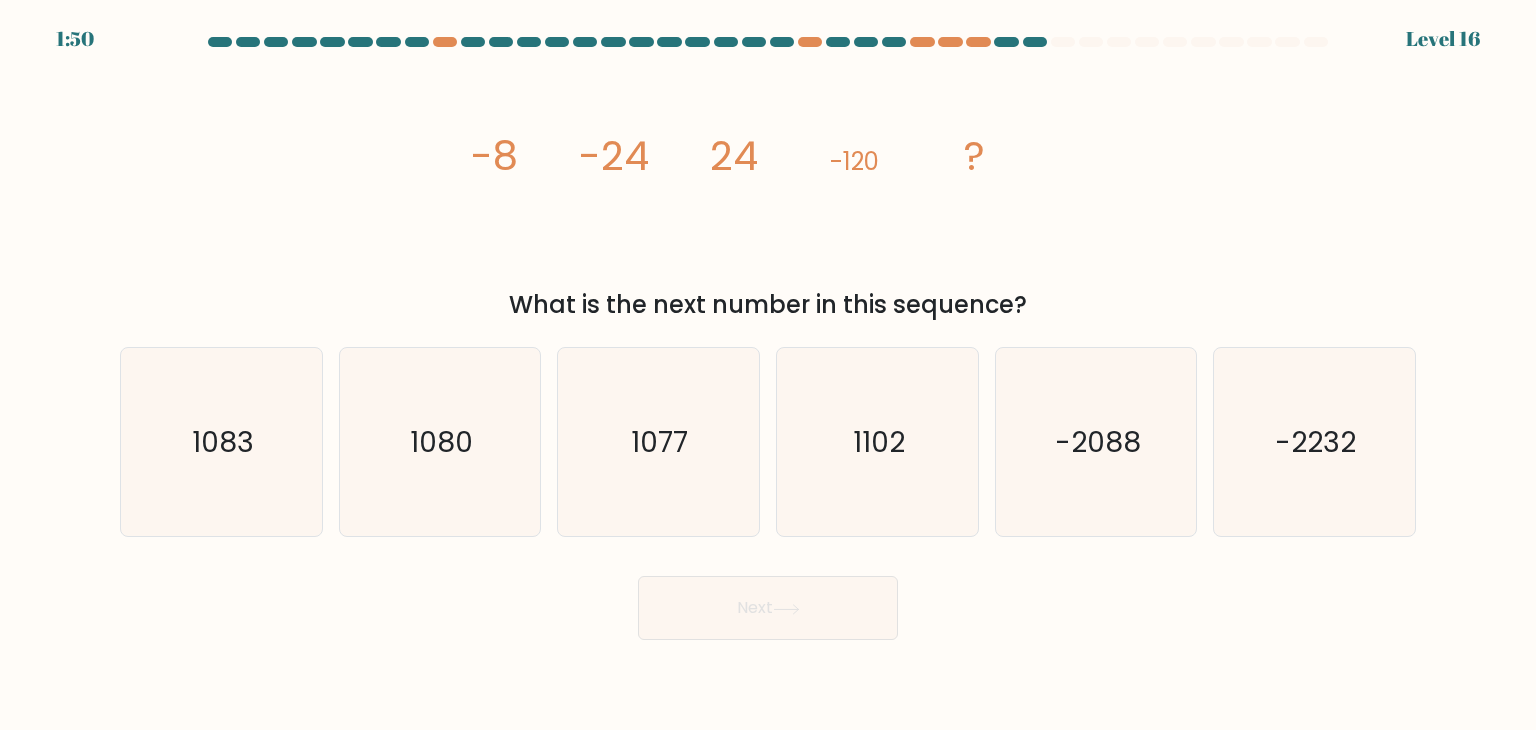 drag, startPoint x: 456, startPoint y: 144, endPoint x: 1123, endPoint y: 298, distance: 684.5473 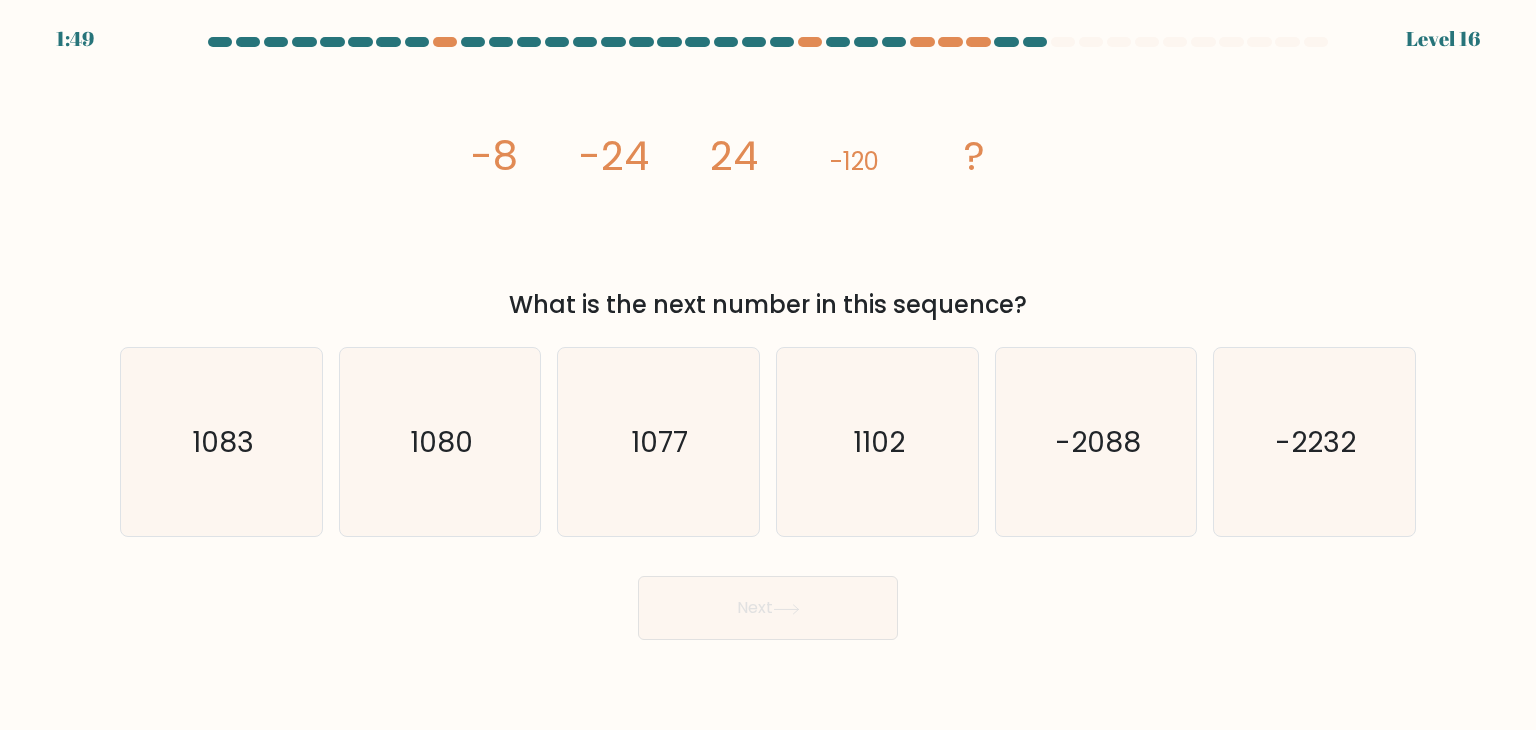 copy on "-8
-24
24
-120
?
What is the next number in this sequence?" 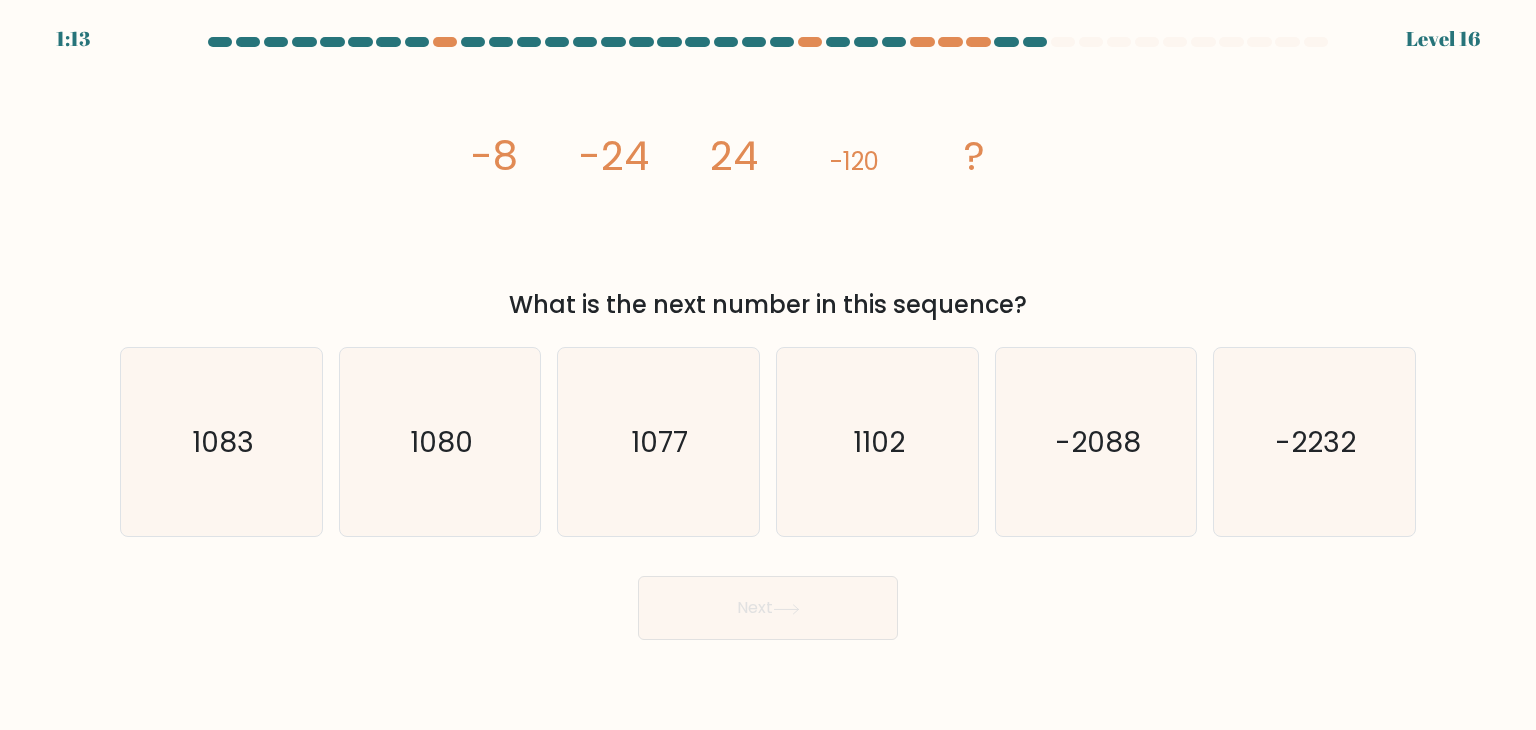 click on "image/svg+xml
-8
-24
24
-120
?
What is the next number in this sequence?" at bounding box center [768, 191] 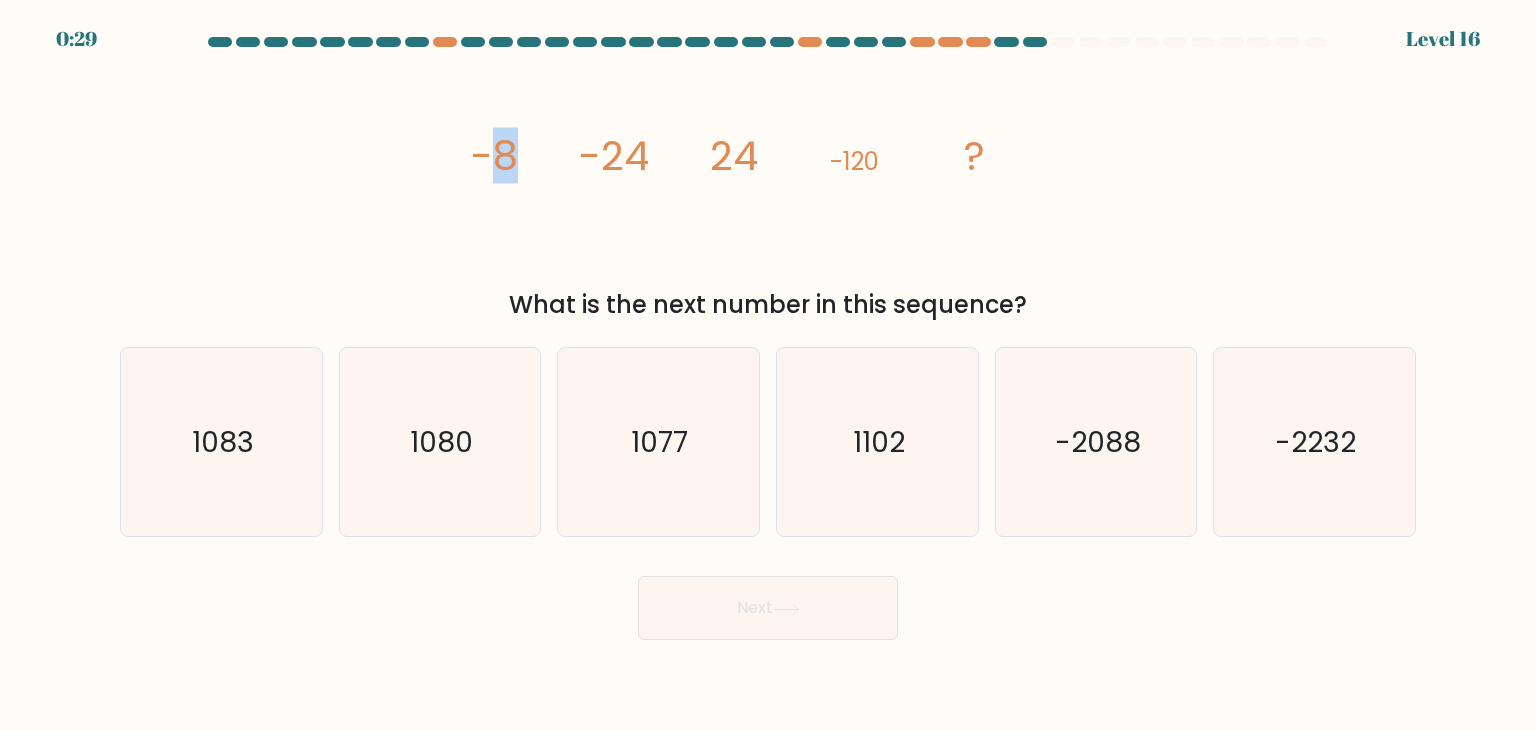 drag, startPoint x: 492, startPoint y: 181, endPoint x: 548, endPoint y: 168, distance: 57.48913 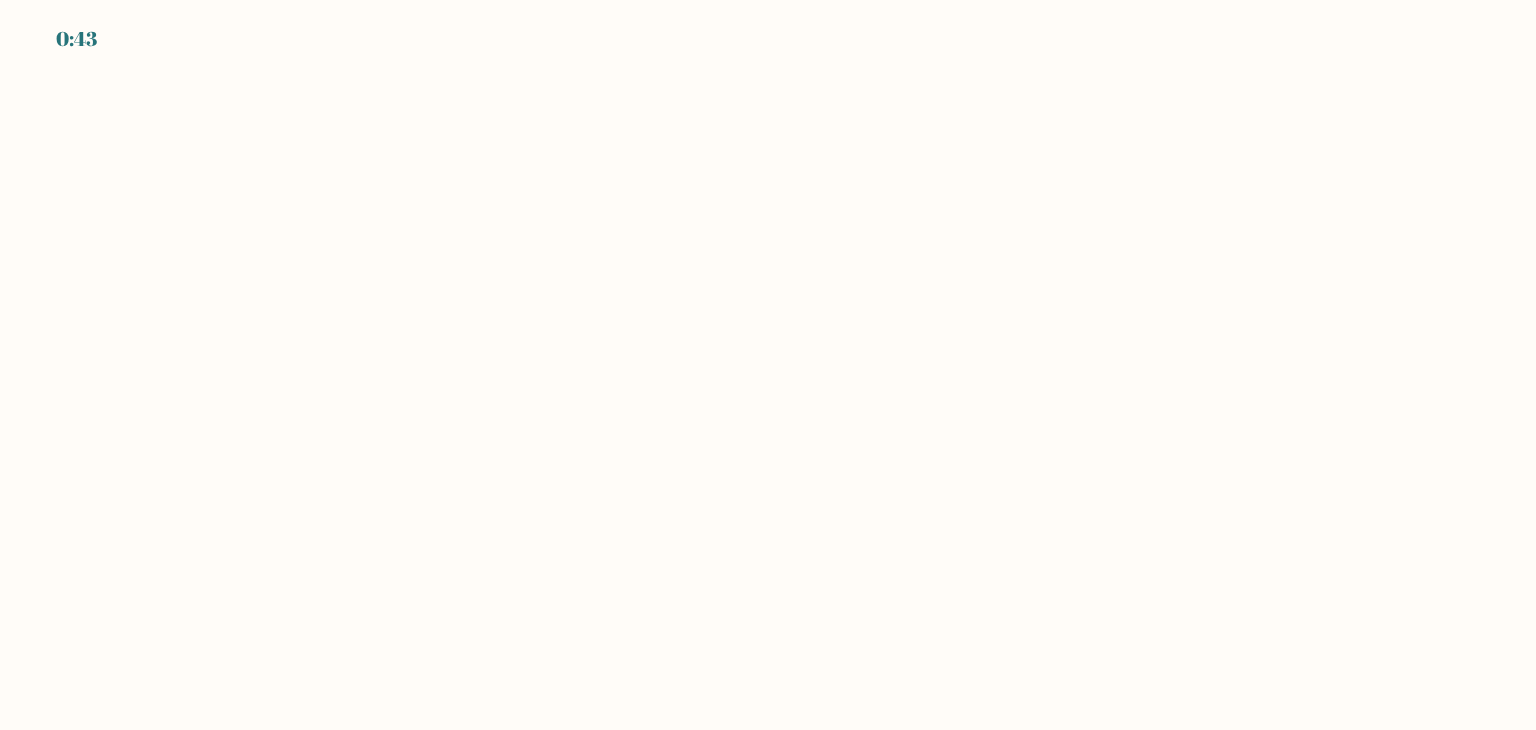 scroll, scrollTop: 0, scrollLeft: 0, axis: both 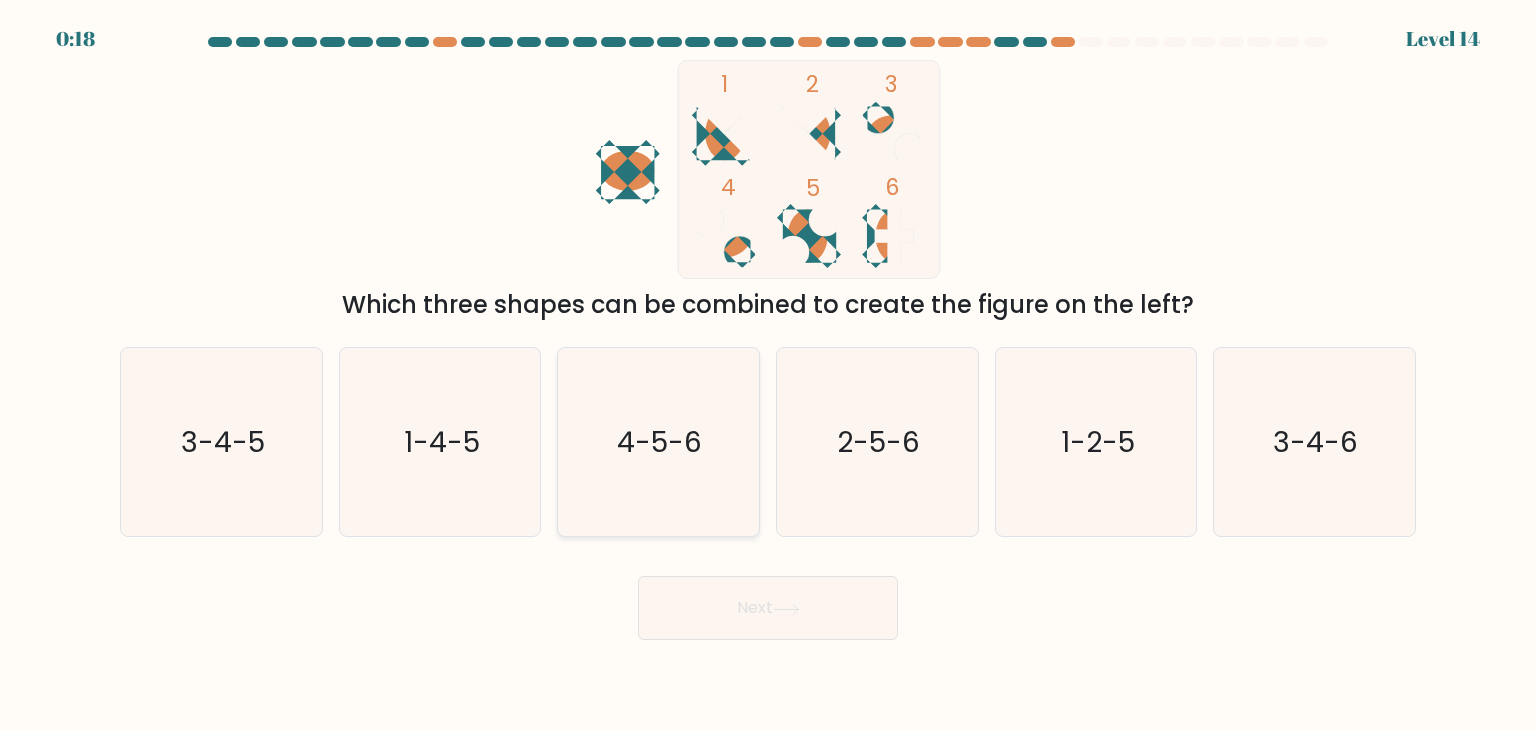 click on "4-5-6" 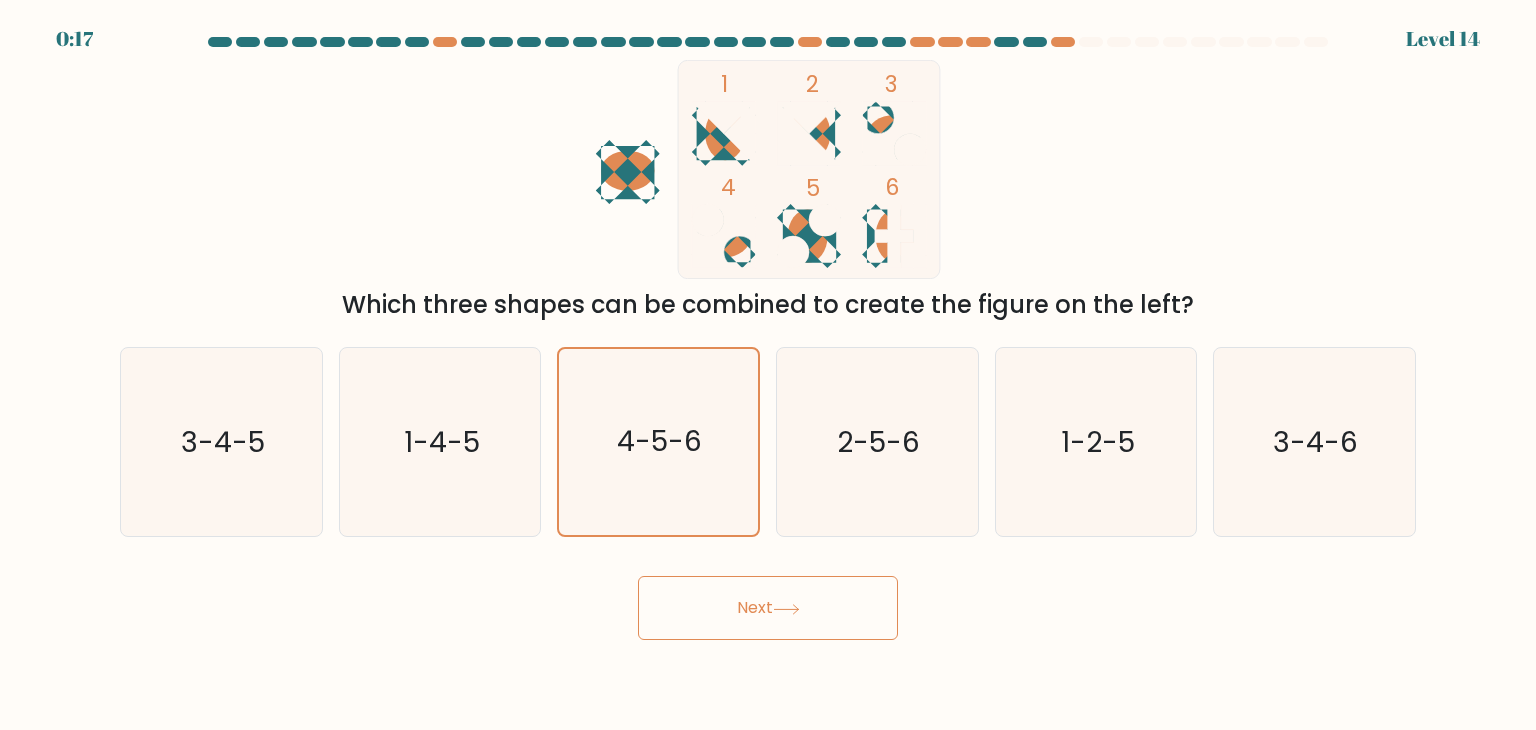 click on "Next" at bounding box center (768, 608) 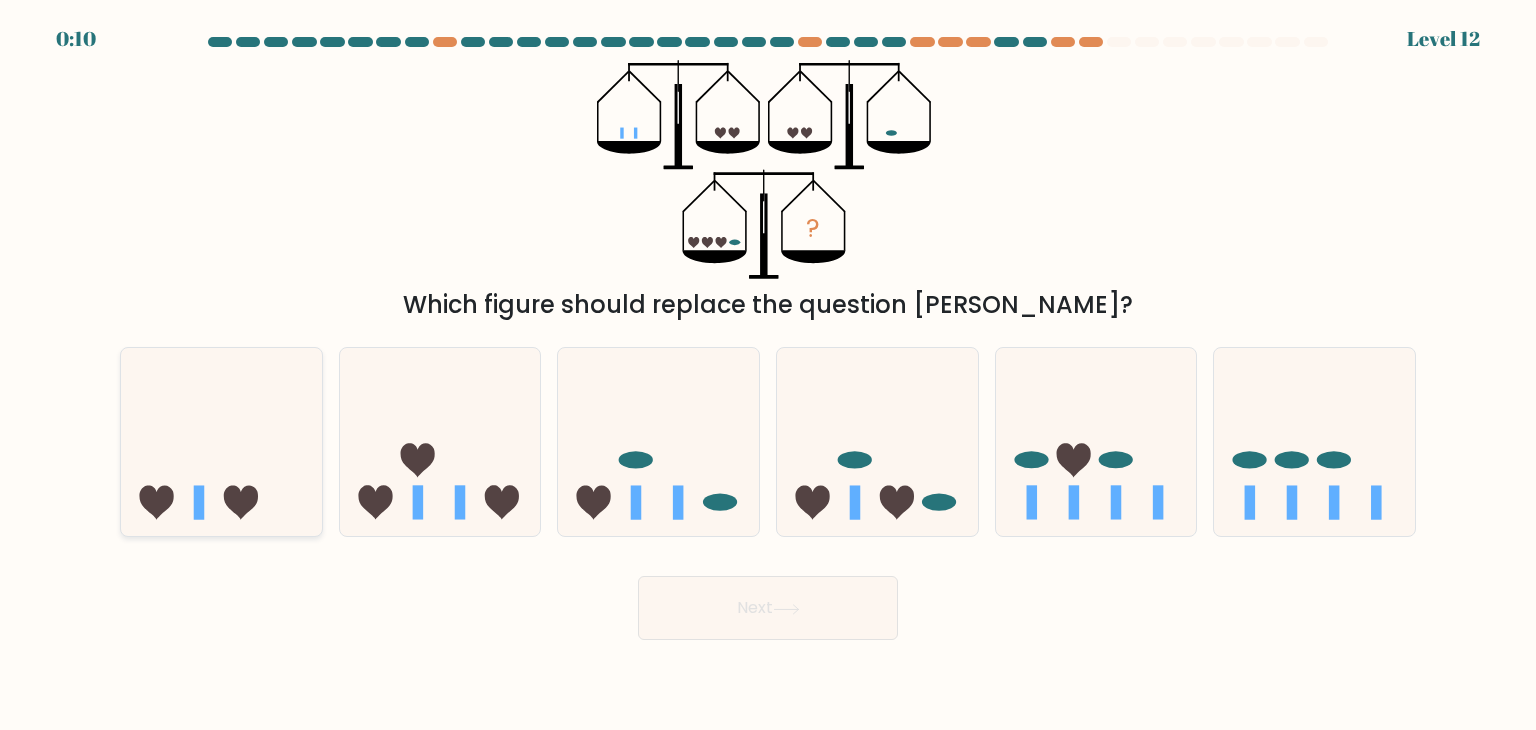 click 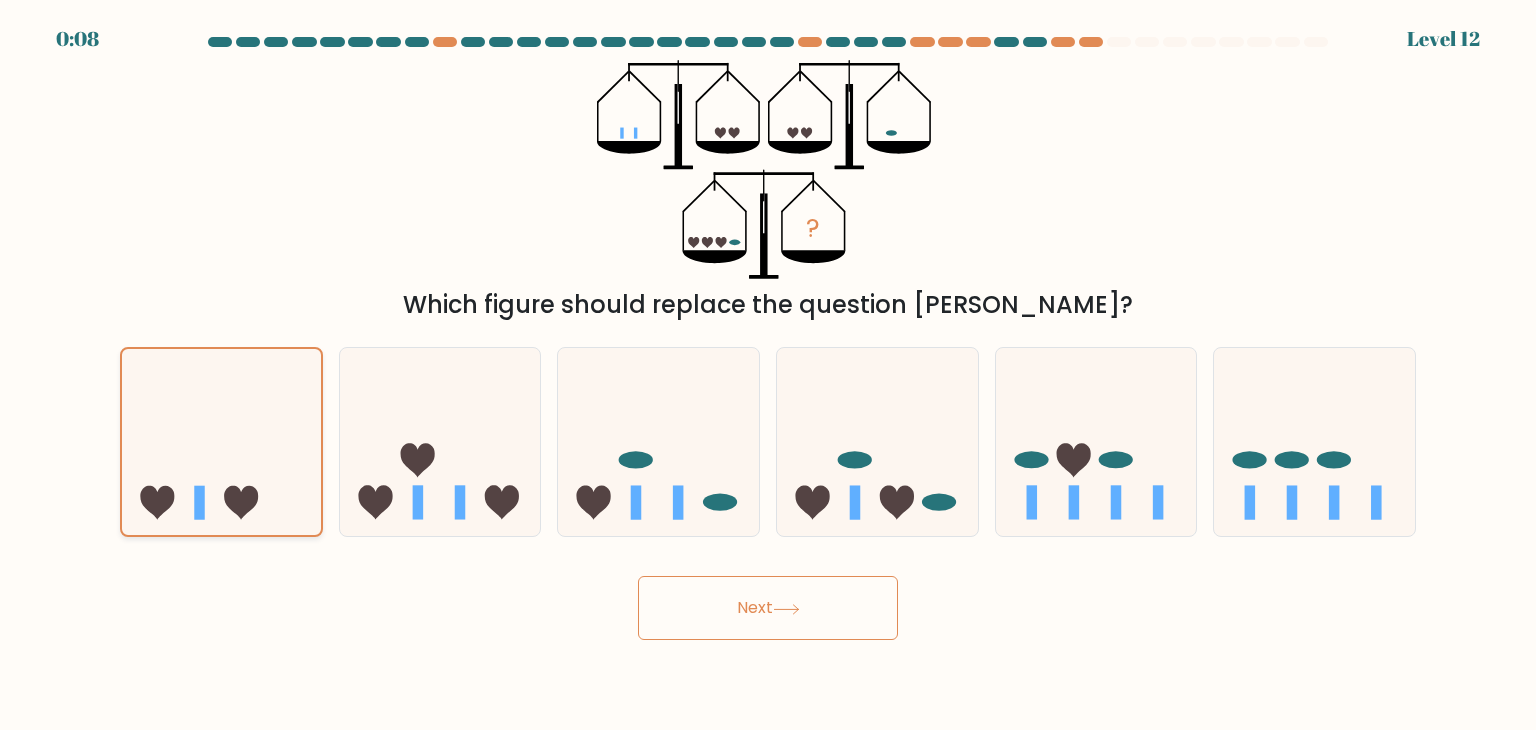 click 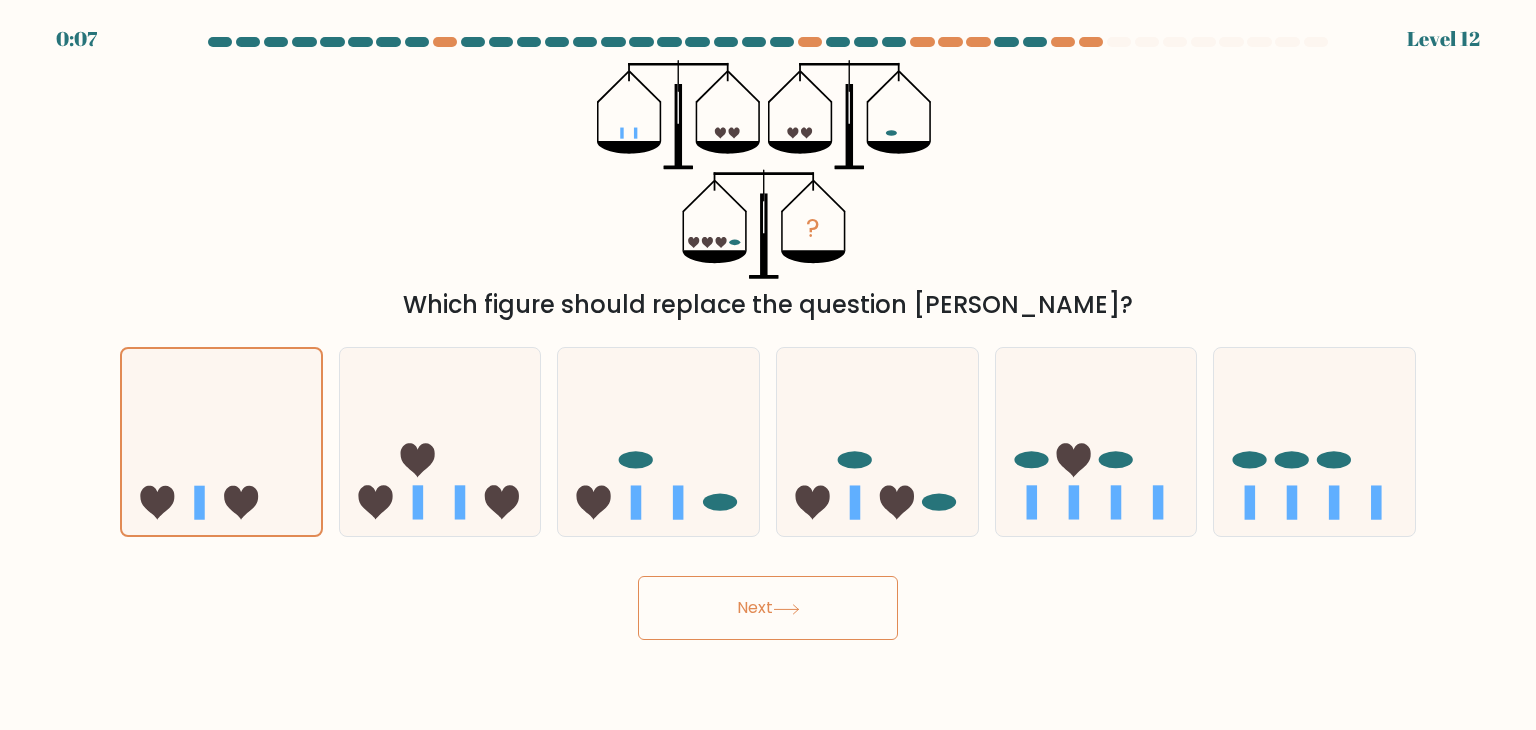 drag, startPoint x: 446, startPoint y: 506, endPoint x: 706, endPoint y: 590, distance: 273.2325 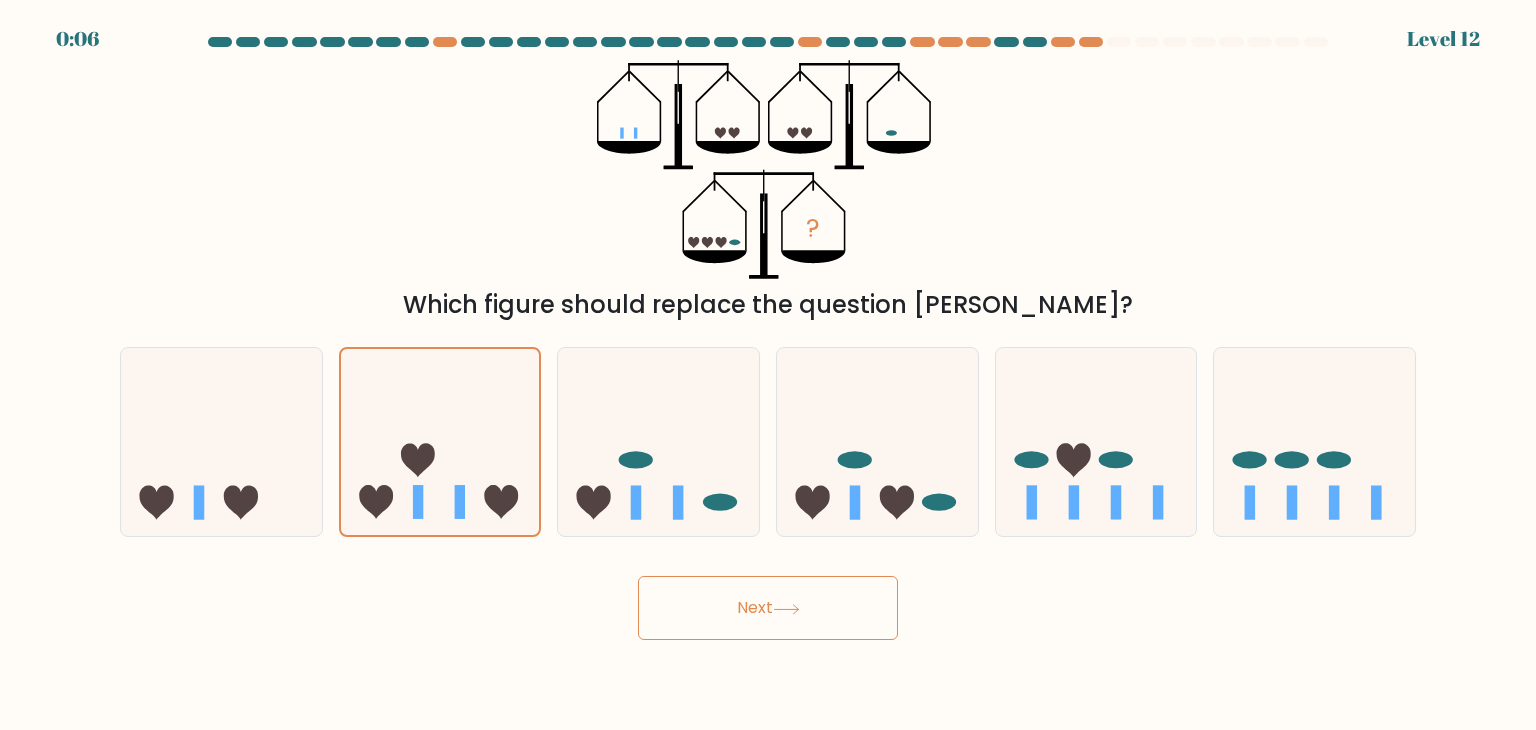 click on "Next" at bounding box center [768, 608] 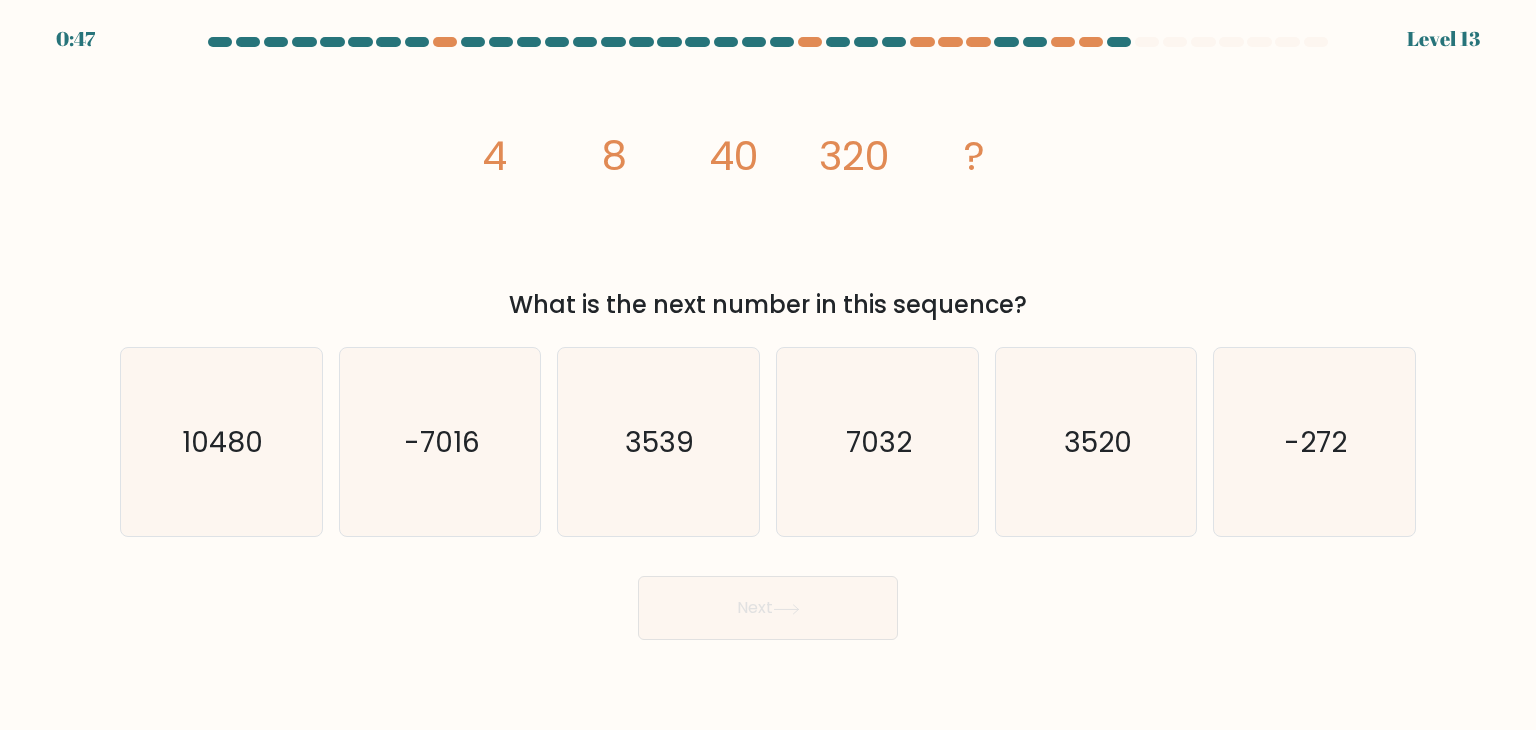 drag, startPoint x: 473, startPoint y: 146, endPoint x: 1053, endPoint y: 296, distance: 599.08264 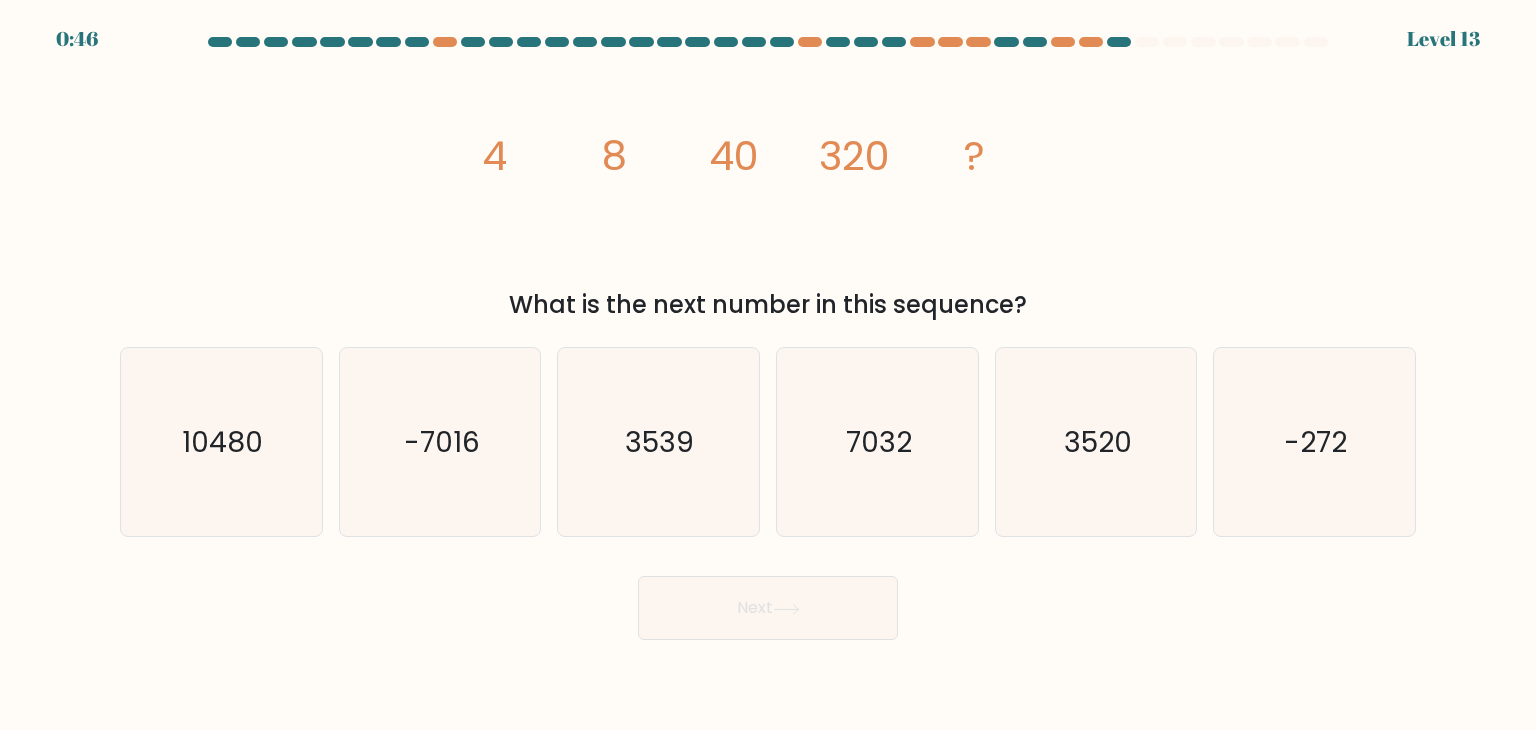 copy on "4
8
40
320
?
What is the next number in this sequence?" 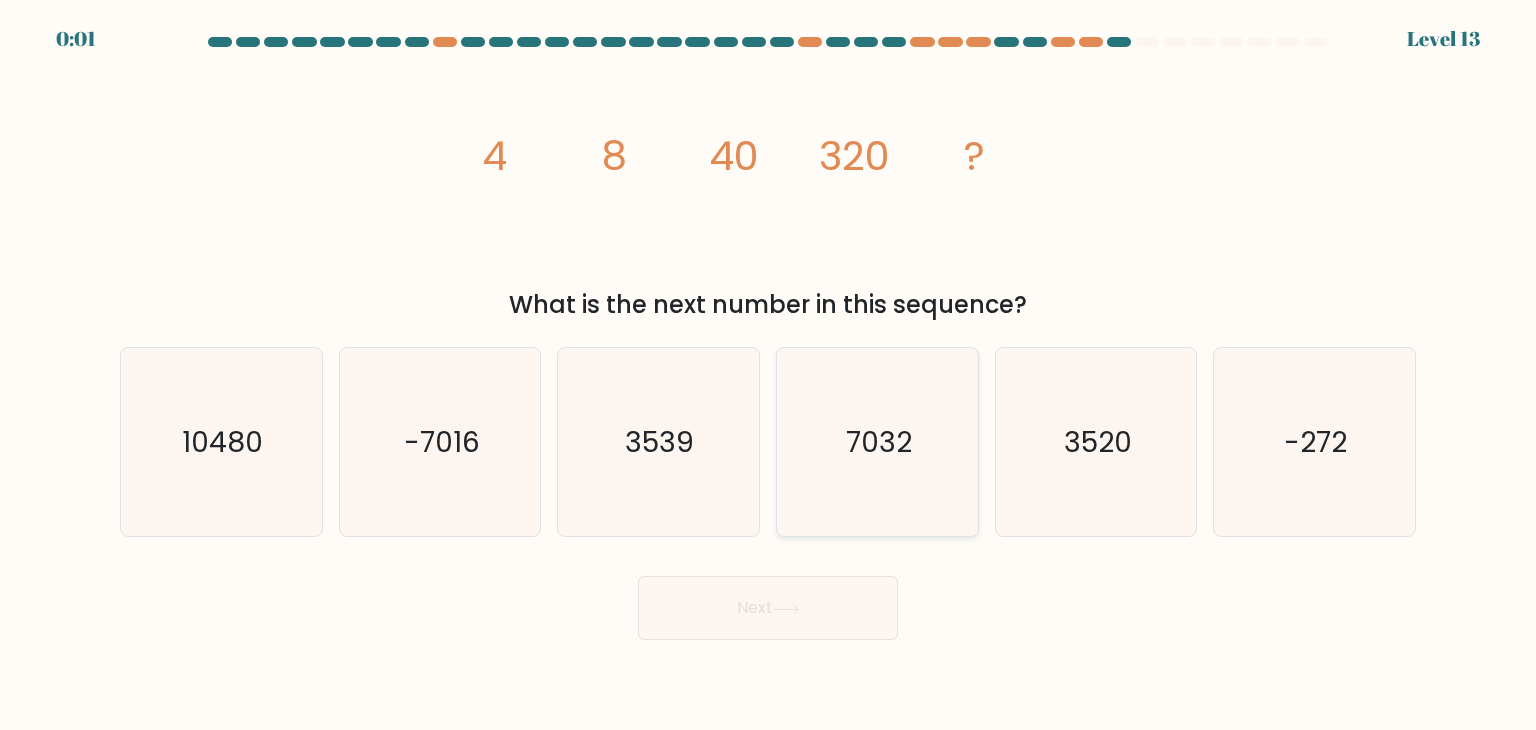 click on "7032" 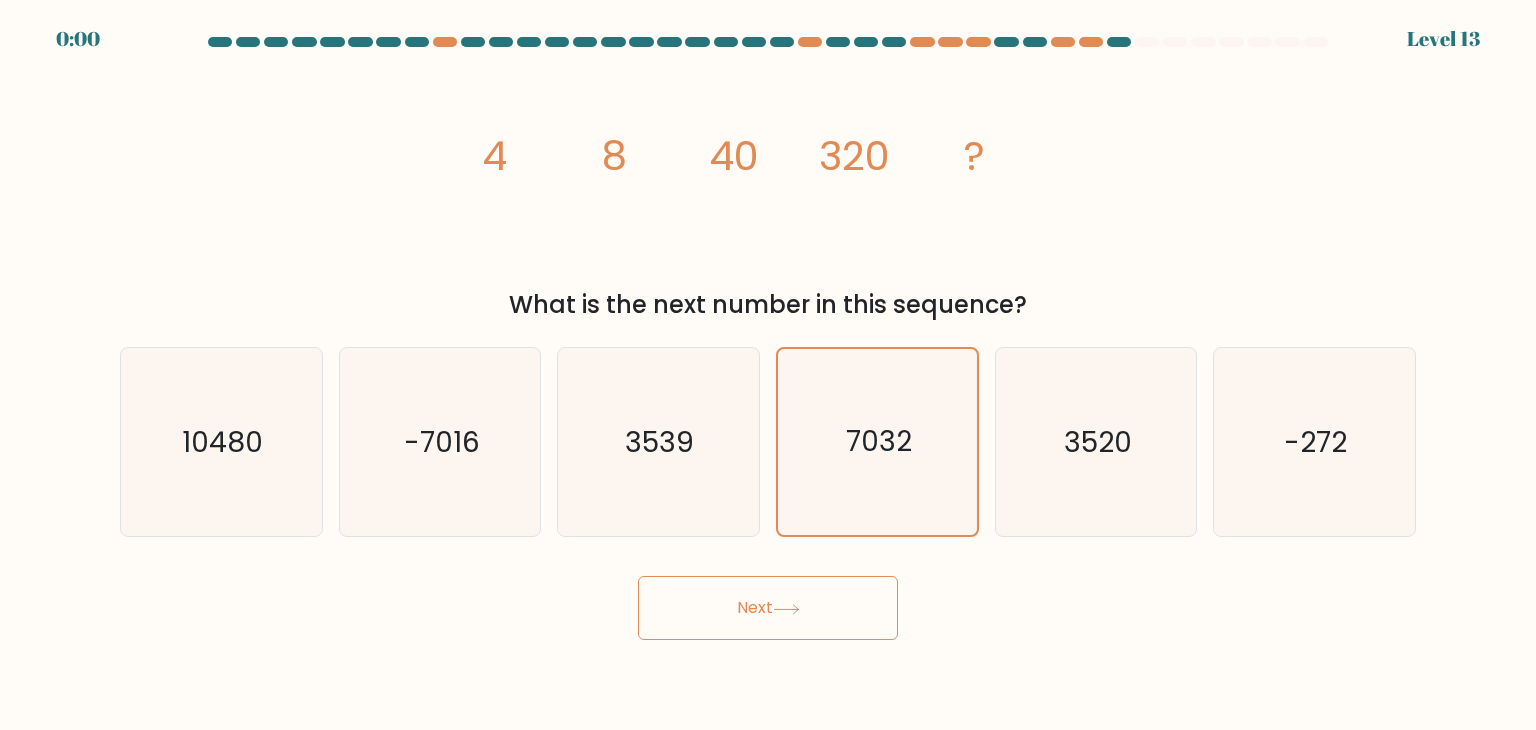 click on "Next" at bounding box center (768, 608) 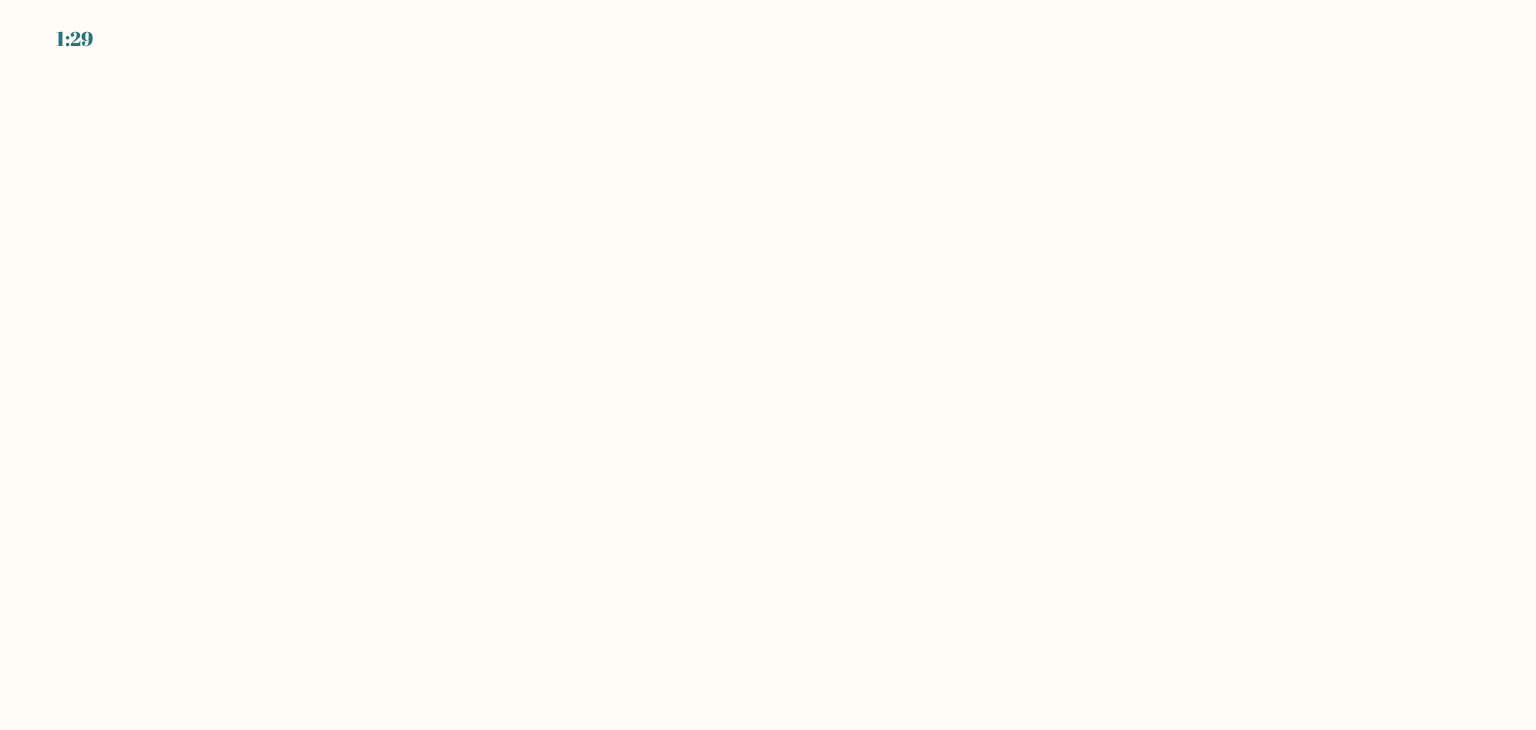 scroll, scrollTop: 0, scrollLeft: 0, axis: both 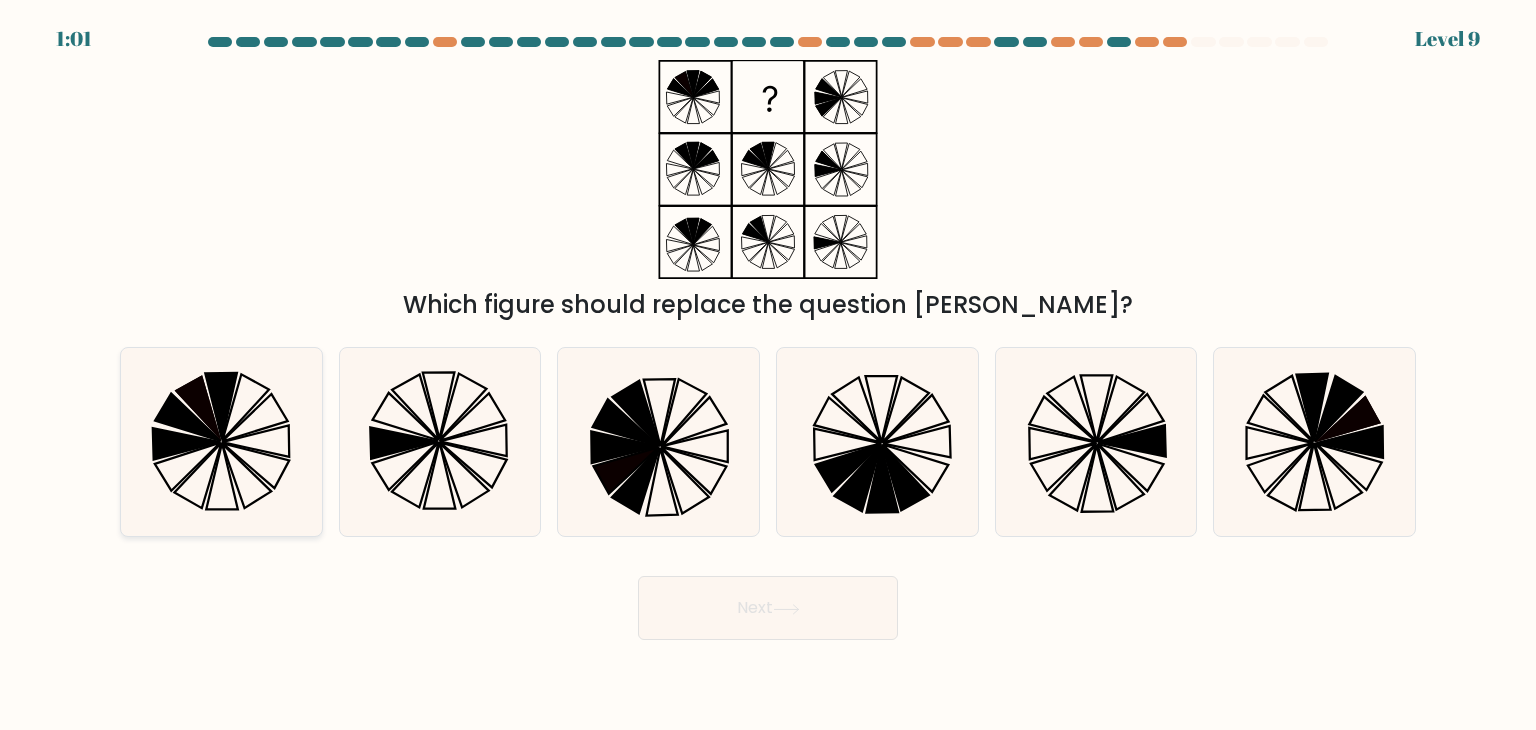 click 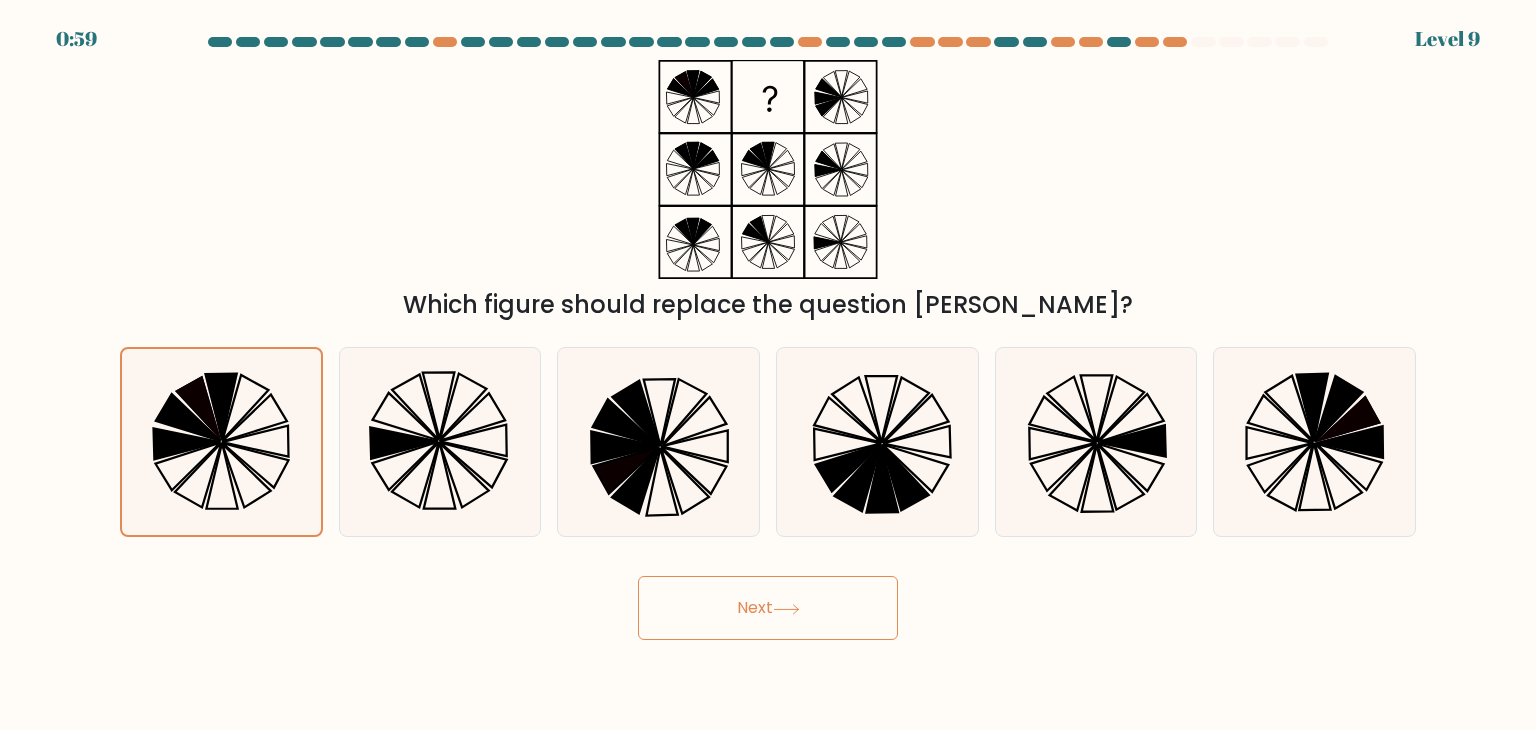 click on "Next" at bounding box center (768, 608) 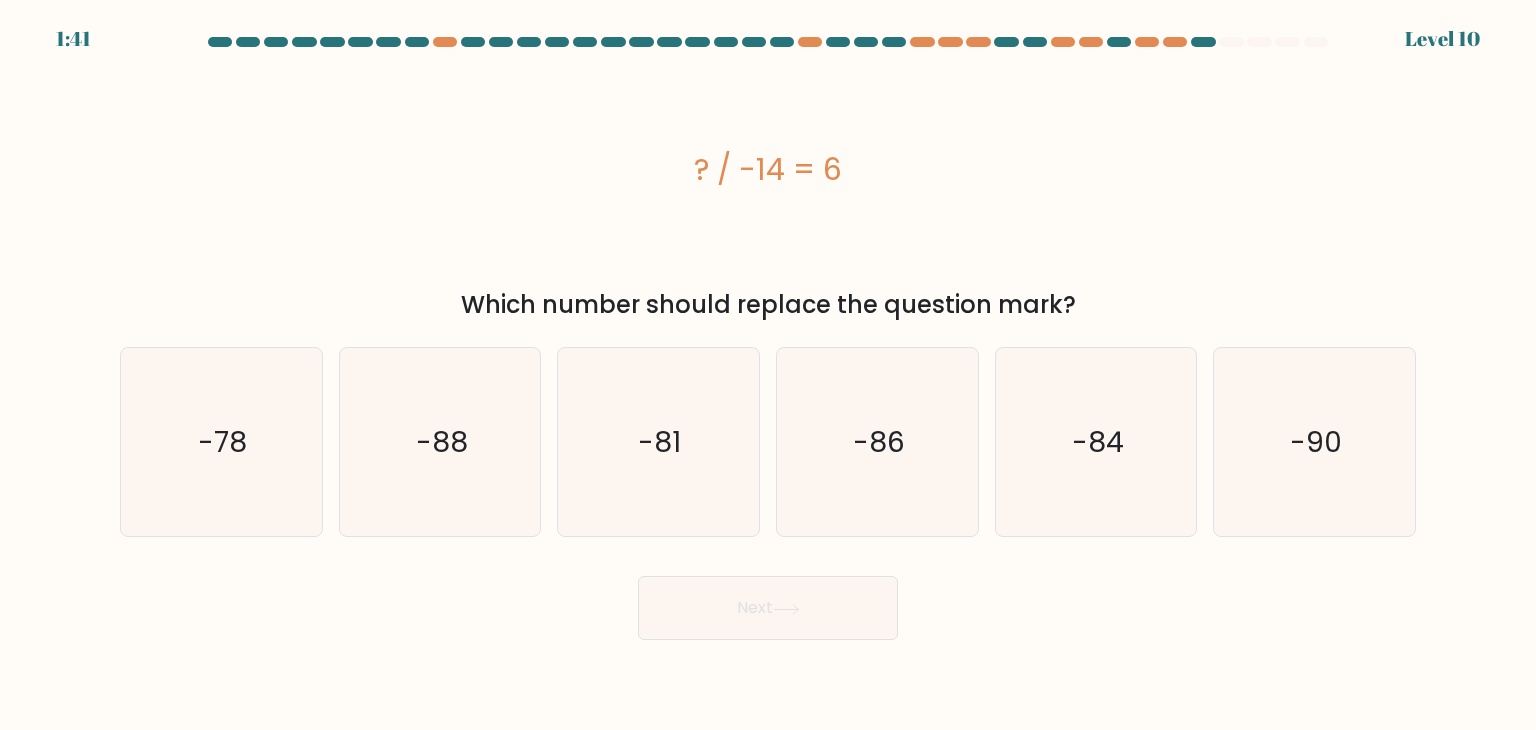 drag, startPoint x: 874, startPoint y: 163, endPoint x: 682, endPoint y: 169, distance: 192.09373 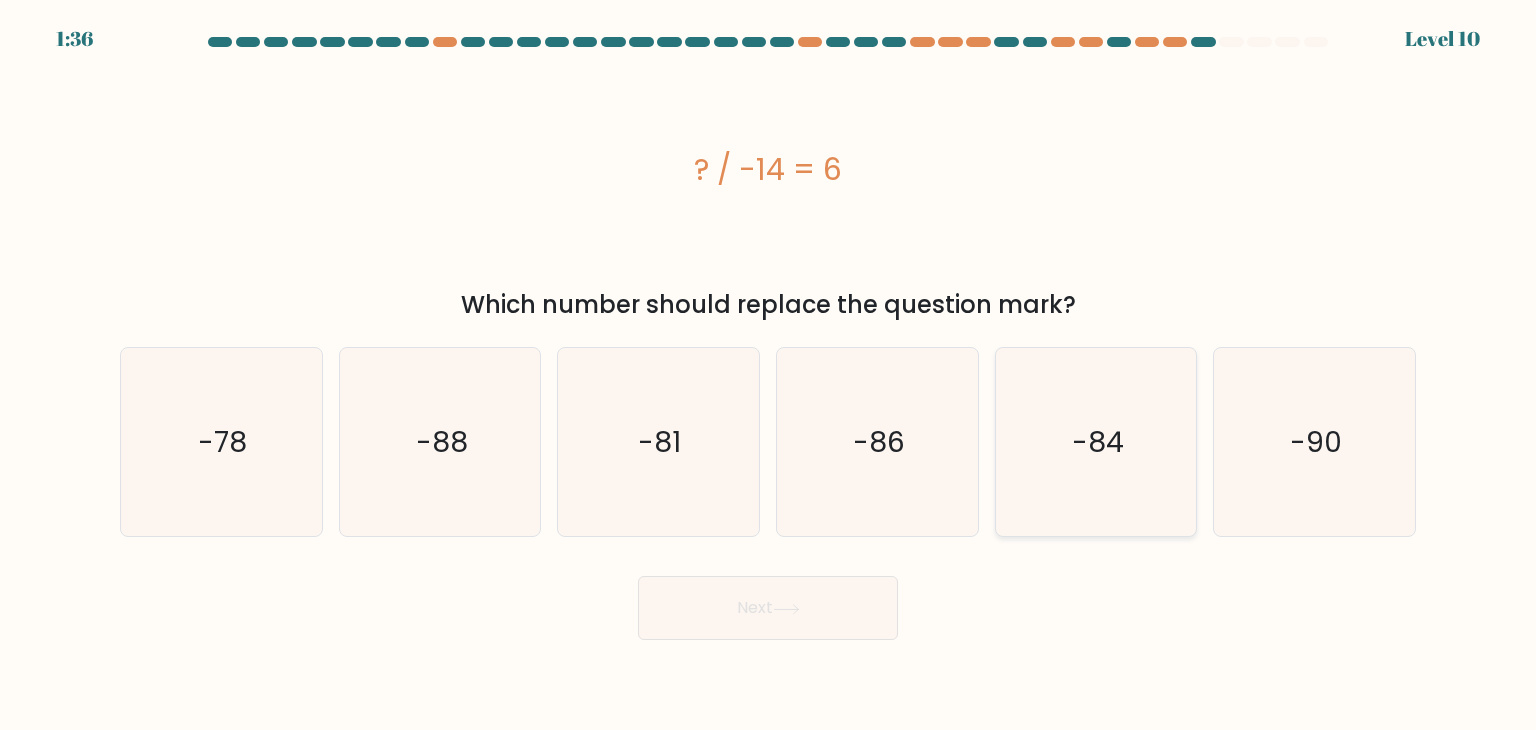 click on "-84" 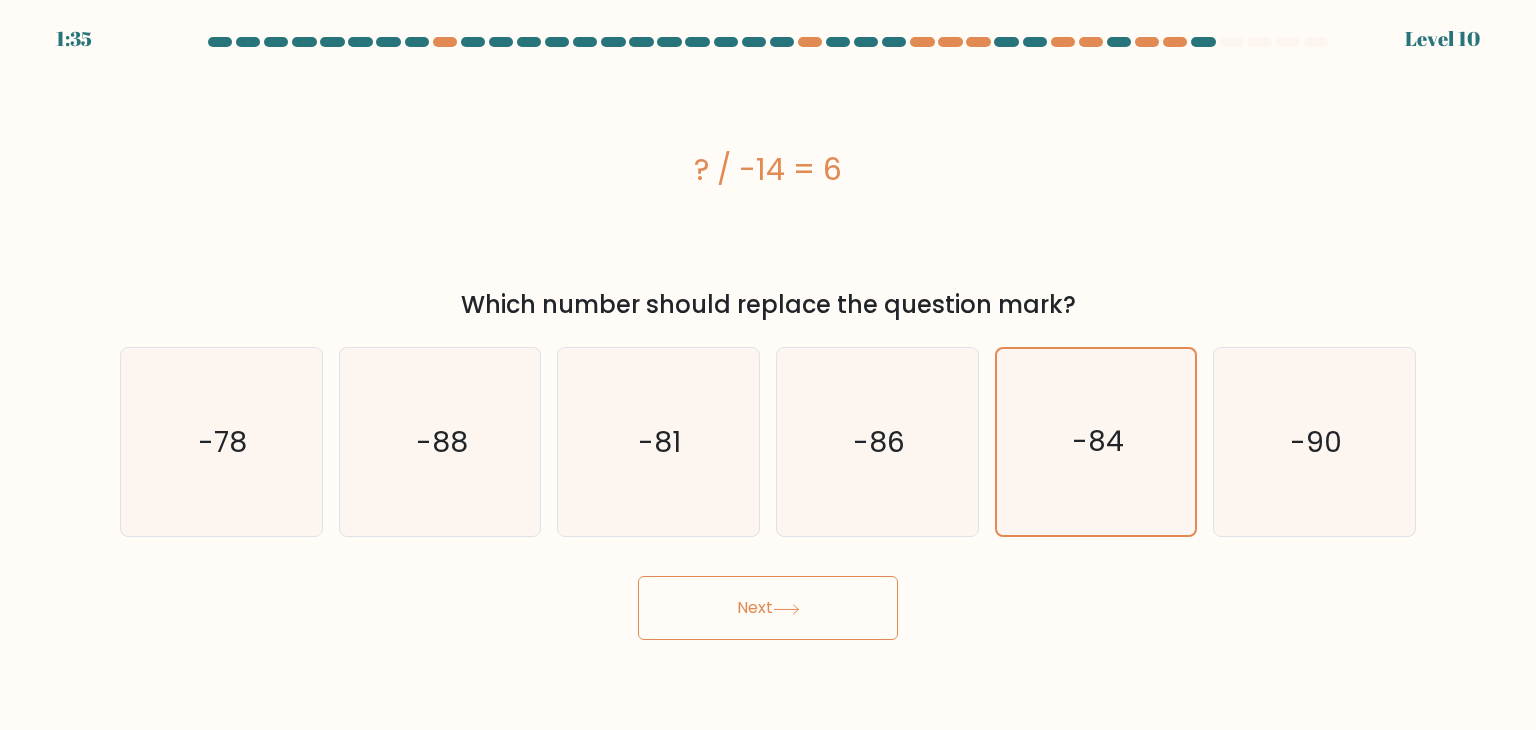 click on "Next" at bounding box center (768, 608) 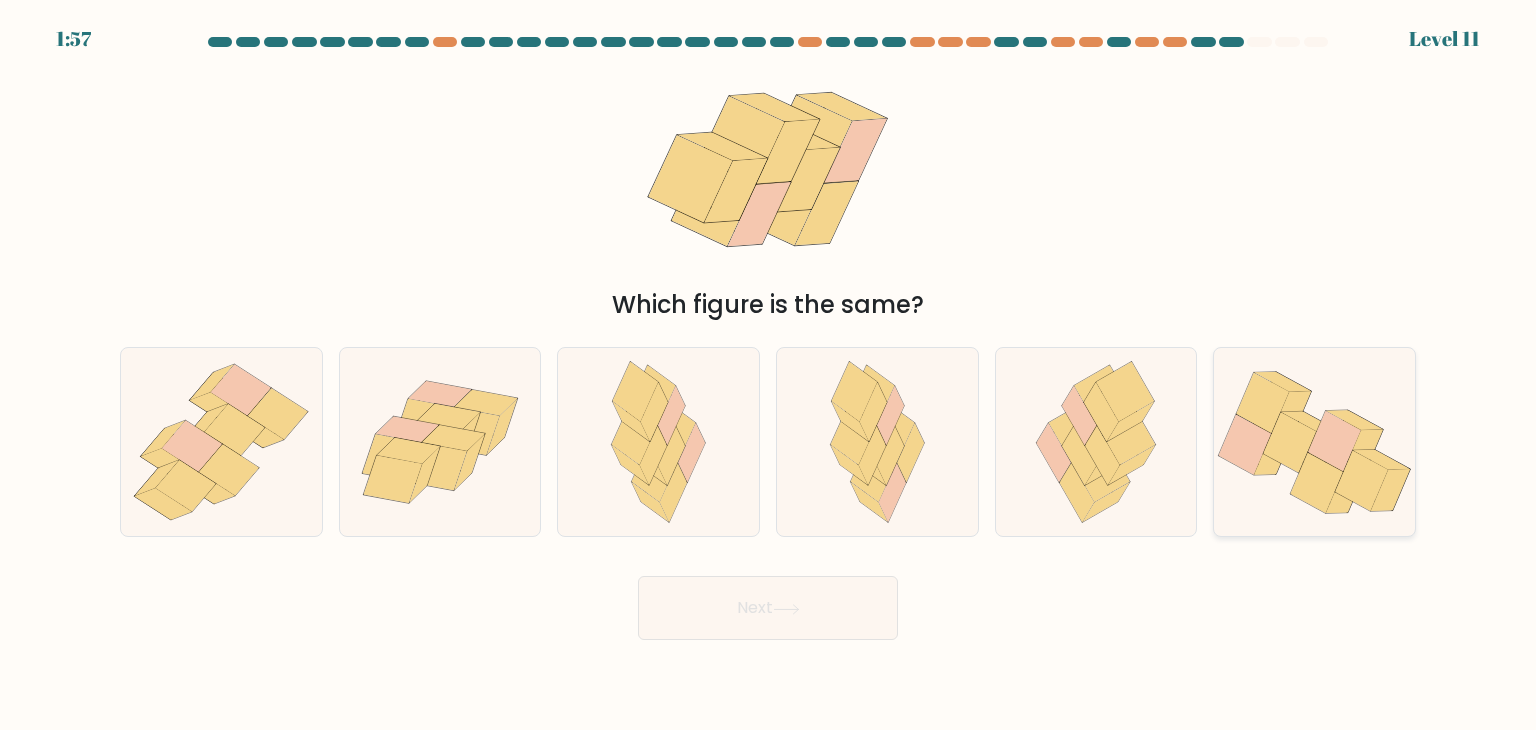 click 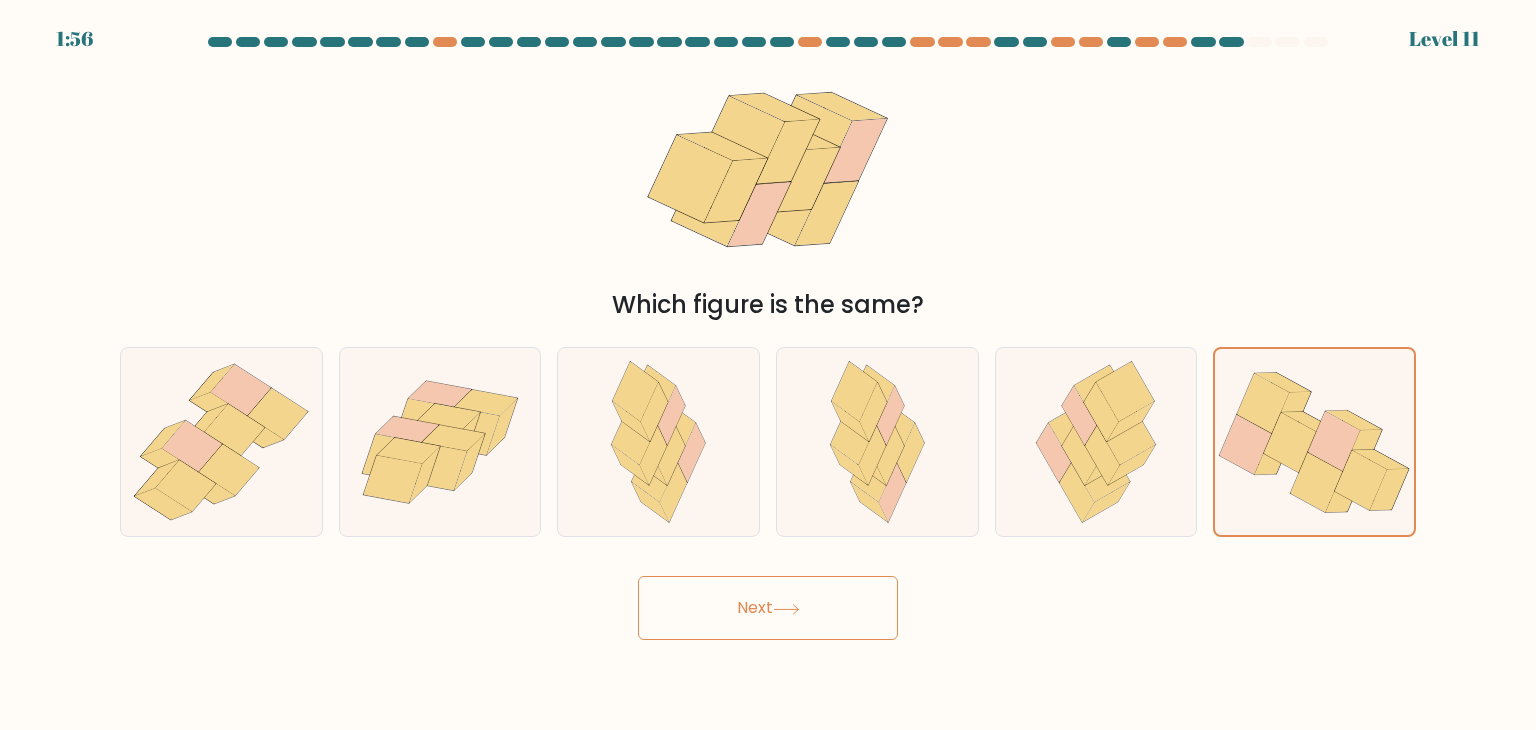 click on "Next" at bounding box center (768, 608) 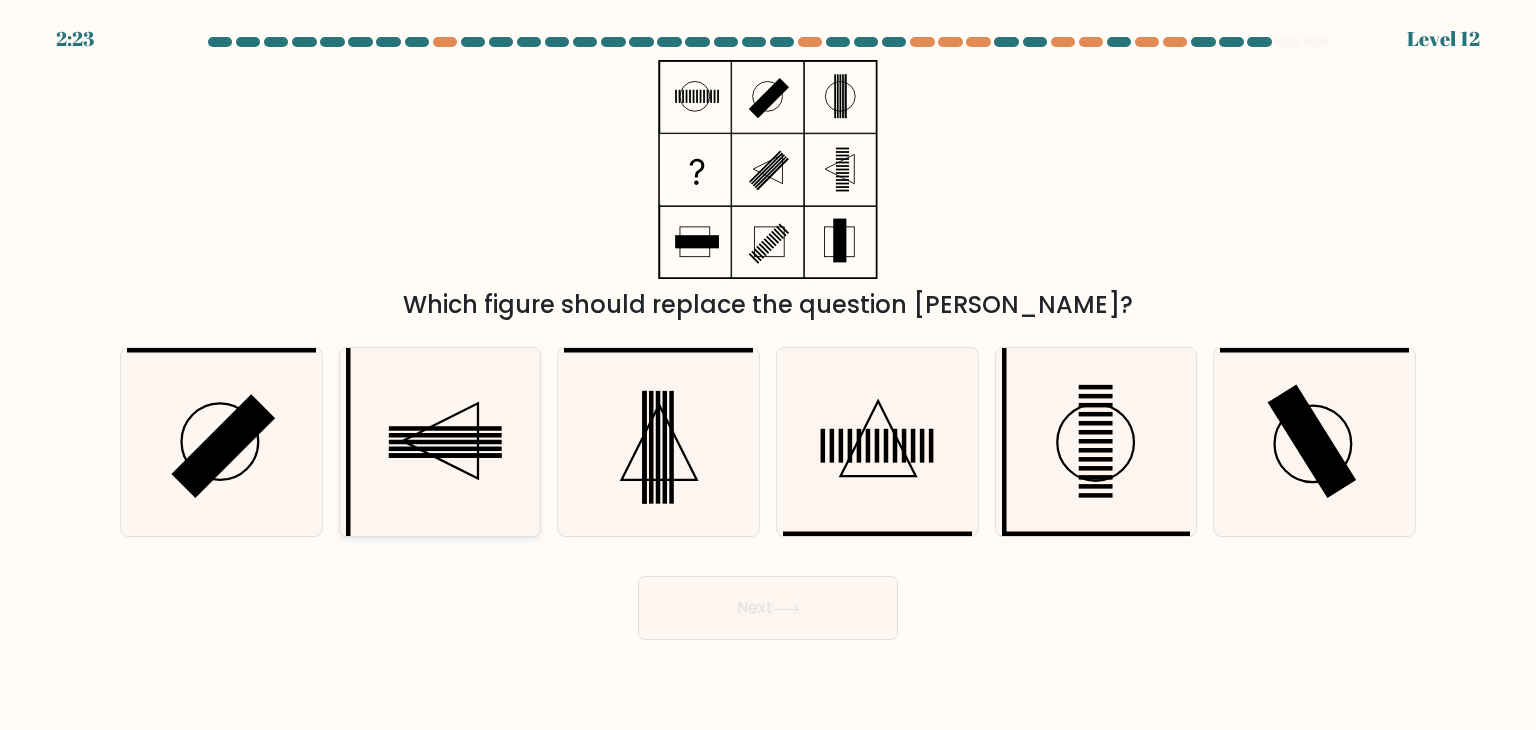 click 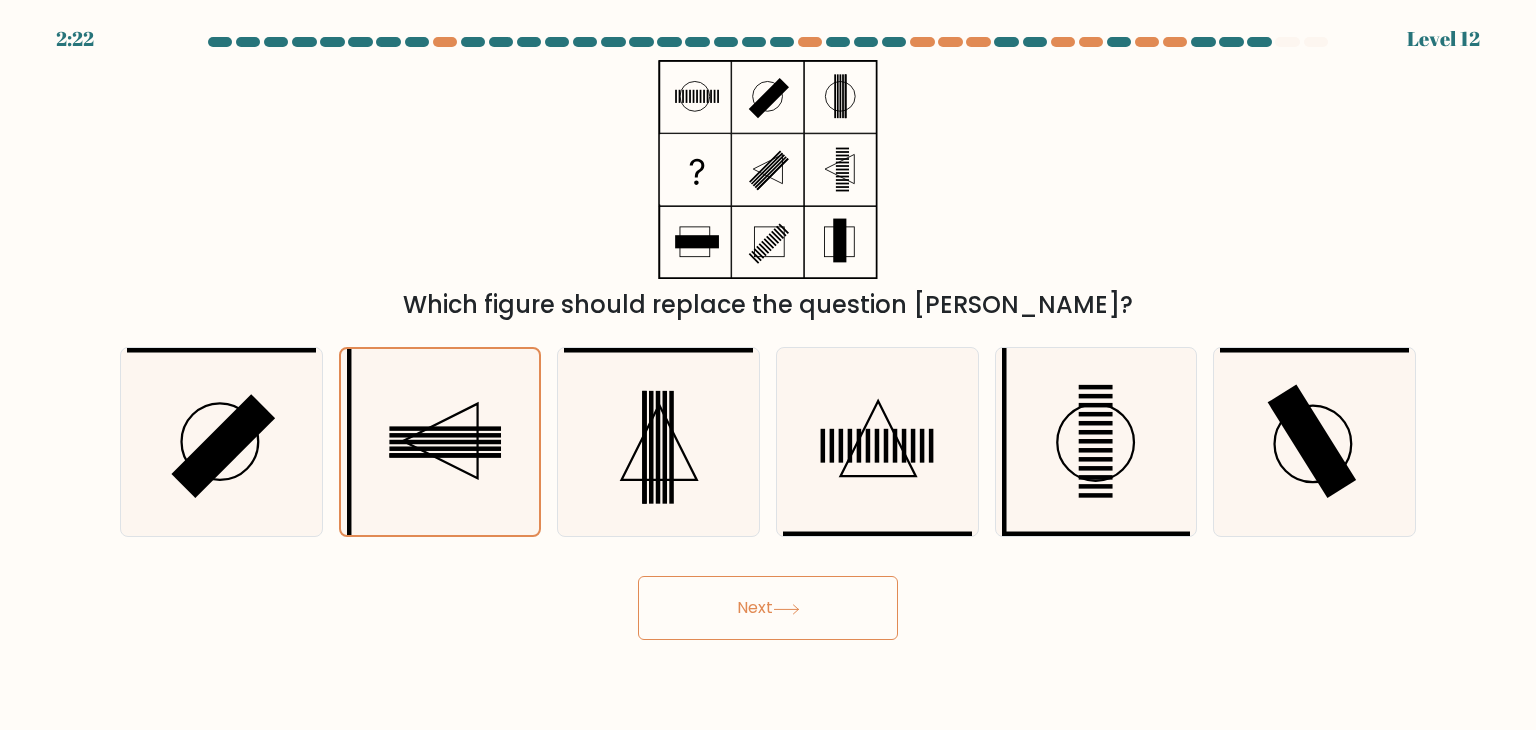 click on "Next" at bounding box center (768, 608) 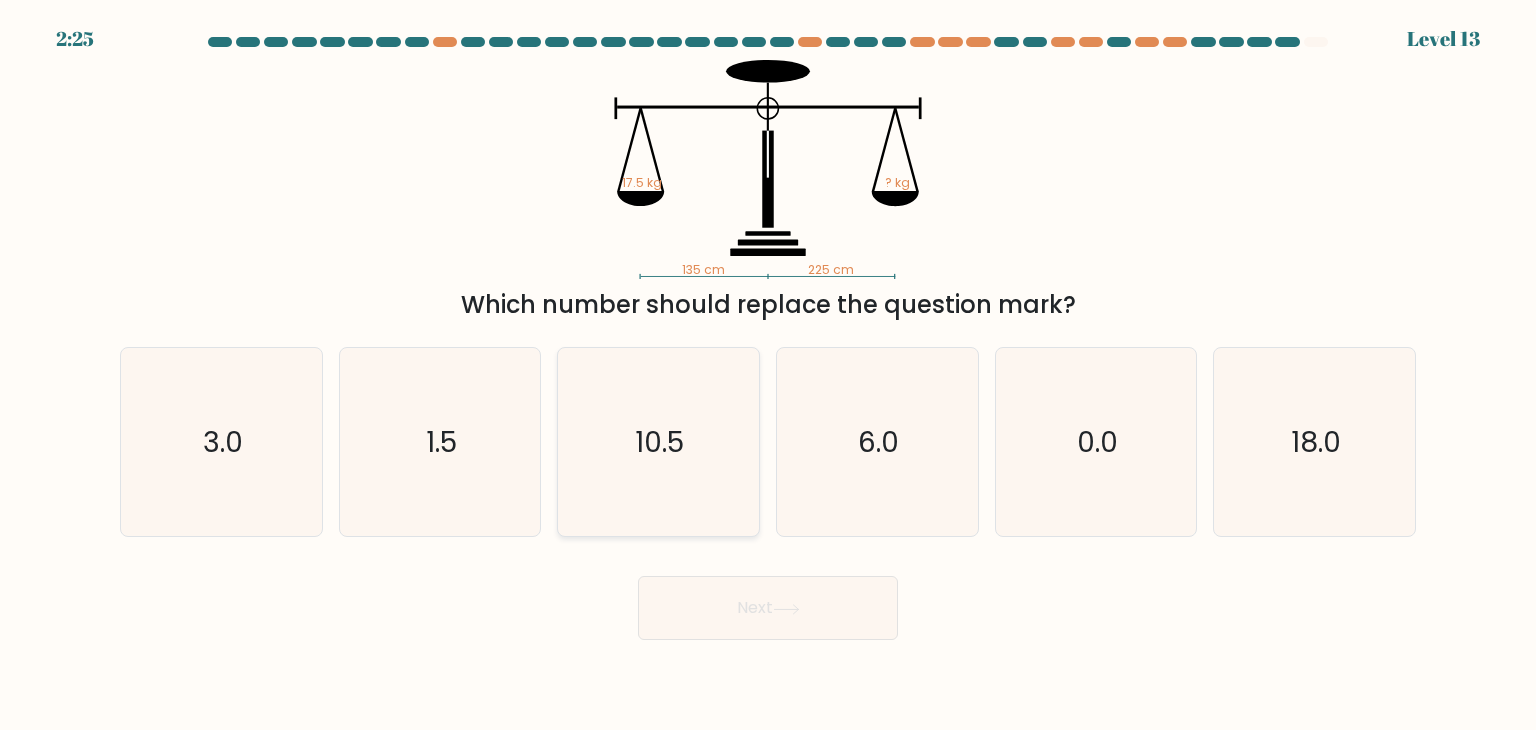 click on "10.5" 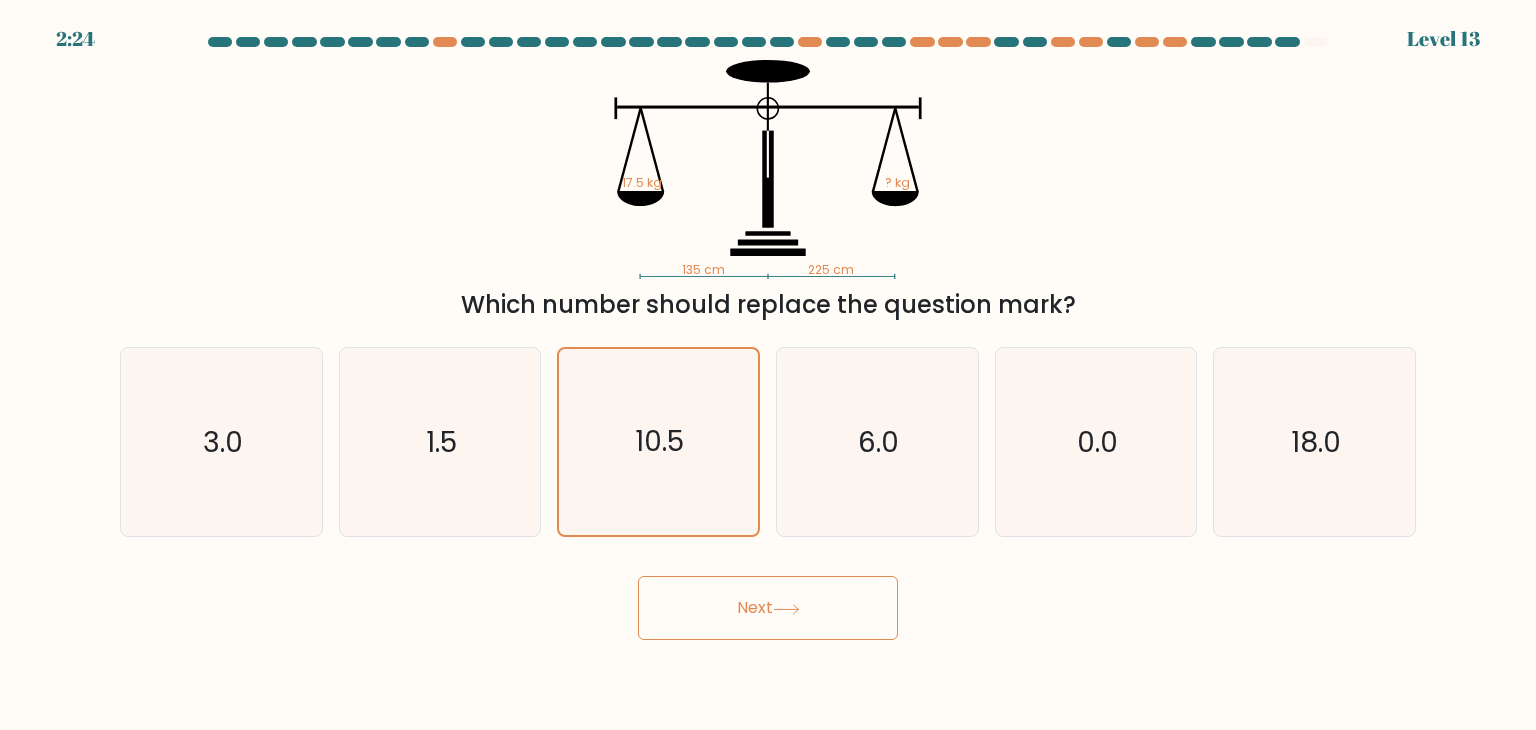 click on "Next" at bounding box center (768, 608) 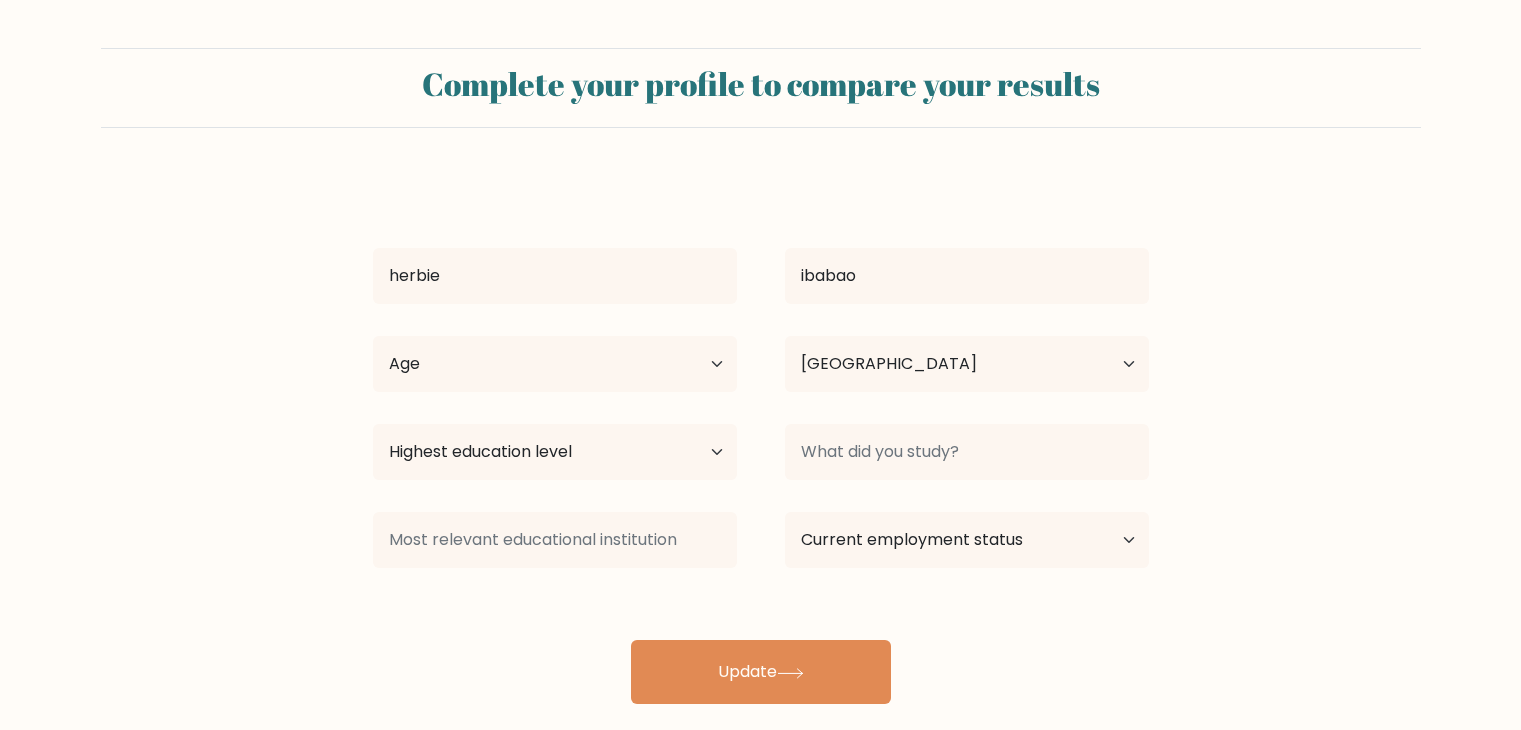 select on "PH" 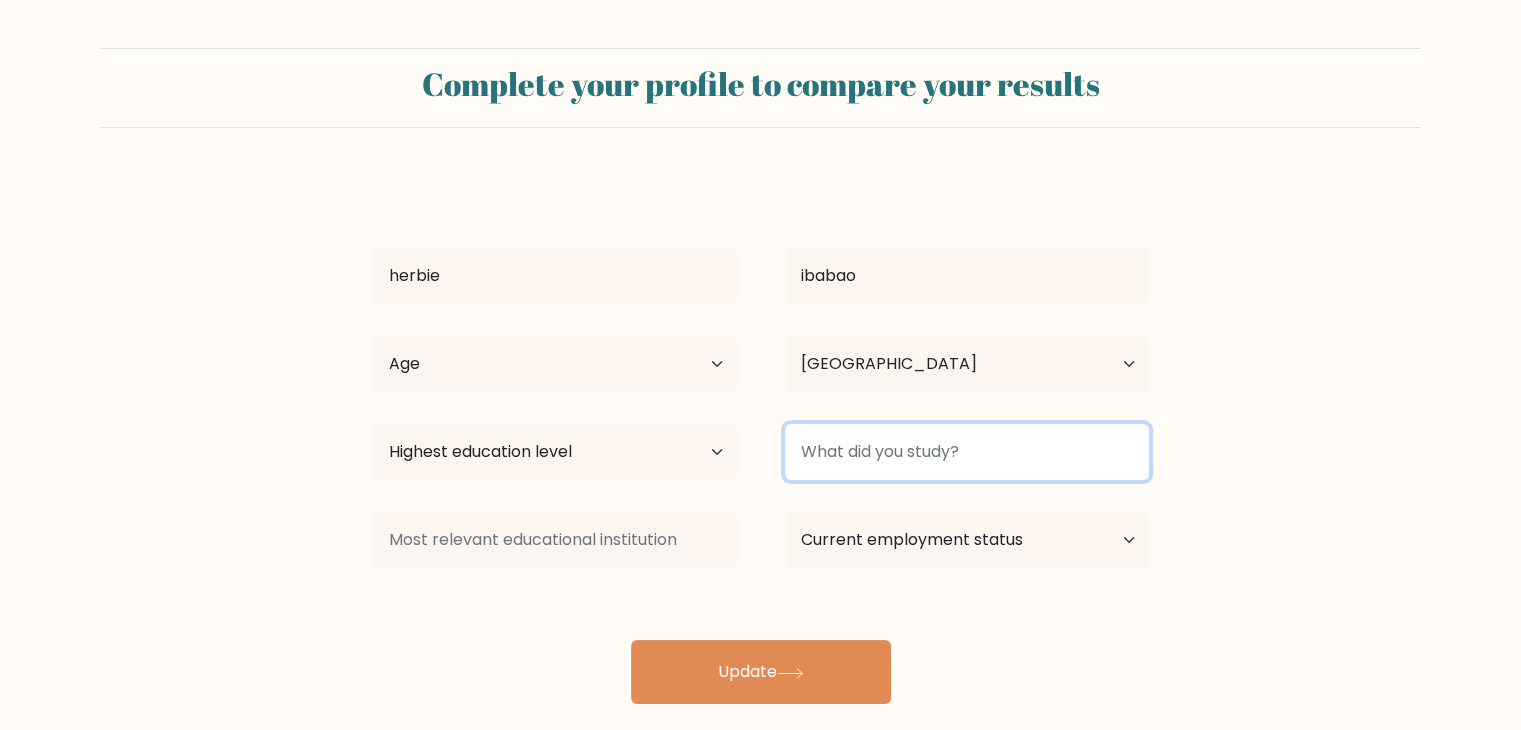 click at bounding box center (967, 452) 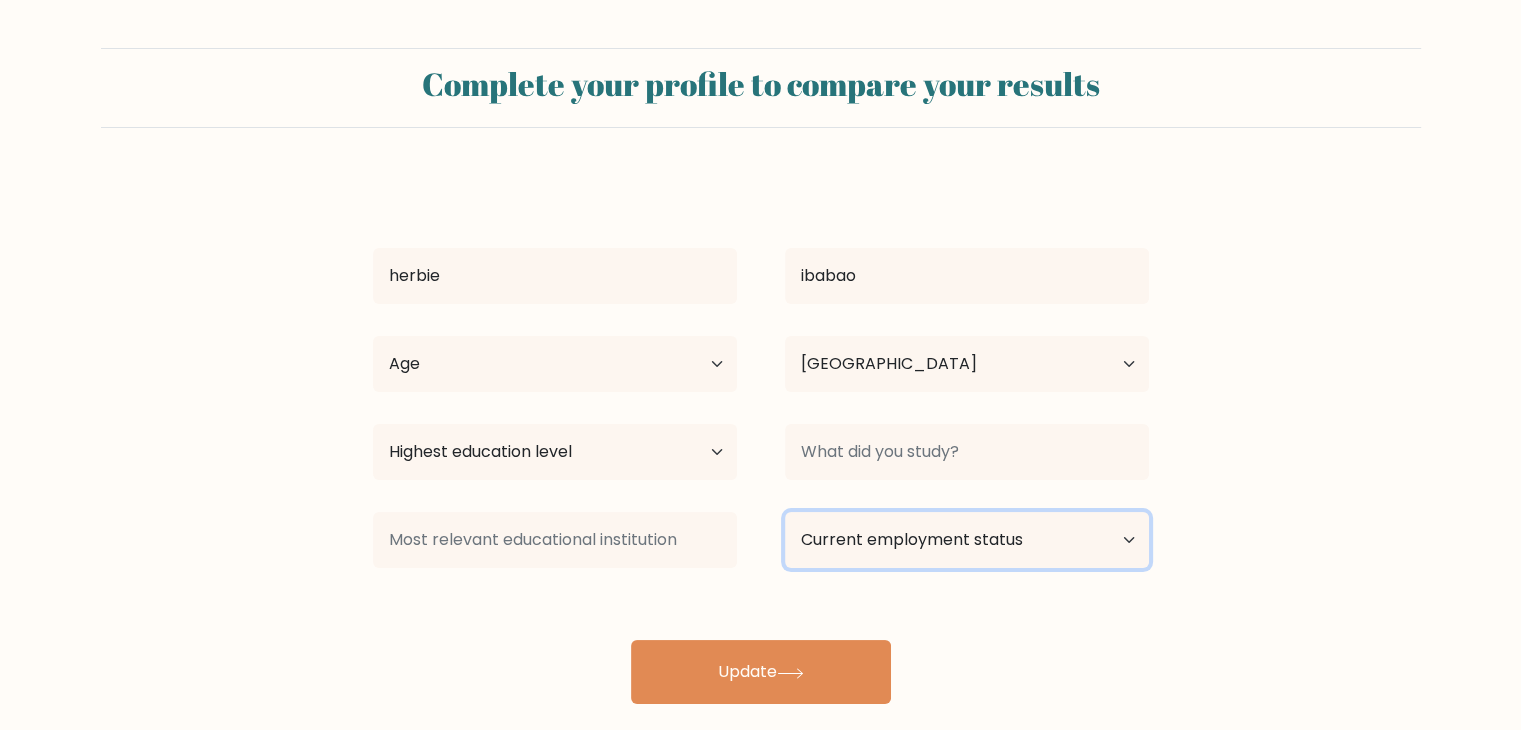 click on "Current employment status
Employed
Student
Retired
Other / prefer not to answer" at bounding box center [967, 540] 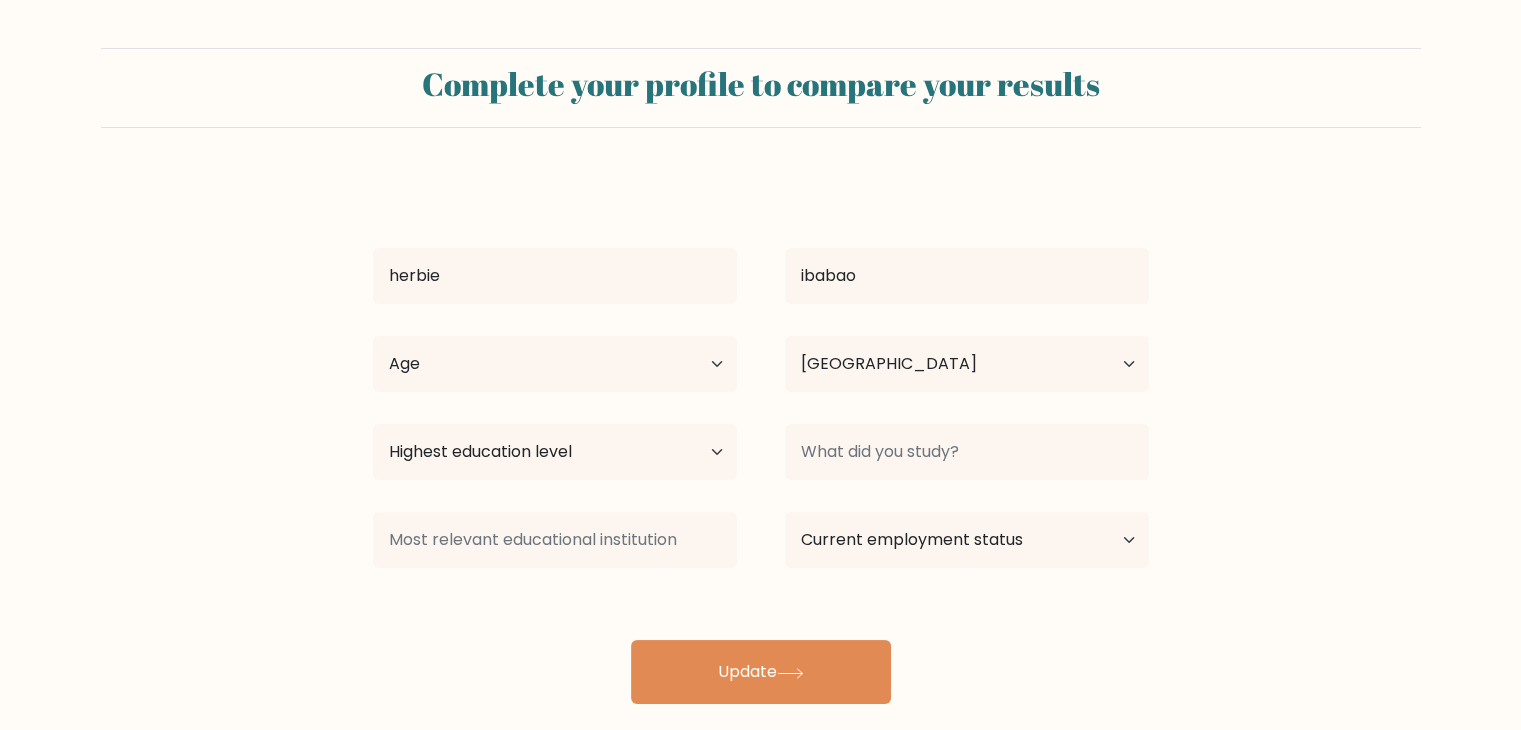 click at bounding box center (555, 540) 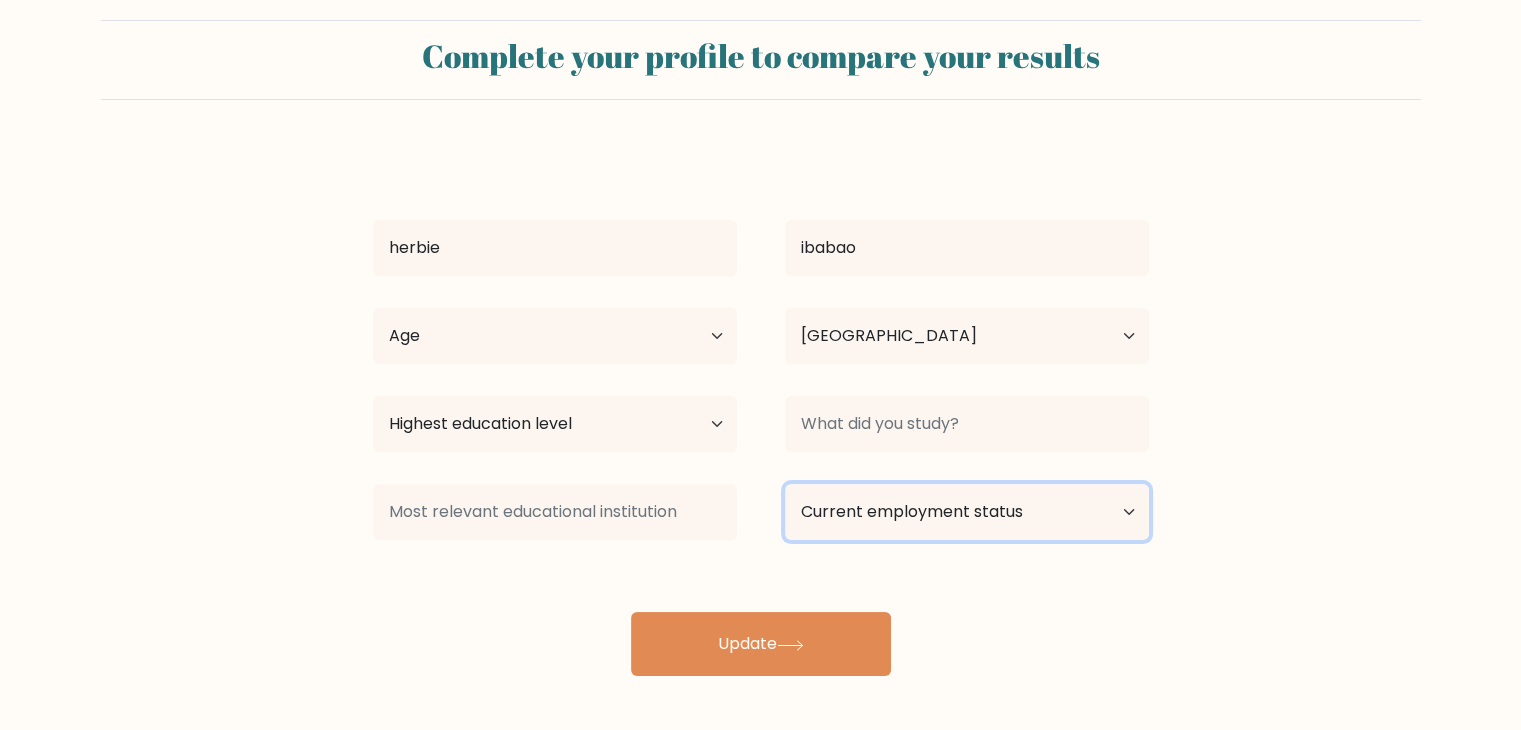 click on "Current employment status
Employed
Student
Retired
Other / prefer not to answer" at bounding box center [967, 512] 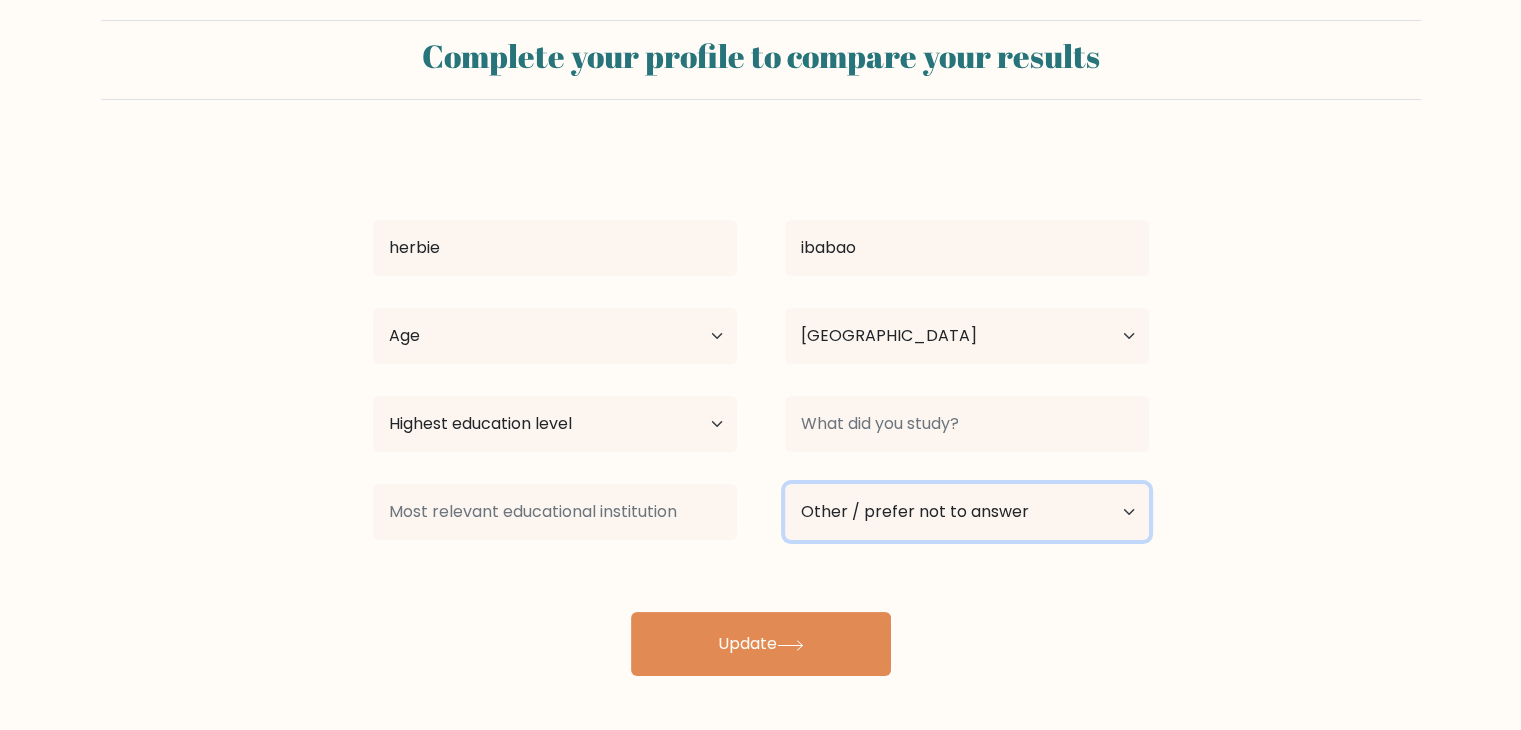 click on "Current employment status
Employed
Student
Retired
Other / prefer not to answer" at bounding box center [967, 512] 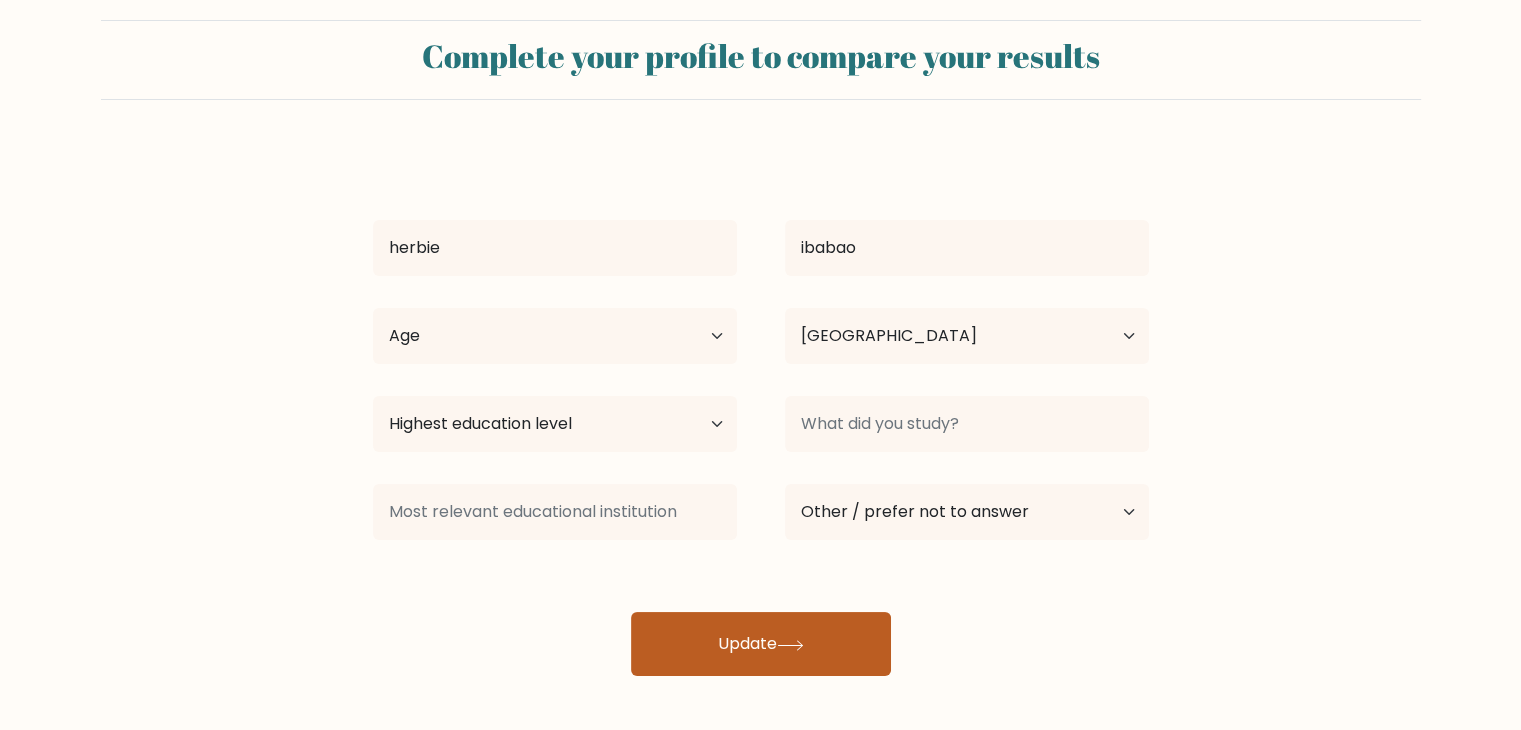 click on "Update" at bounding box center (761, 644) 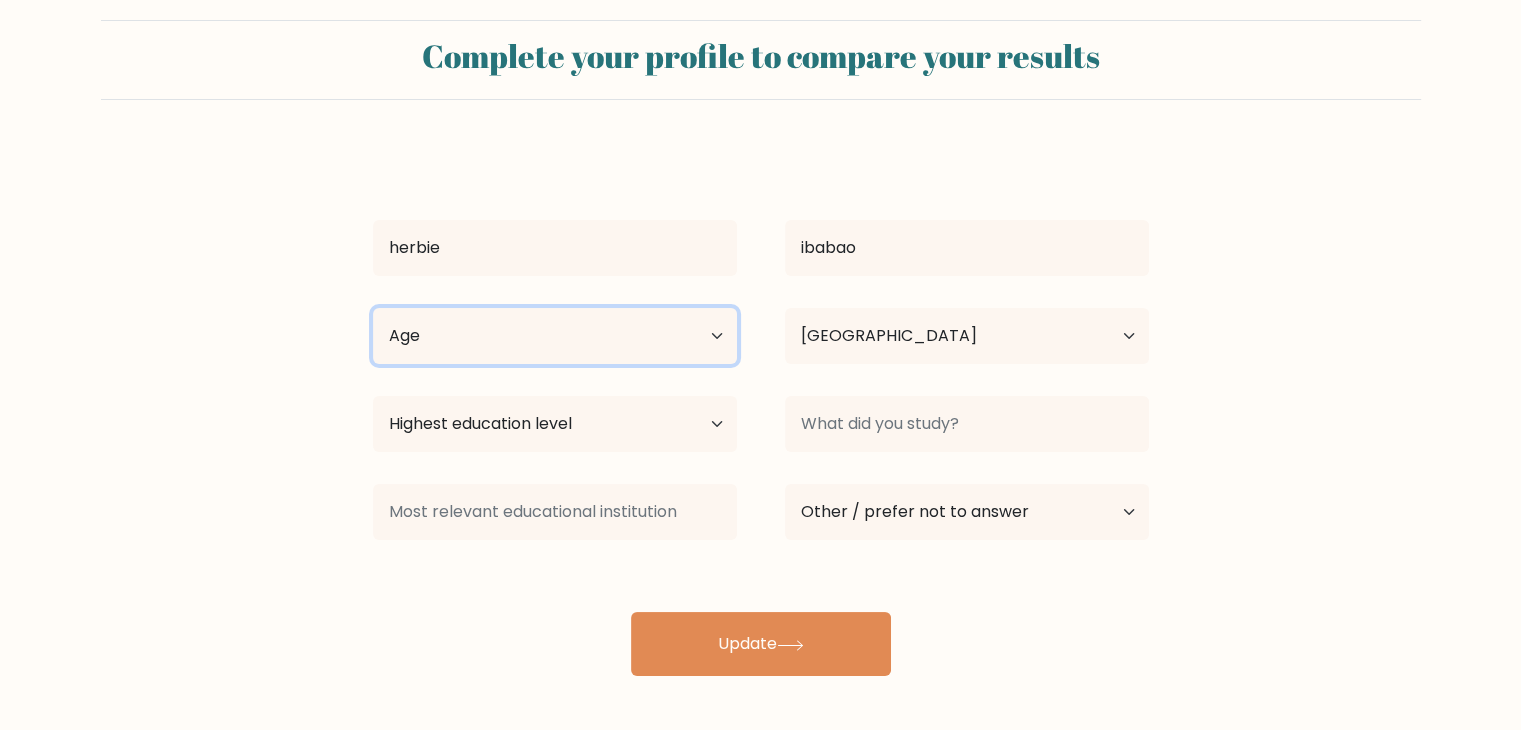 click on "Age
Under [DEMOGRAPHIC_DATA]
[DEMOGRAPHIC_DATA]
[DEMOGRAPHIC_DATA]
[DEMOGRAPHIC_DATA]
[DEMOGRAPHIC_DATA]
[DEMOGRAPHIC_DATA]
[DEMOGRAPHIC_DATA] and above" at bounding box center [555, 336] 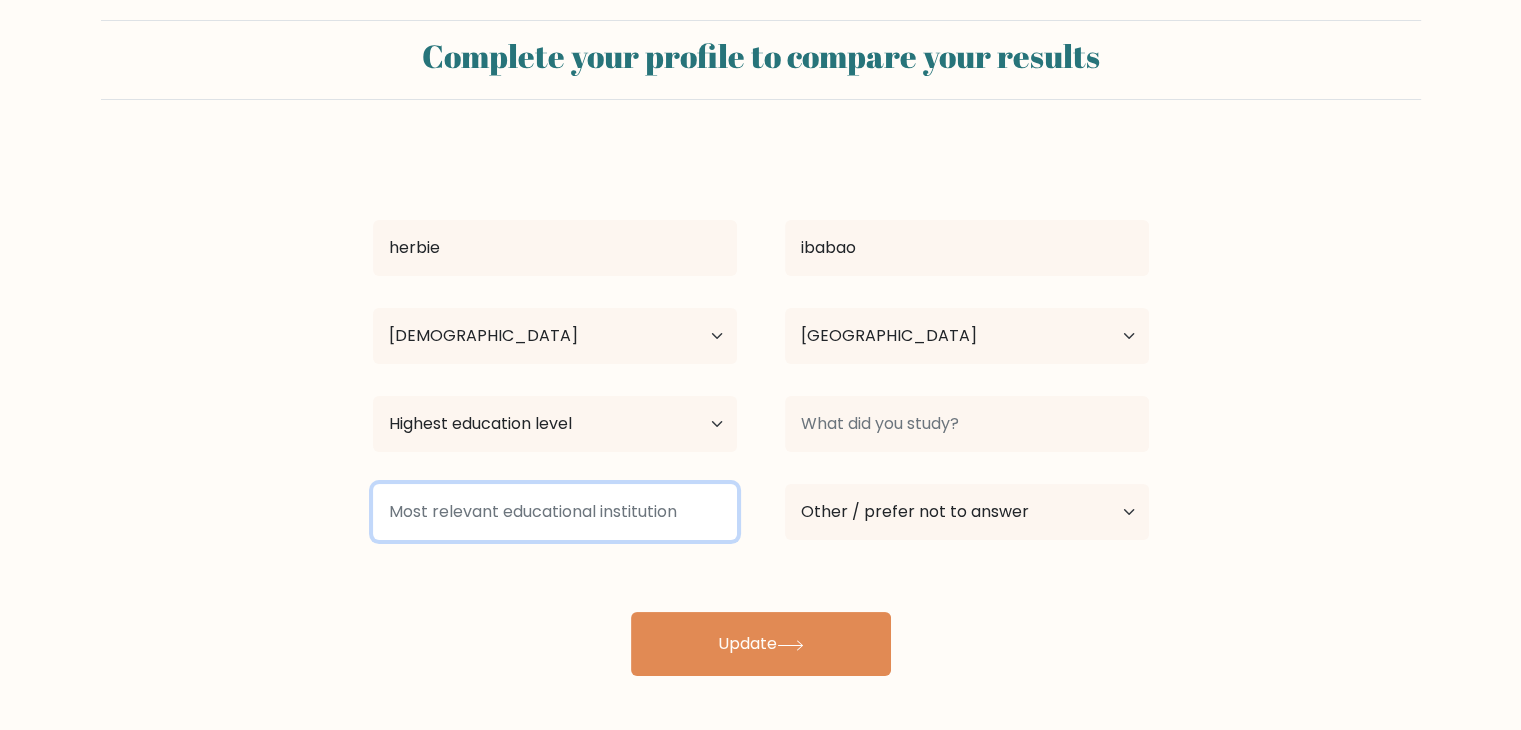 click at bounding box center [555, 512] 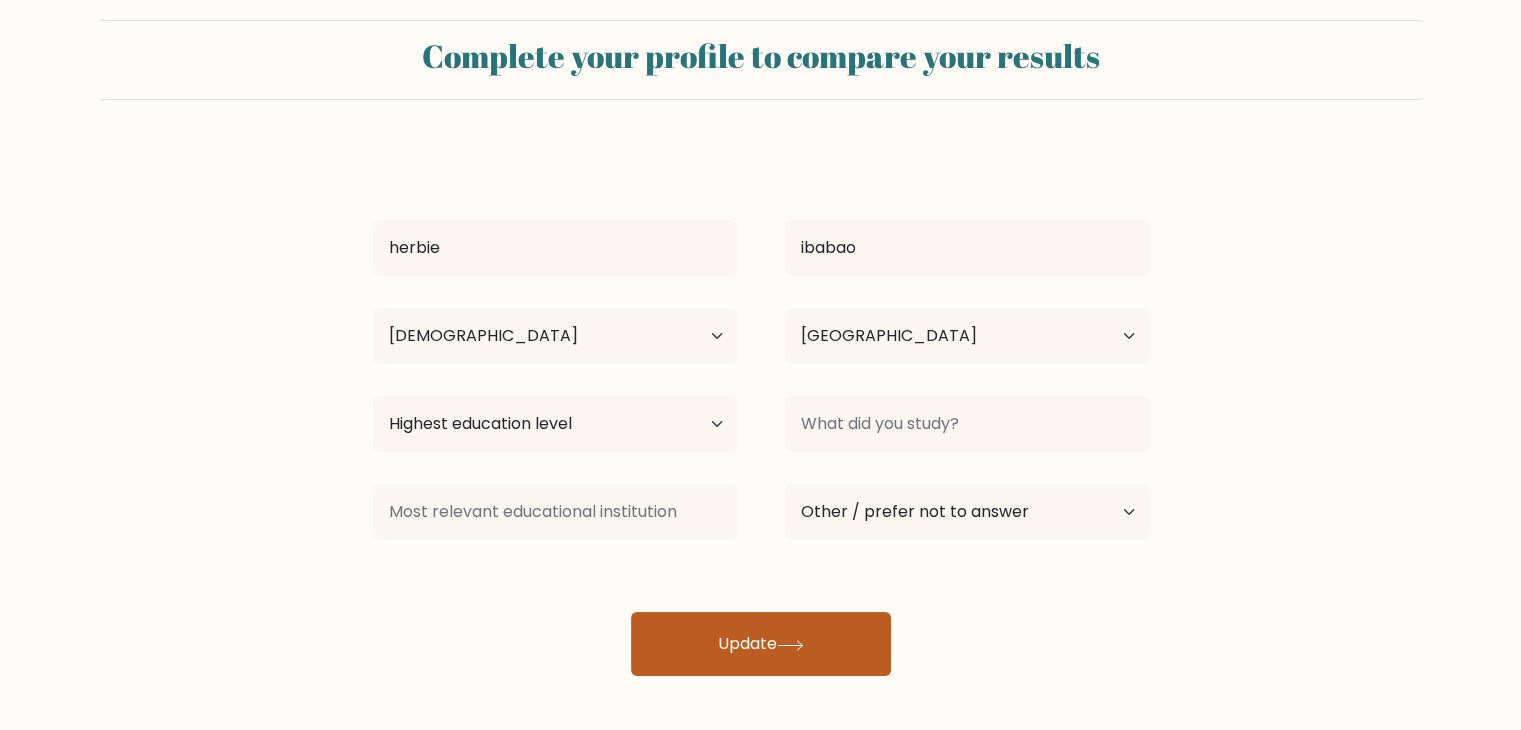 click on "Update" at bounding box center [761, 644] 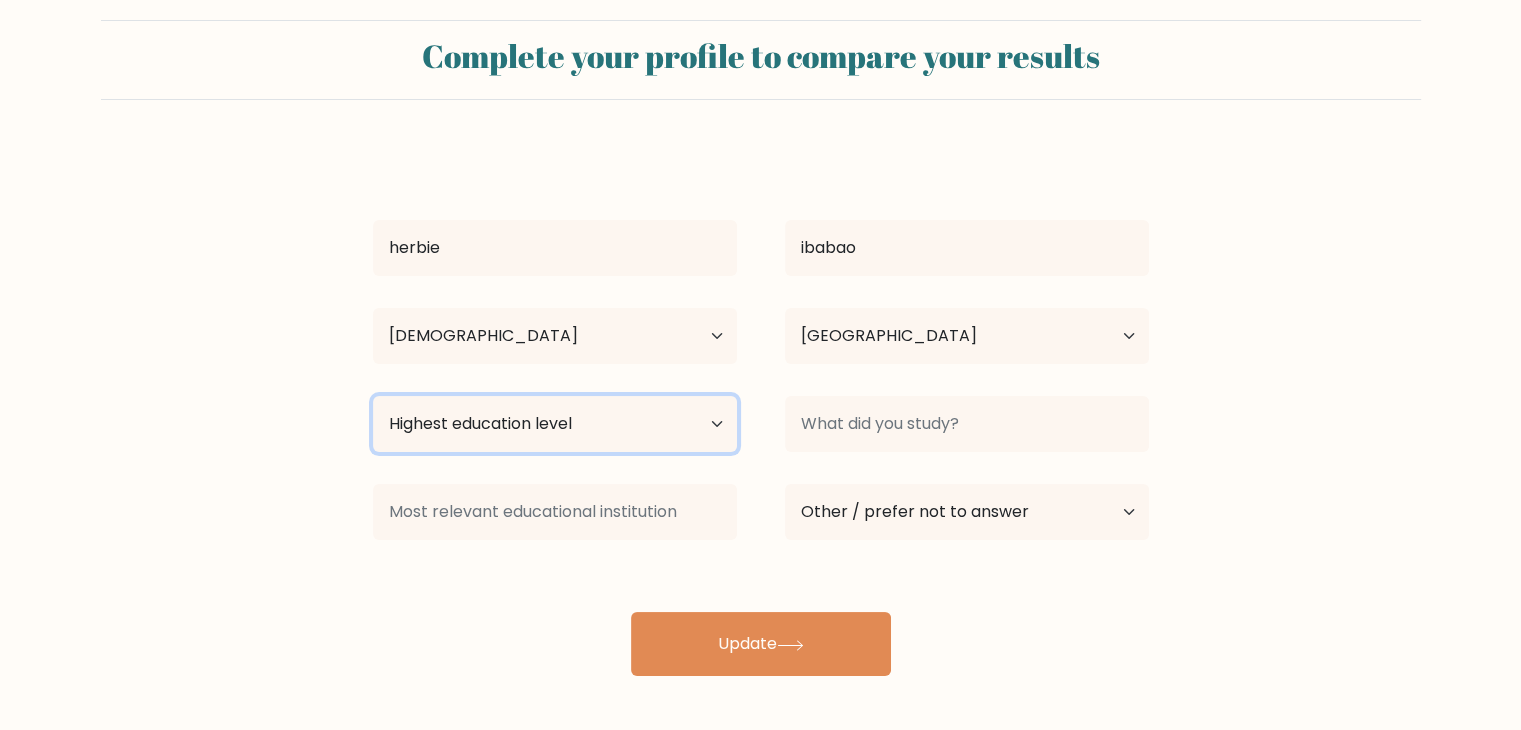 click on "Highest education level
No schooling
Primary
Lower Secondary
Upper Secondary
Occupation Specific
Bachelor's degree
Master's degree
Doctoral degree" at bounding box center (555, 424) 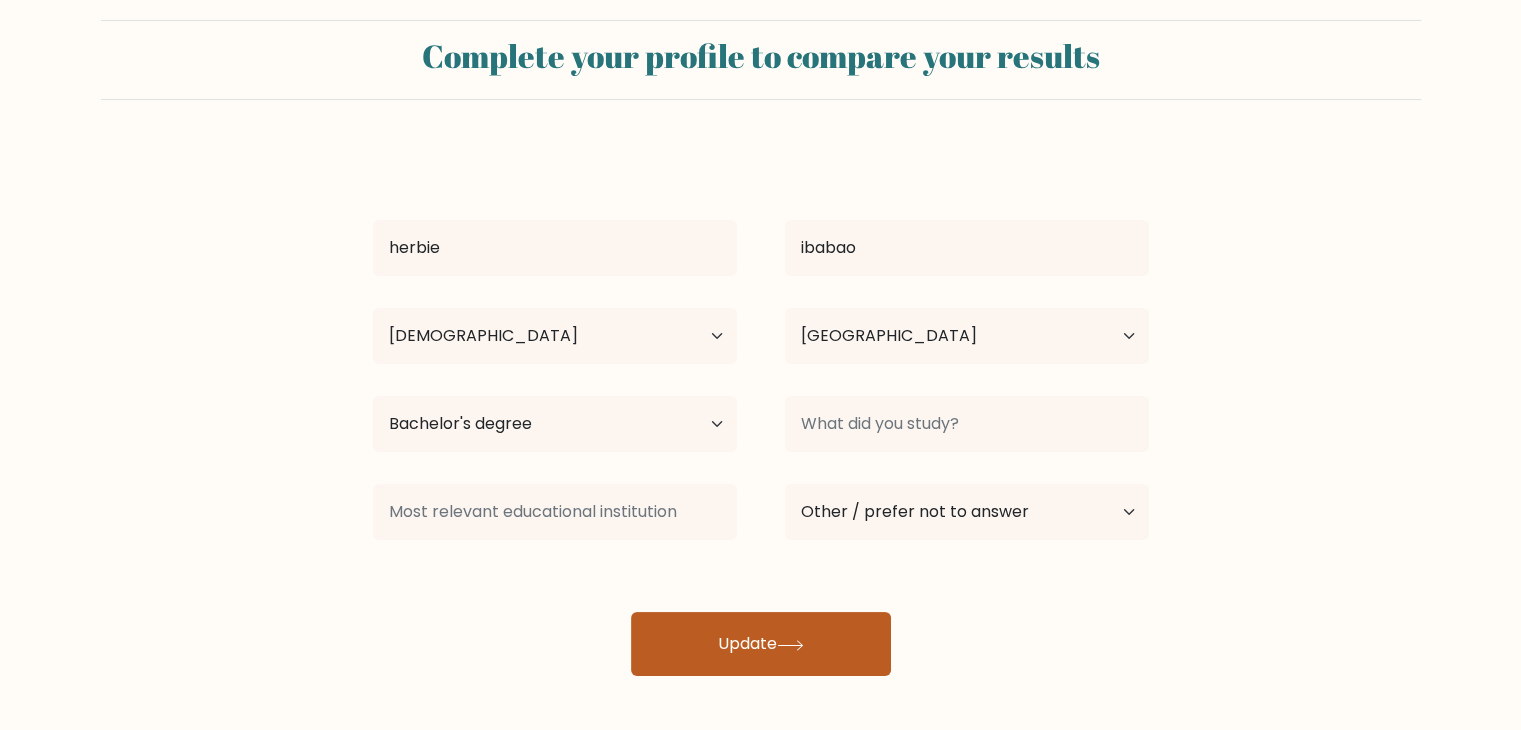 click on "Update" at bounding box center (761, 644) 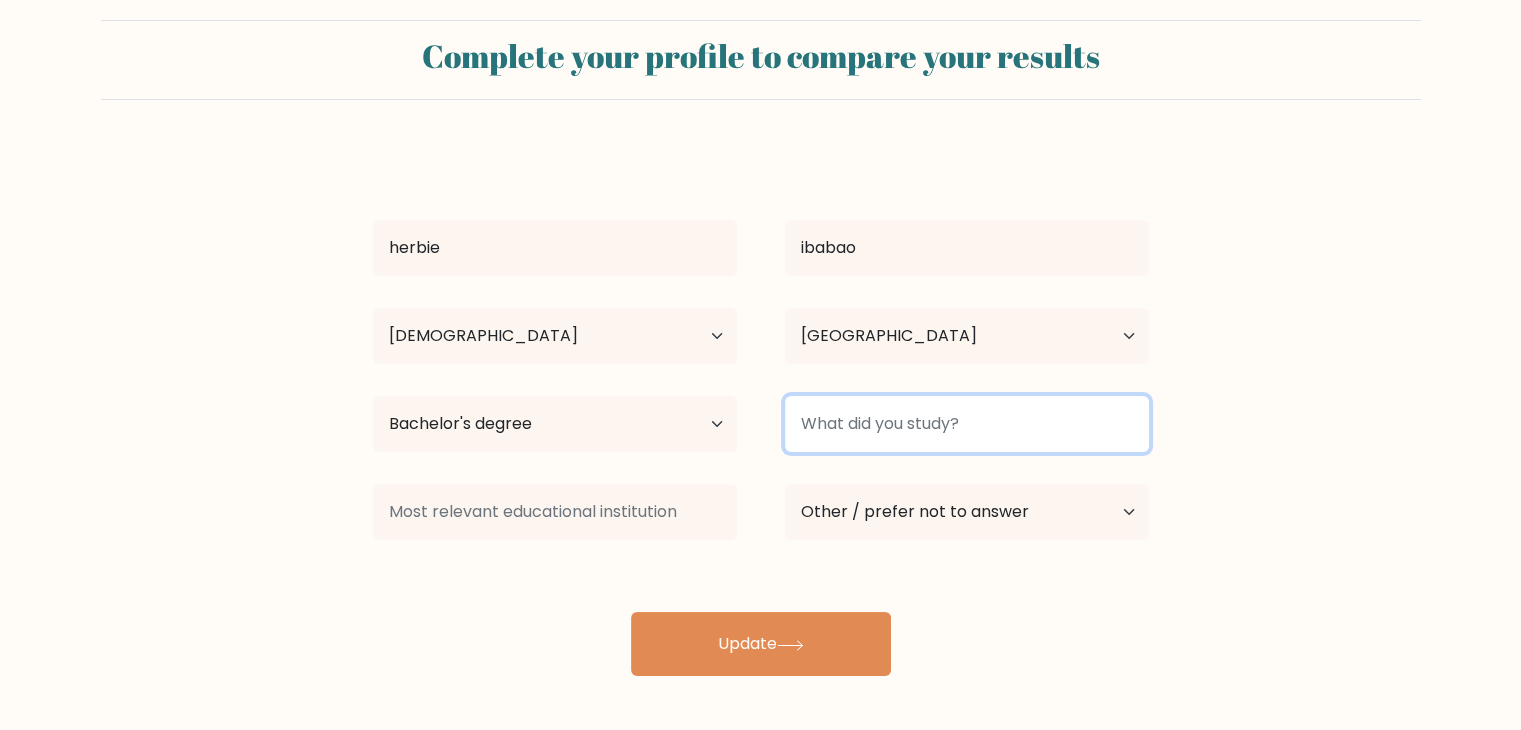 click at bounding box center [967, 424] 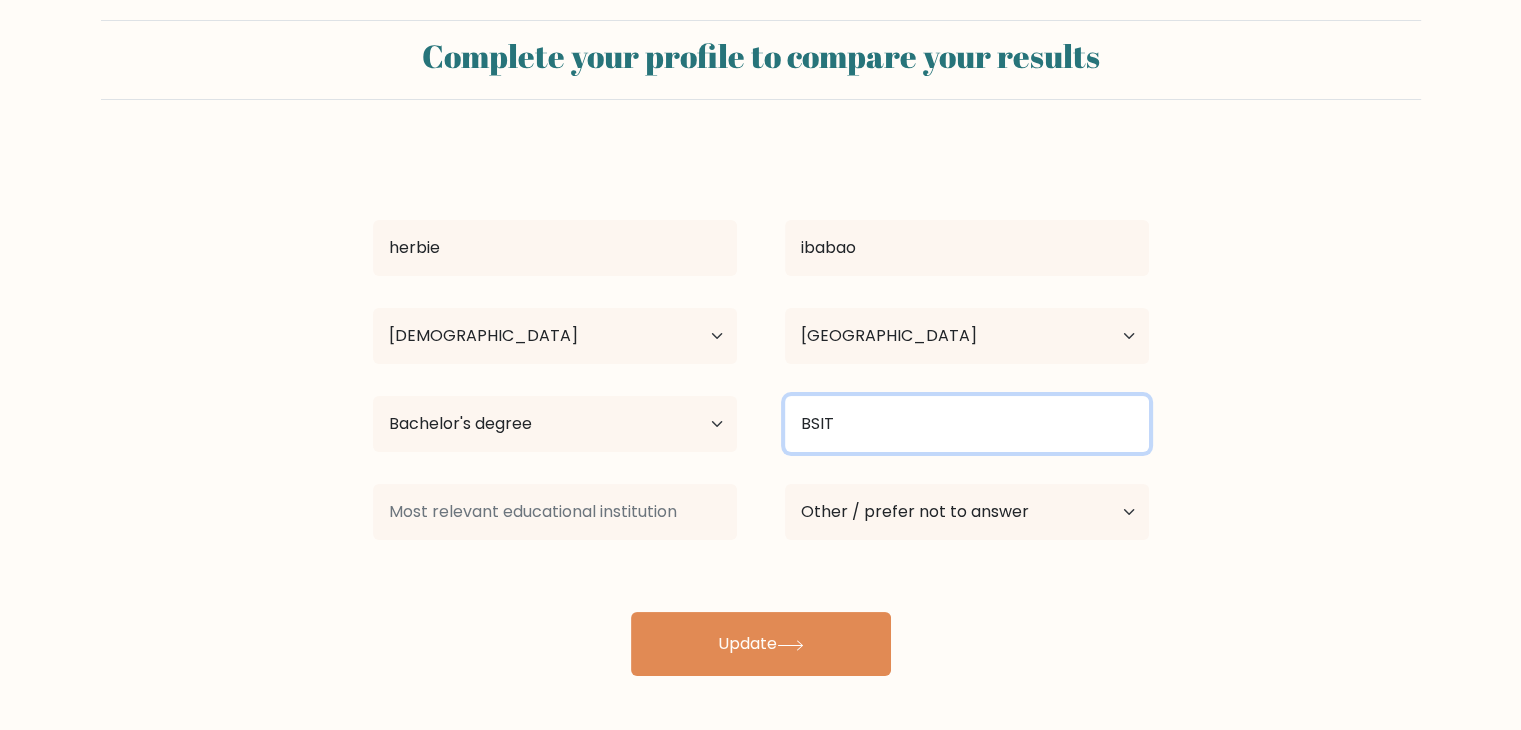 type on "BSIT" 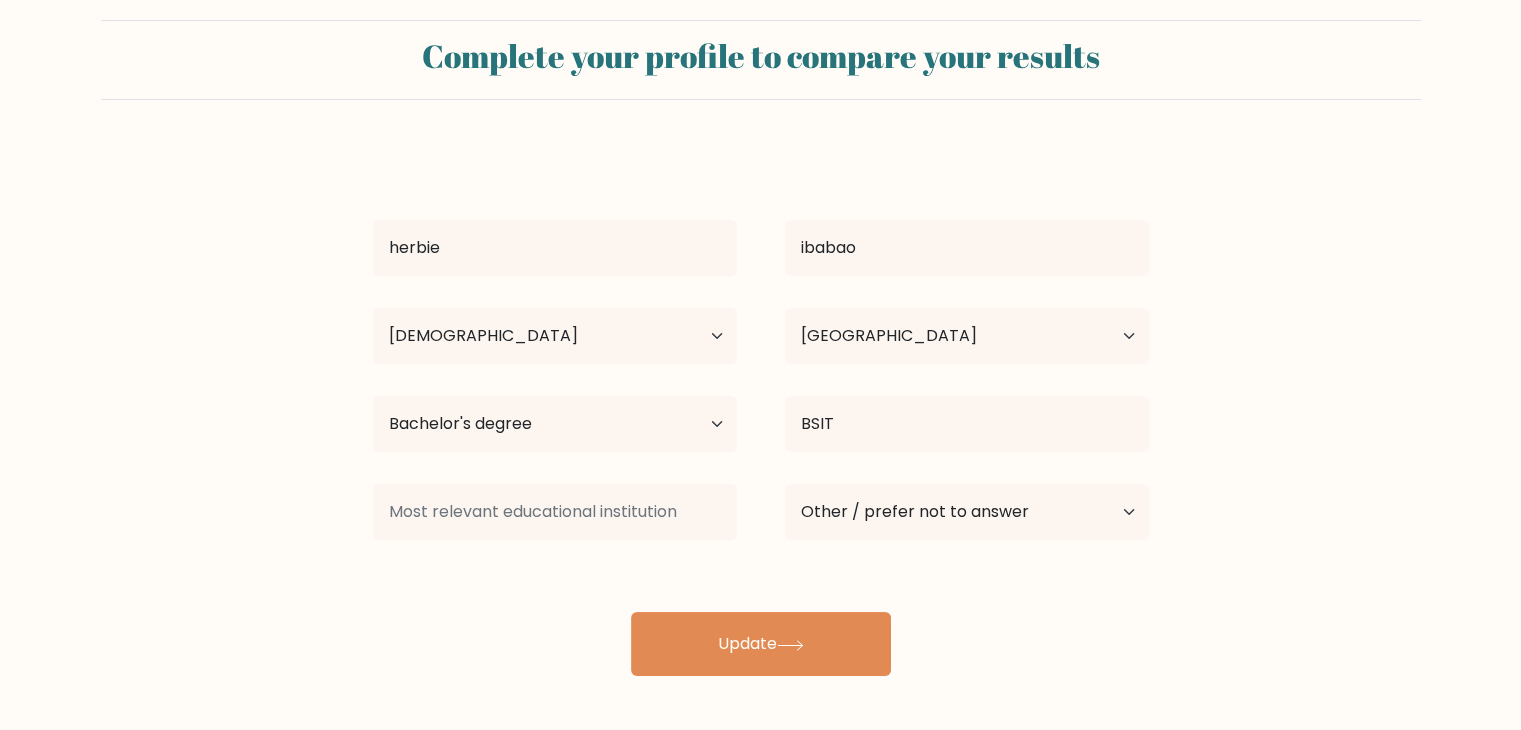 click on "herbie
ibabao
Age
Under 18 years old
18-24 years old
25-34 years old
35-44 years old
45-54 years old
55-64 years old
65 years old and above
Country
Afghanistan
Albania
Algeria
American Samoa
Andorra
Angola
Anguilla
Antarctica
Antigua and Barbuda
Argentina
Armenia
Aruba
Australia
Austria
Azerbaijan
Bahamas
Bahrain
Bangladesh
Barbados
Belarus
Belgium
Belize
Benin
Bermuda
Bhutan" at bounding box center (761, 412) 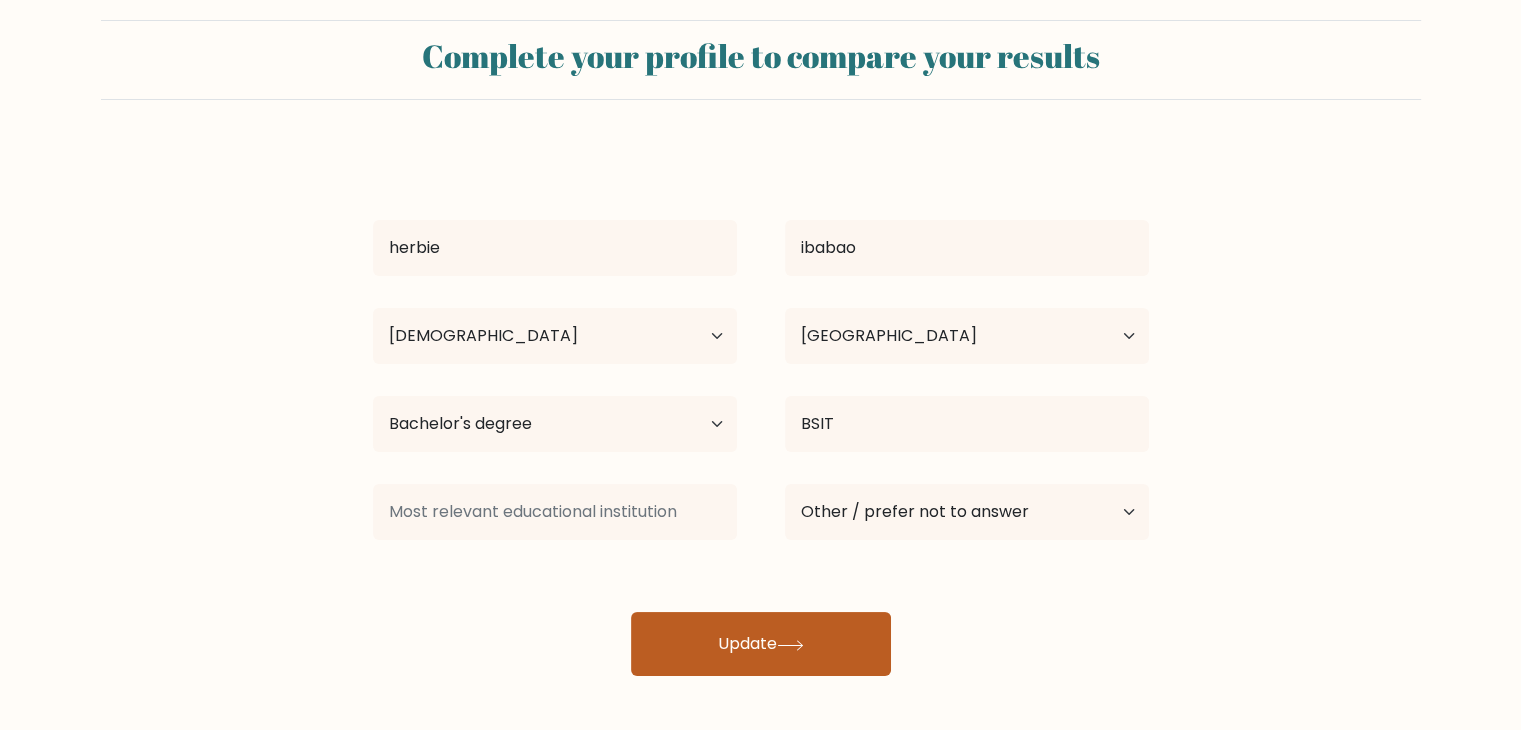 click on "Update" at bounding box center (761, 644) 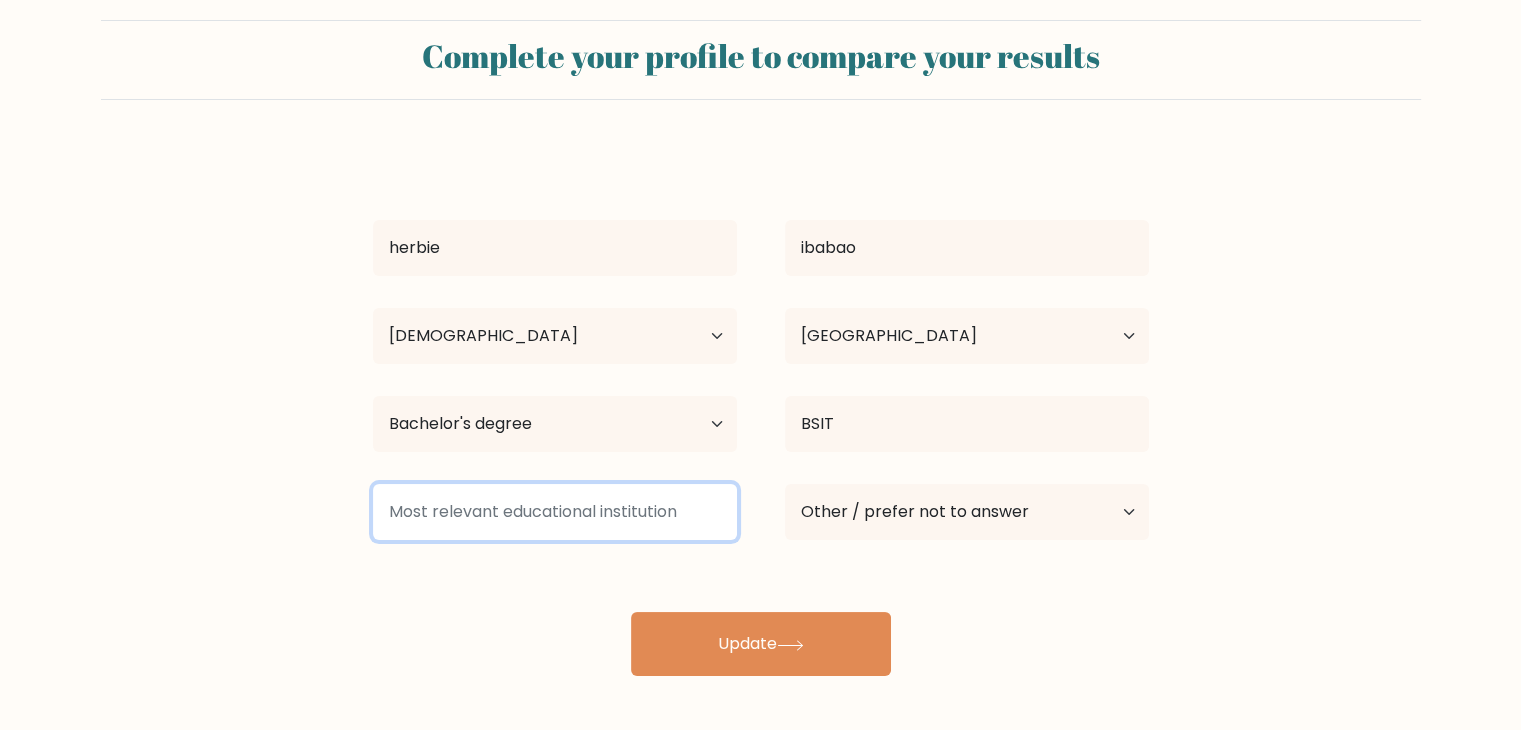 click at bounding box center (555, 512) 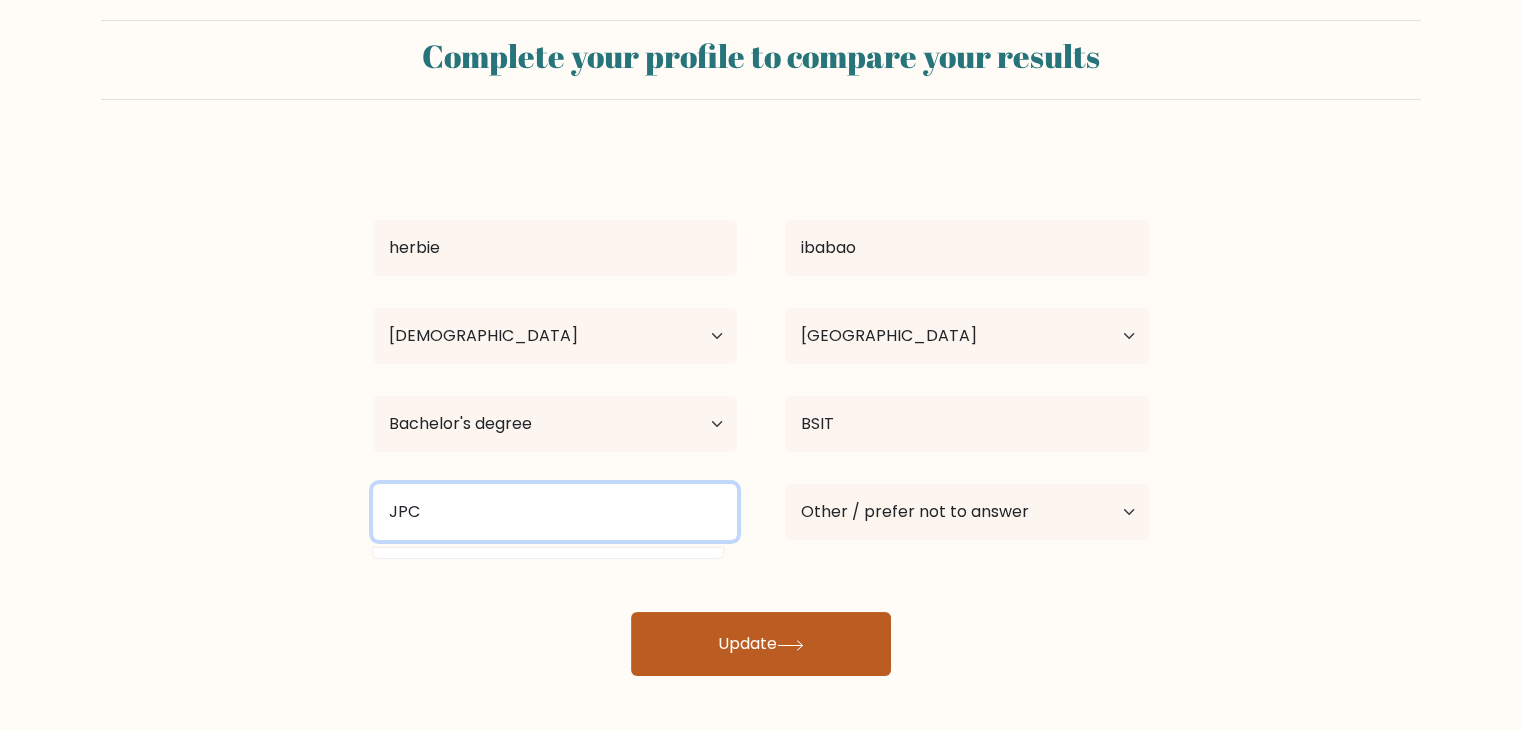 type on "JPC" 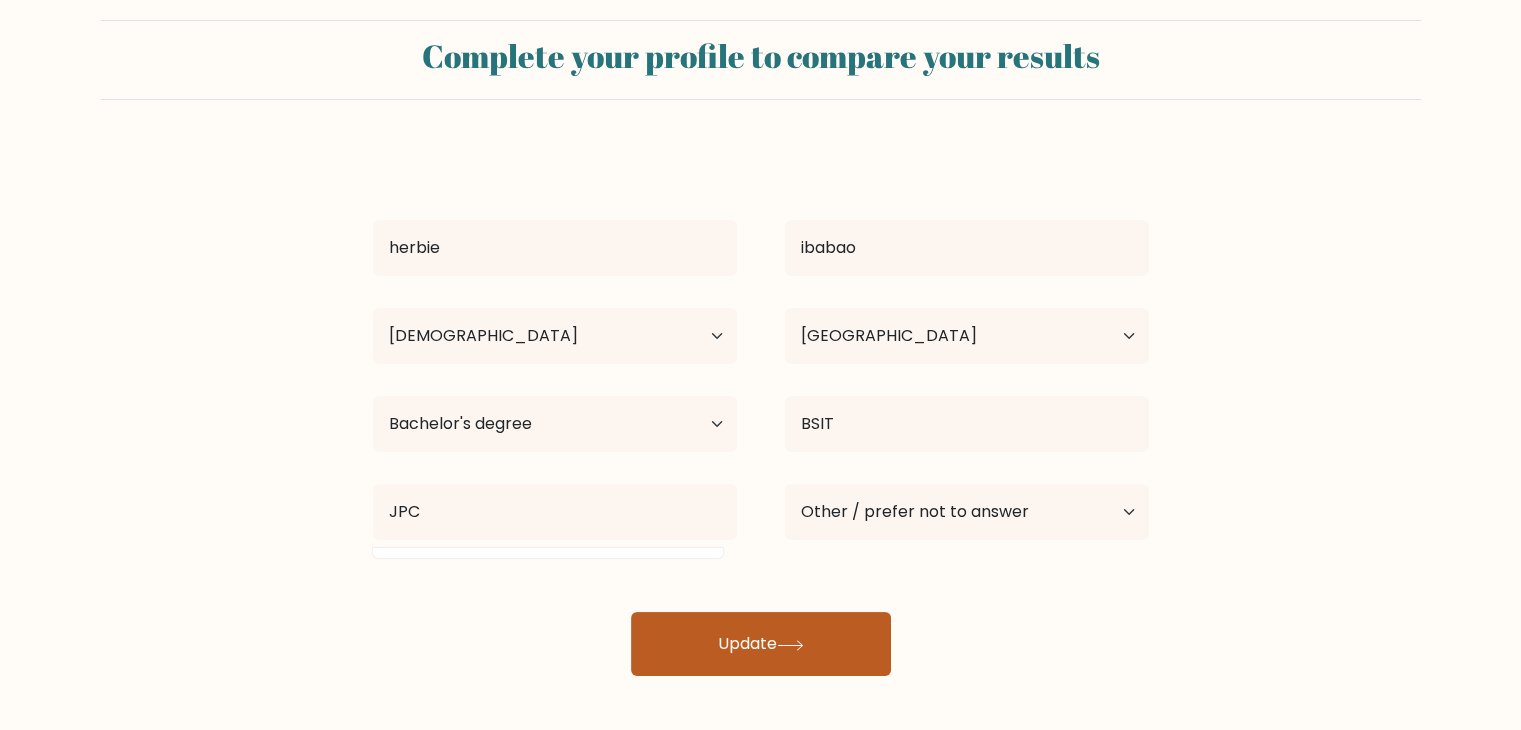 click on "Update" at bounding box center (761, 644) 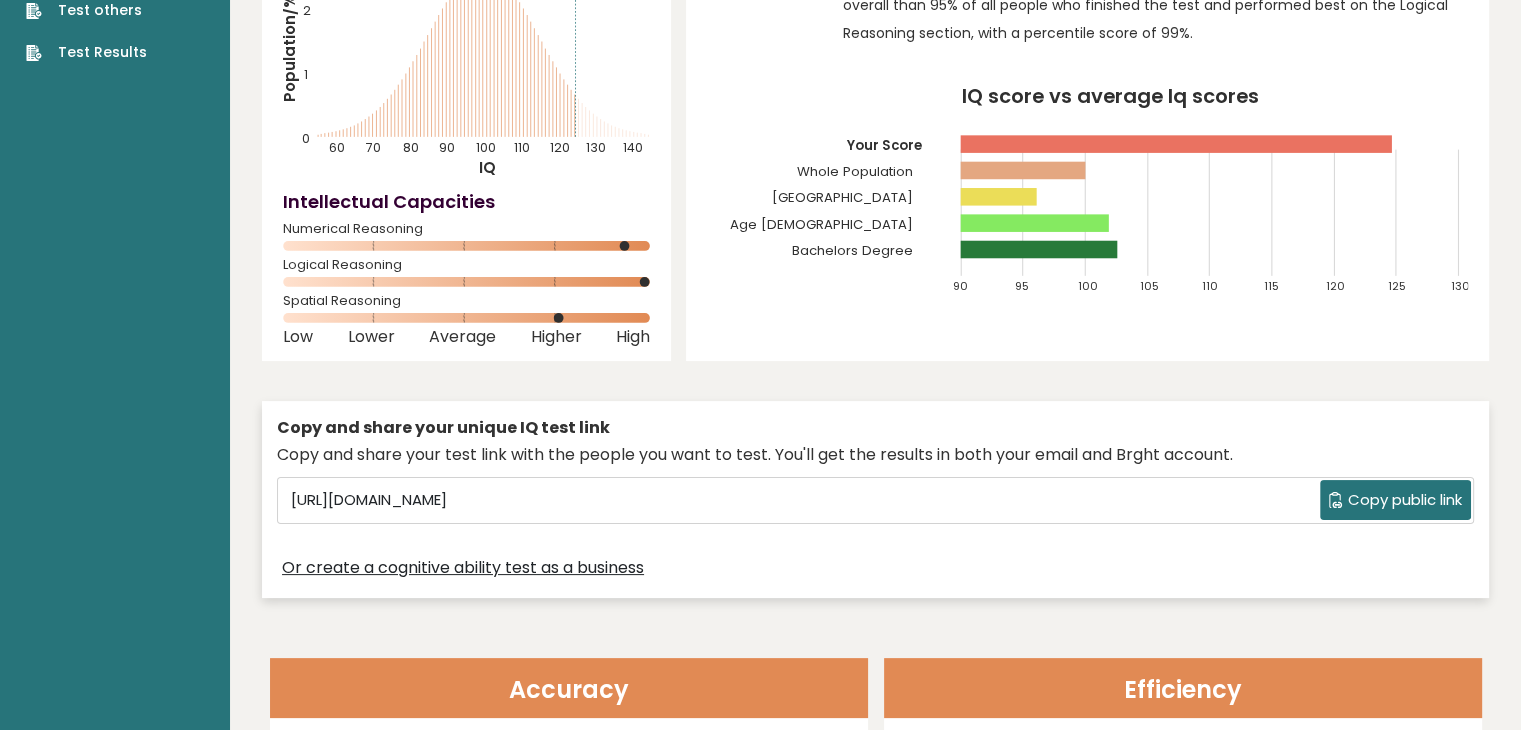 scroll, scrollTop: 0, scrollLeft: 0, axis: both 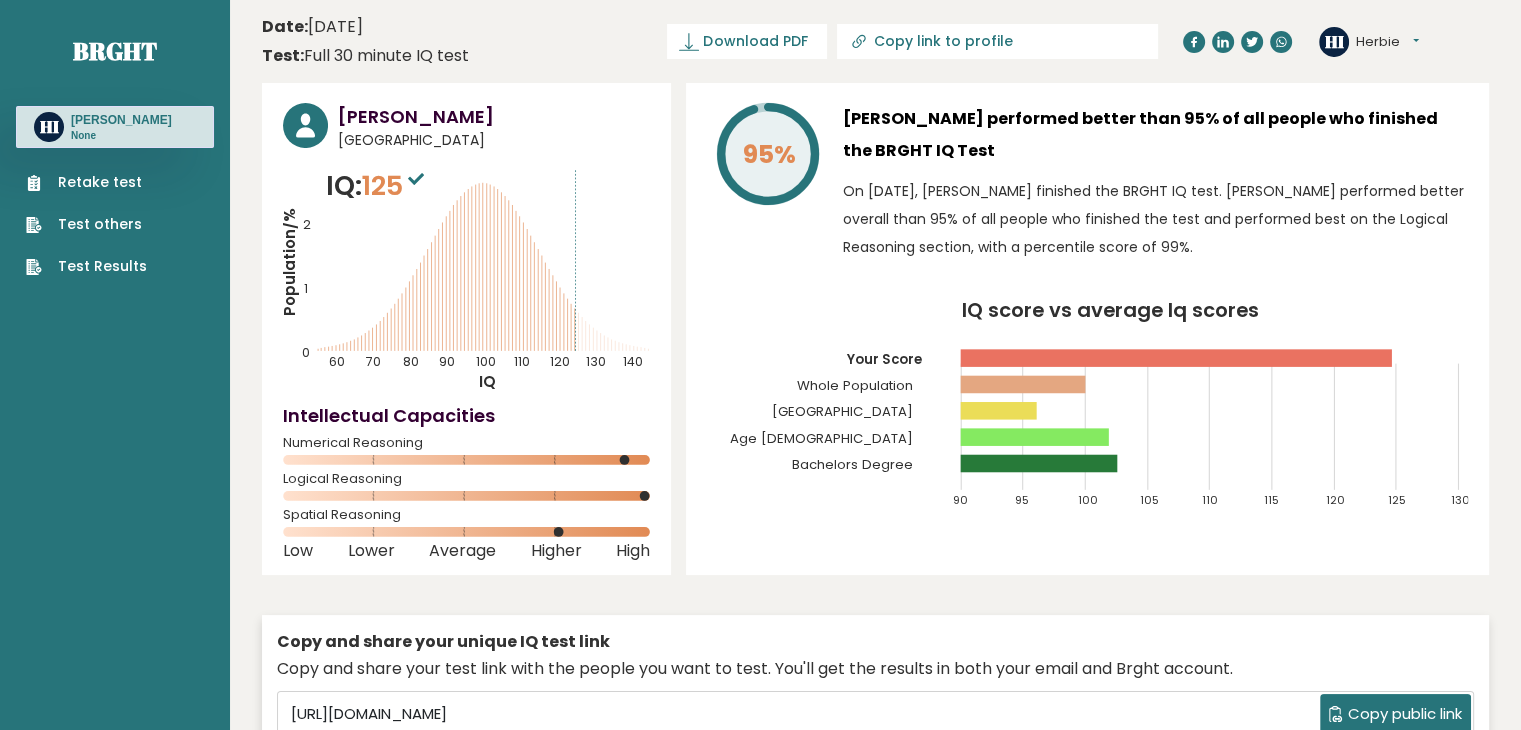 drag, startPoint x: 431, startPoint y: 174, endPoint x: 738, endPoint y: 101, distance: 315.5598 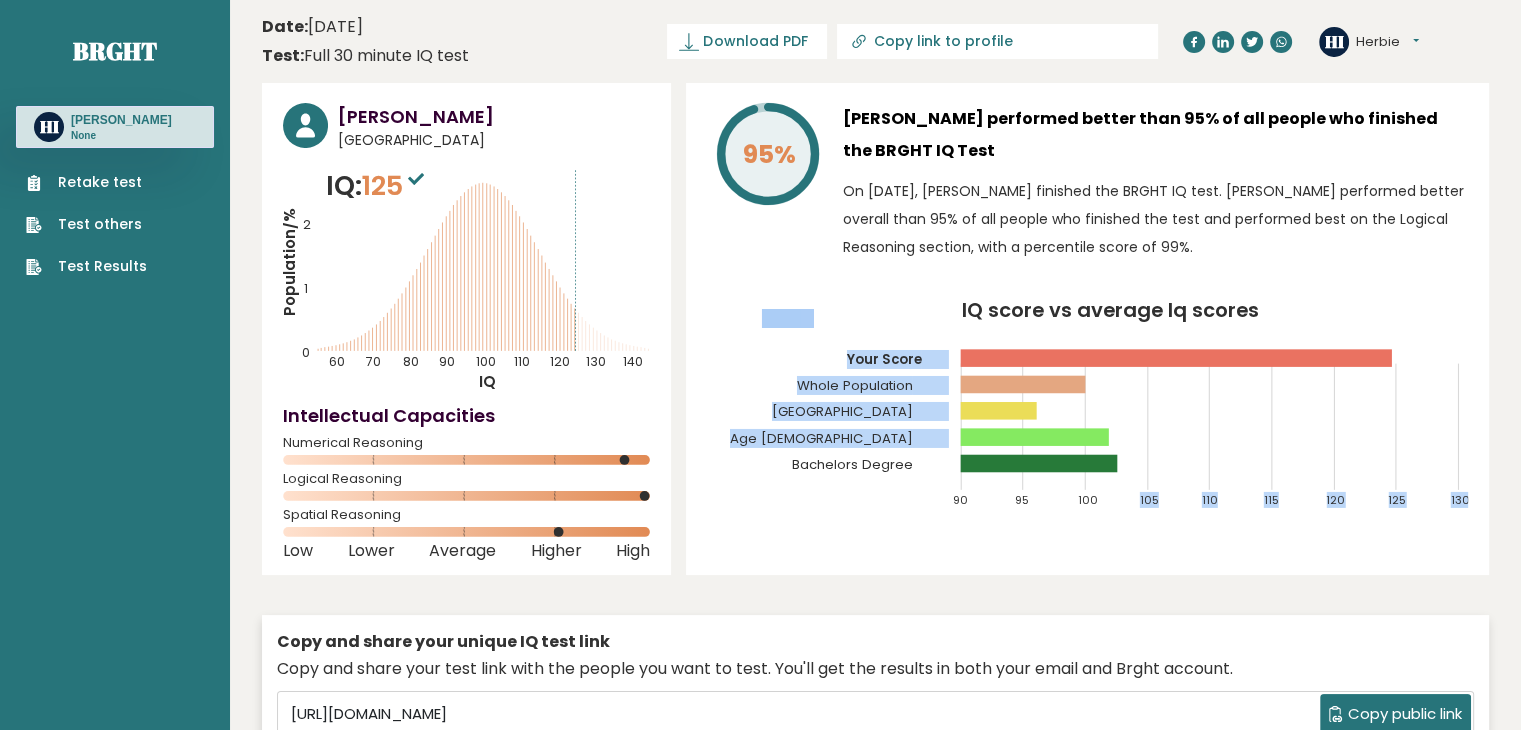 drag, startPoint x: 1092, startPoint y: 438, endPoint x: 1121, endPoint y: 441, distance: 29.15476 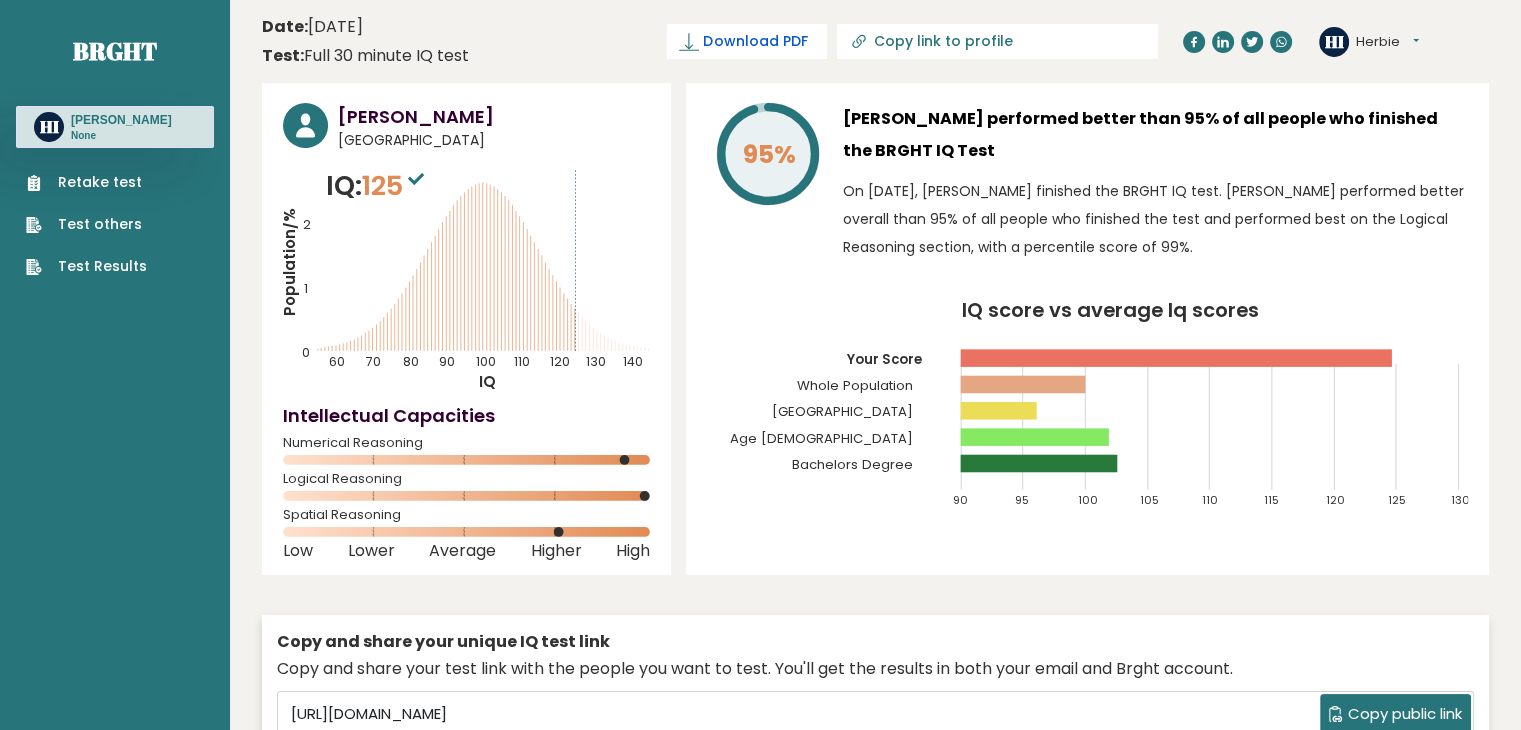 click on "Download PDF" at bounding box center [755, 41] 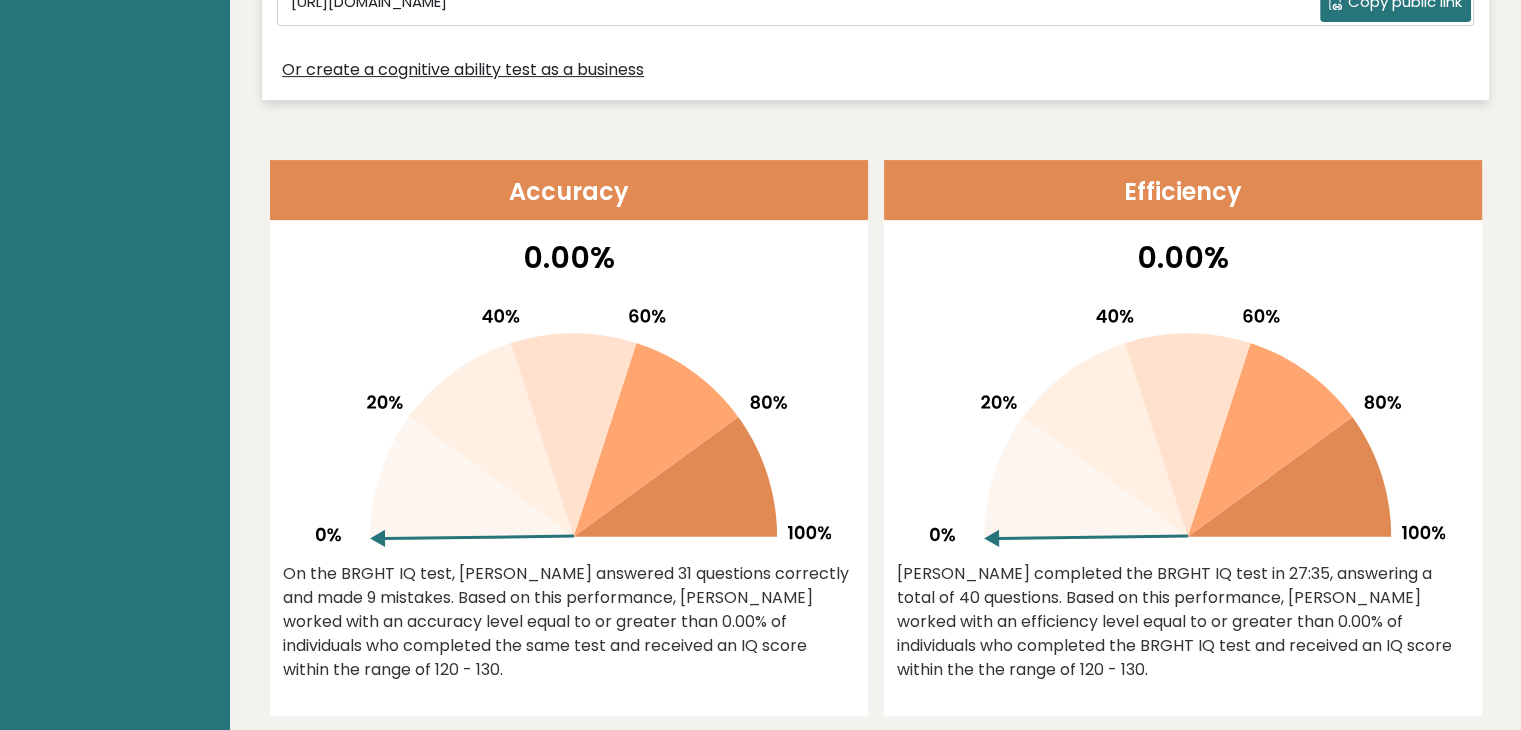 scroll, scrollTop: 800, scrollLeft: 0, axis: vertical 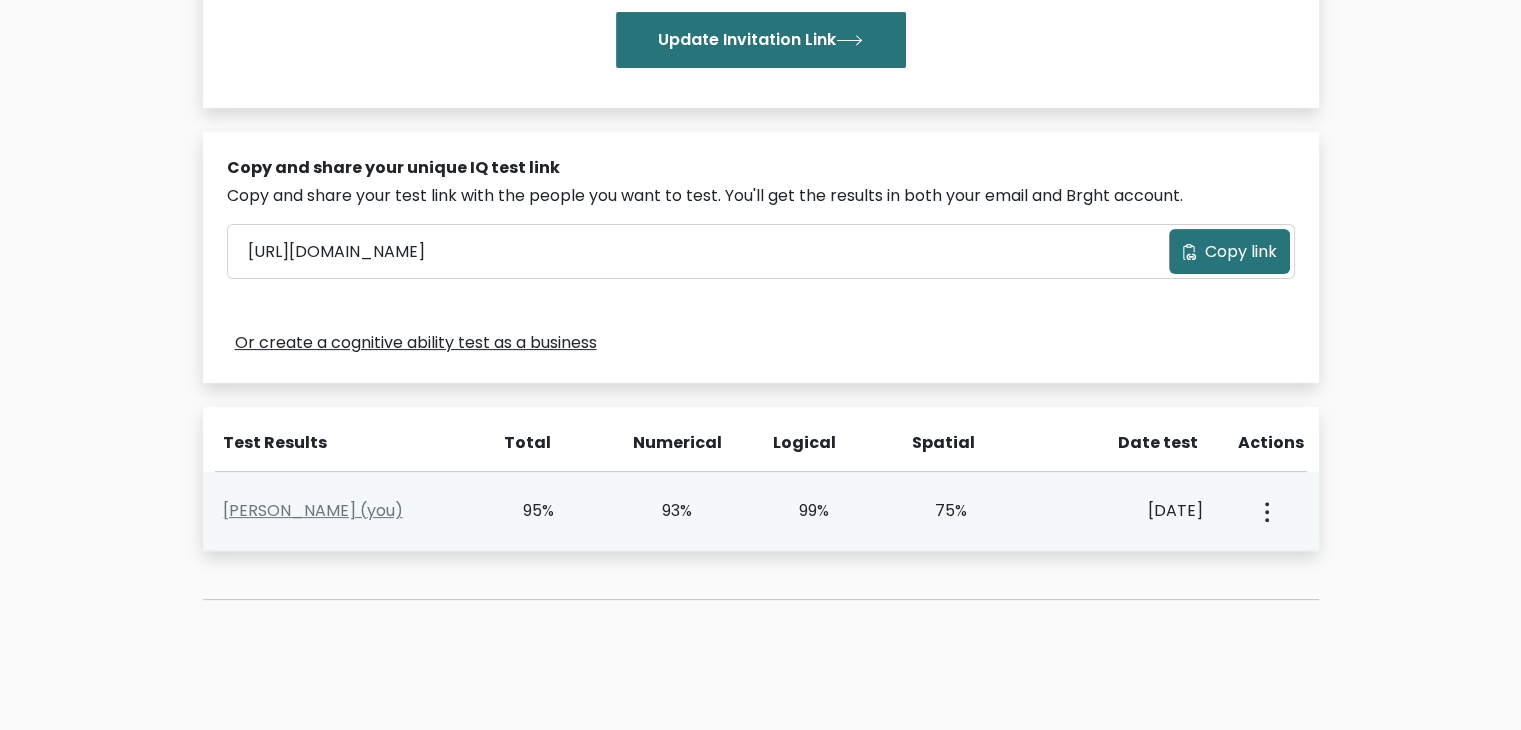 drag, startPoint x: 824, startPoint y: 510, endPoint x: 800, endPoint y: 508, distance: 24.083189 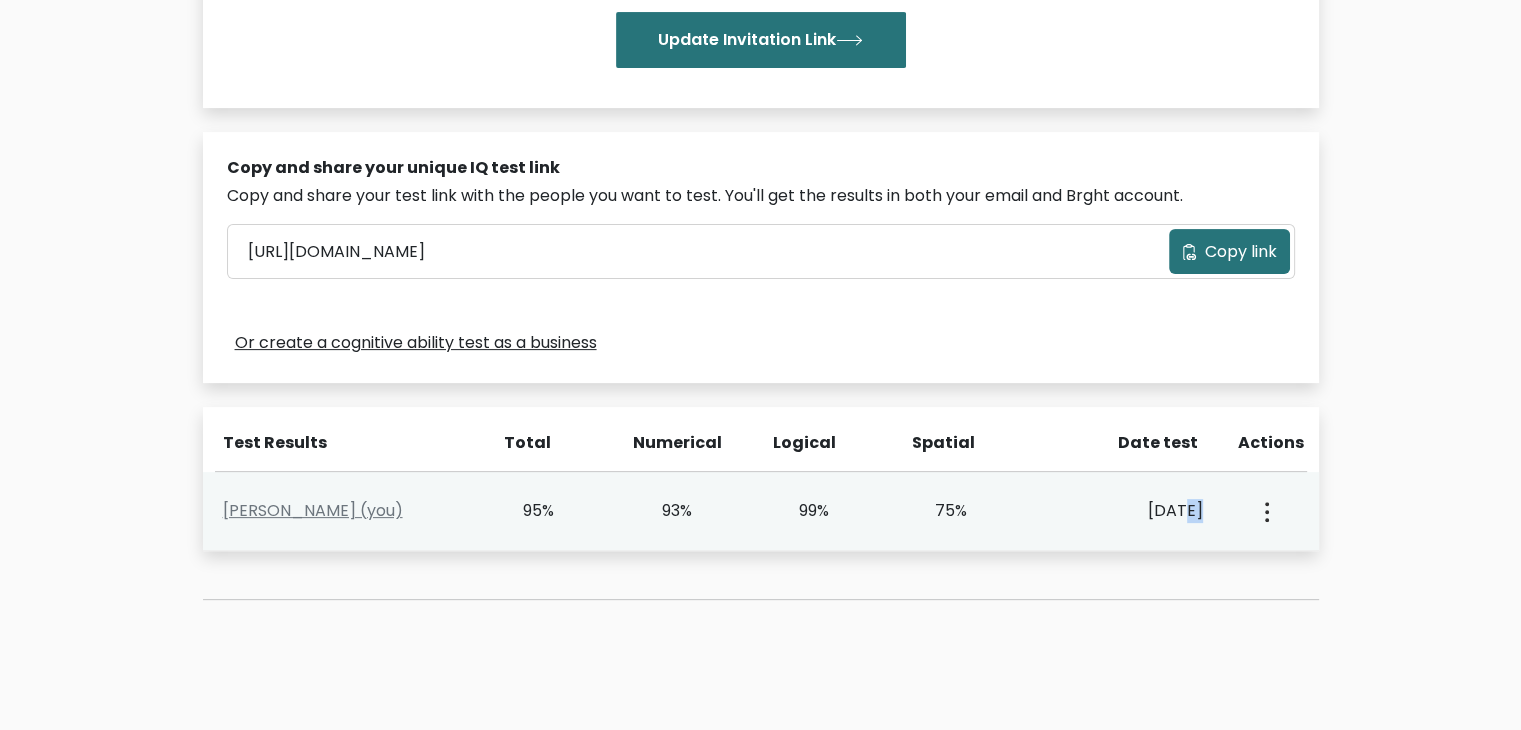 click on "[DATE]" at bounding box center [1125, 511] 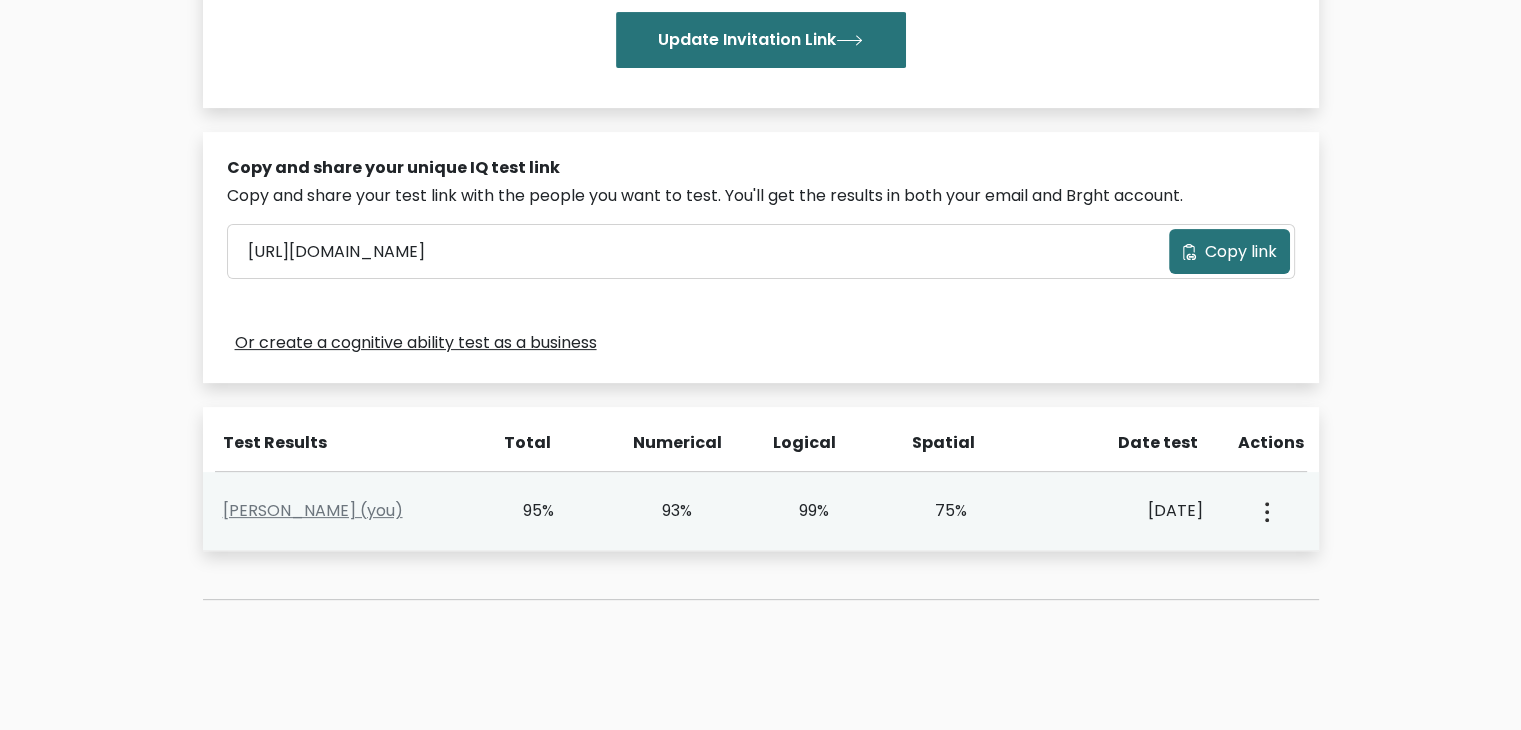 drag, startPoint x: 783, startPoint y: 513, endPoint x: 839, endPoint y: 510, distance: 56.0803 